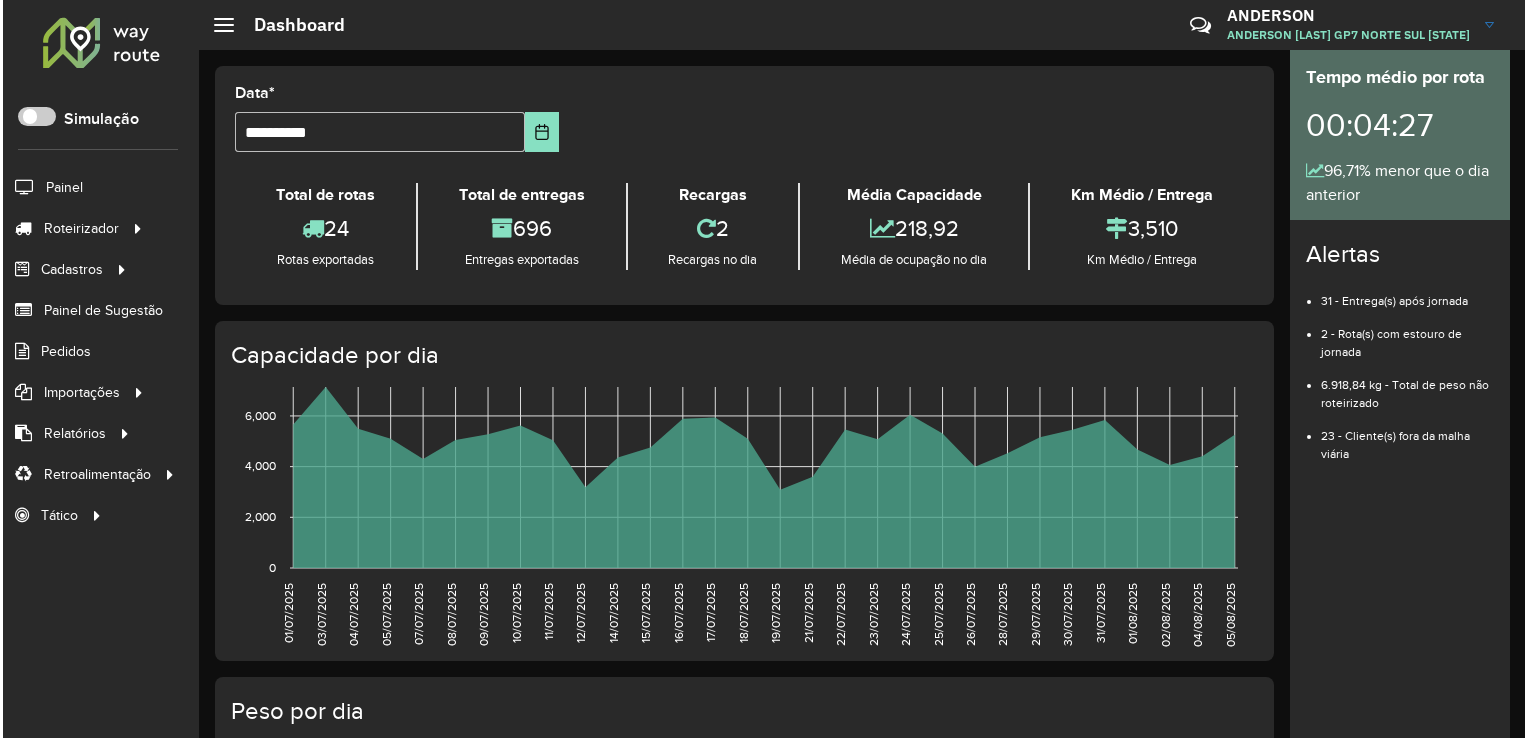 scroll, scrollTop: 0, scrollLeft: 0, axis: both 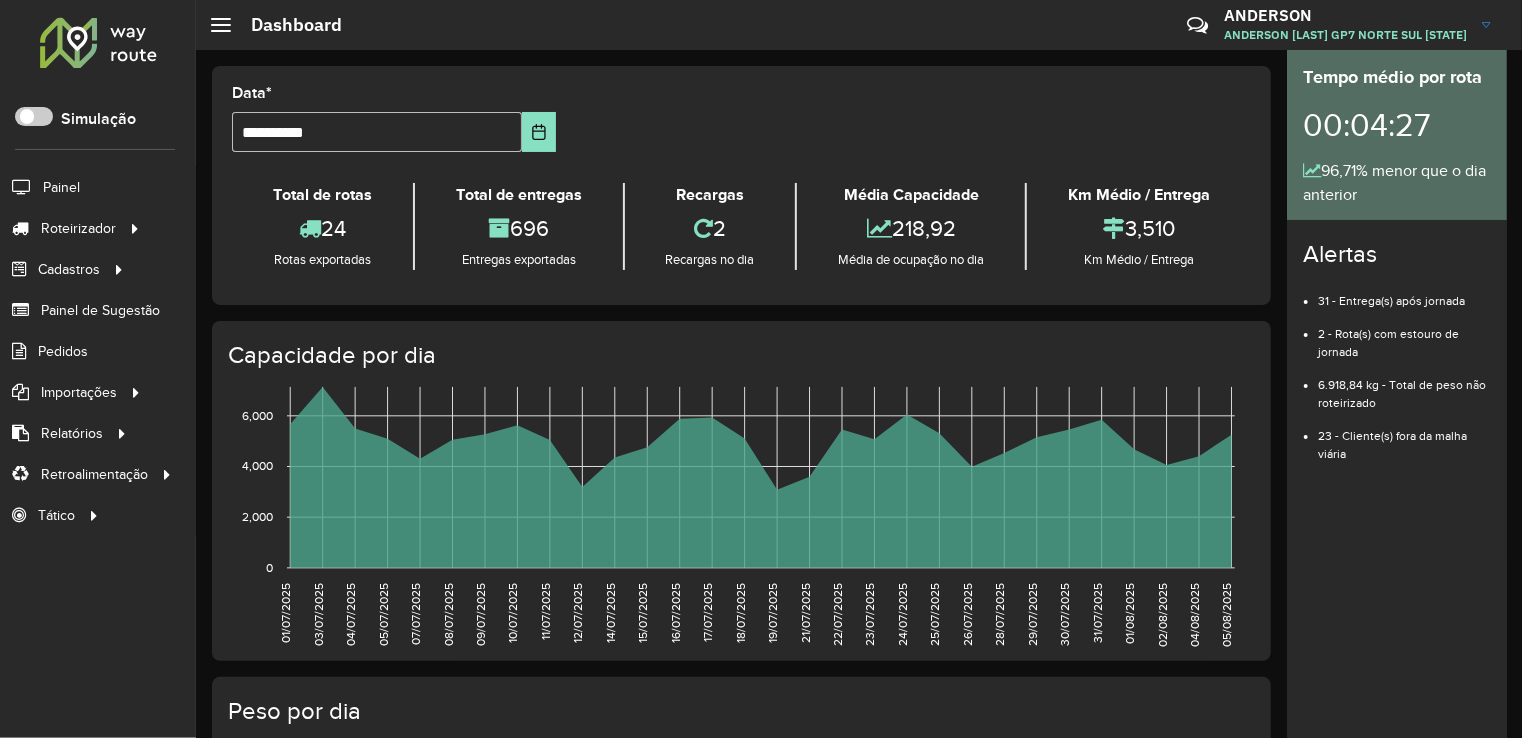 click on "696" 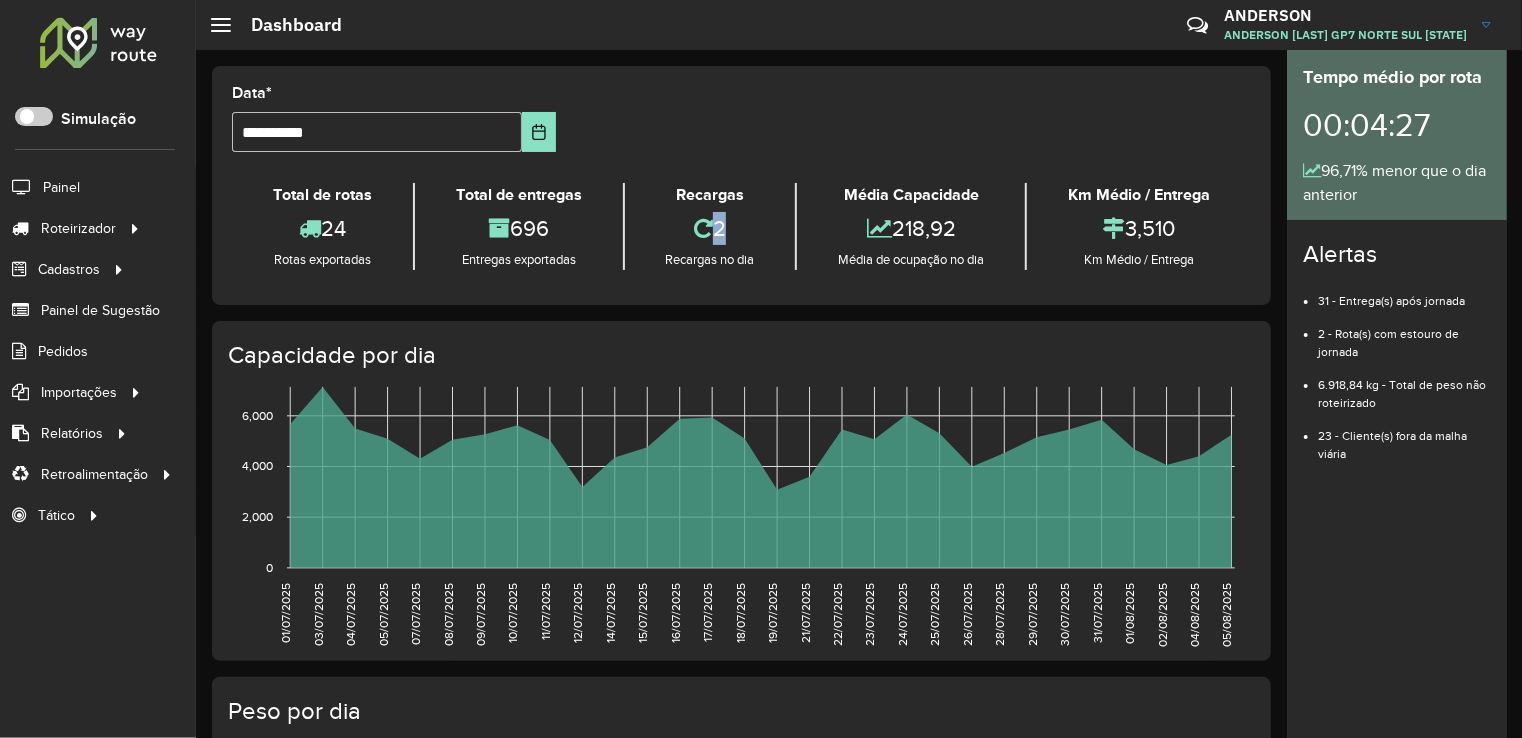 click 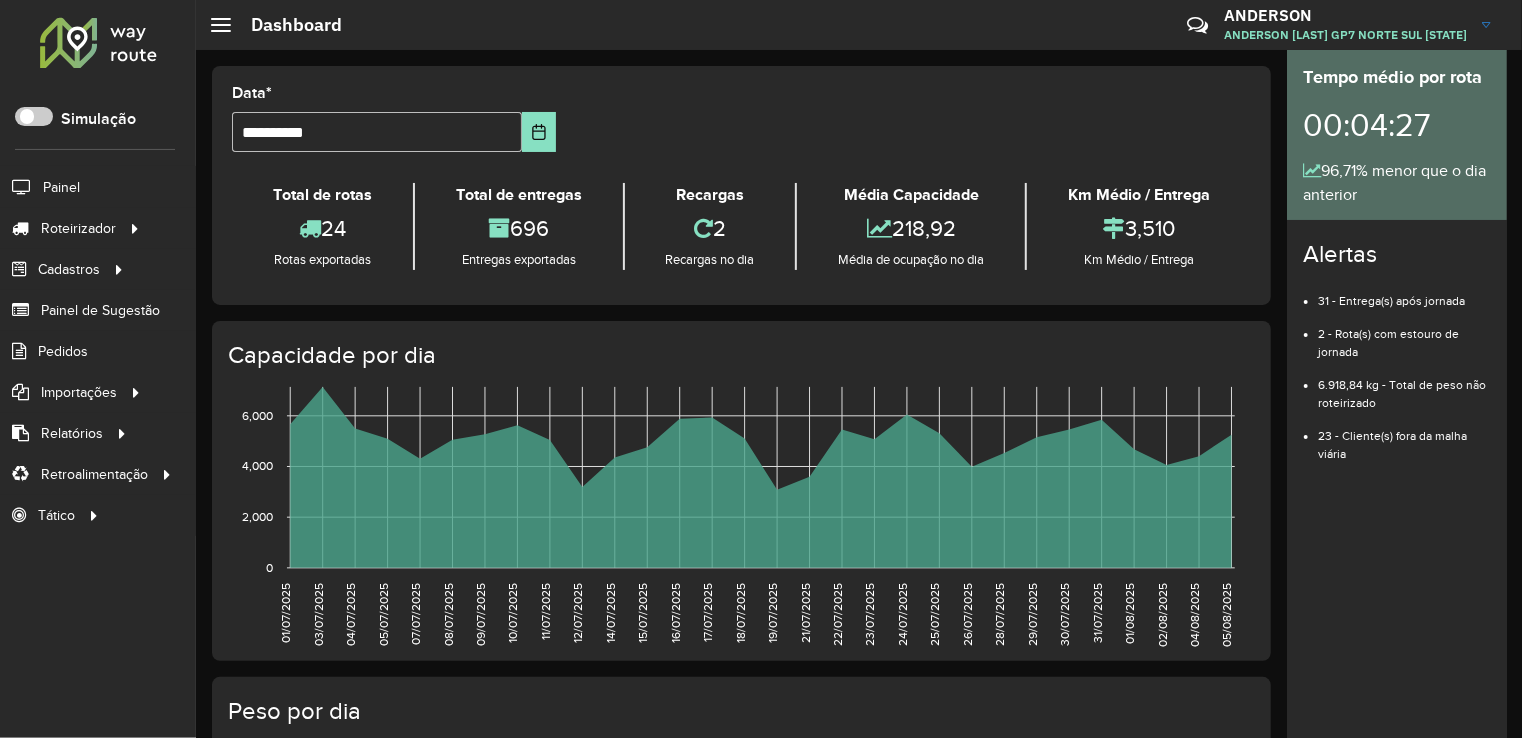 click 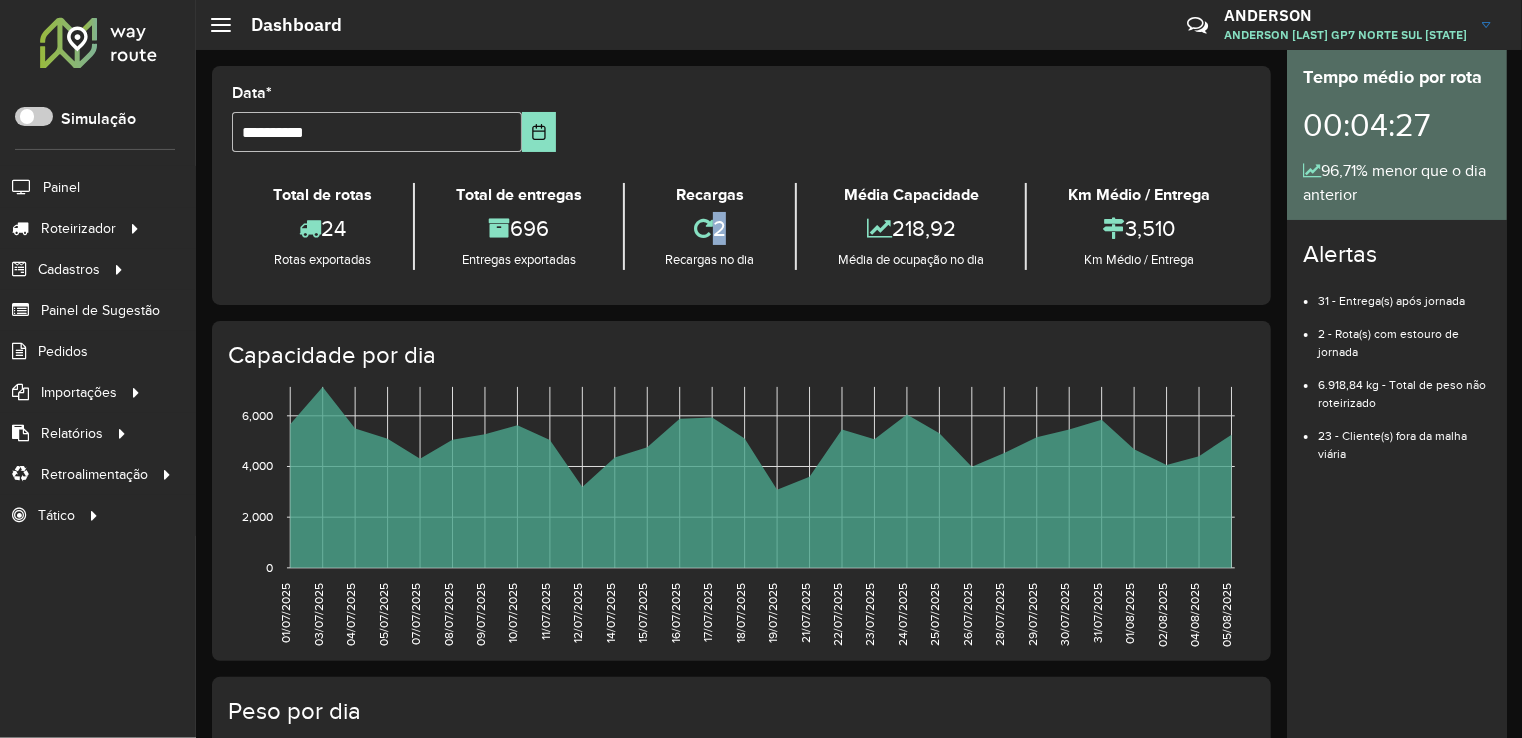 click 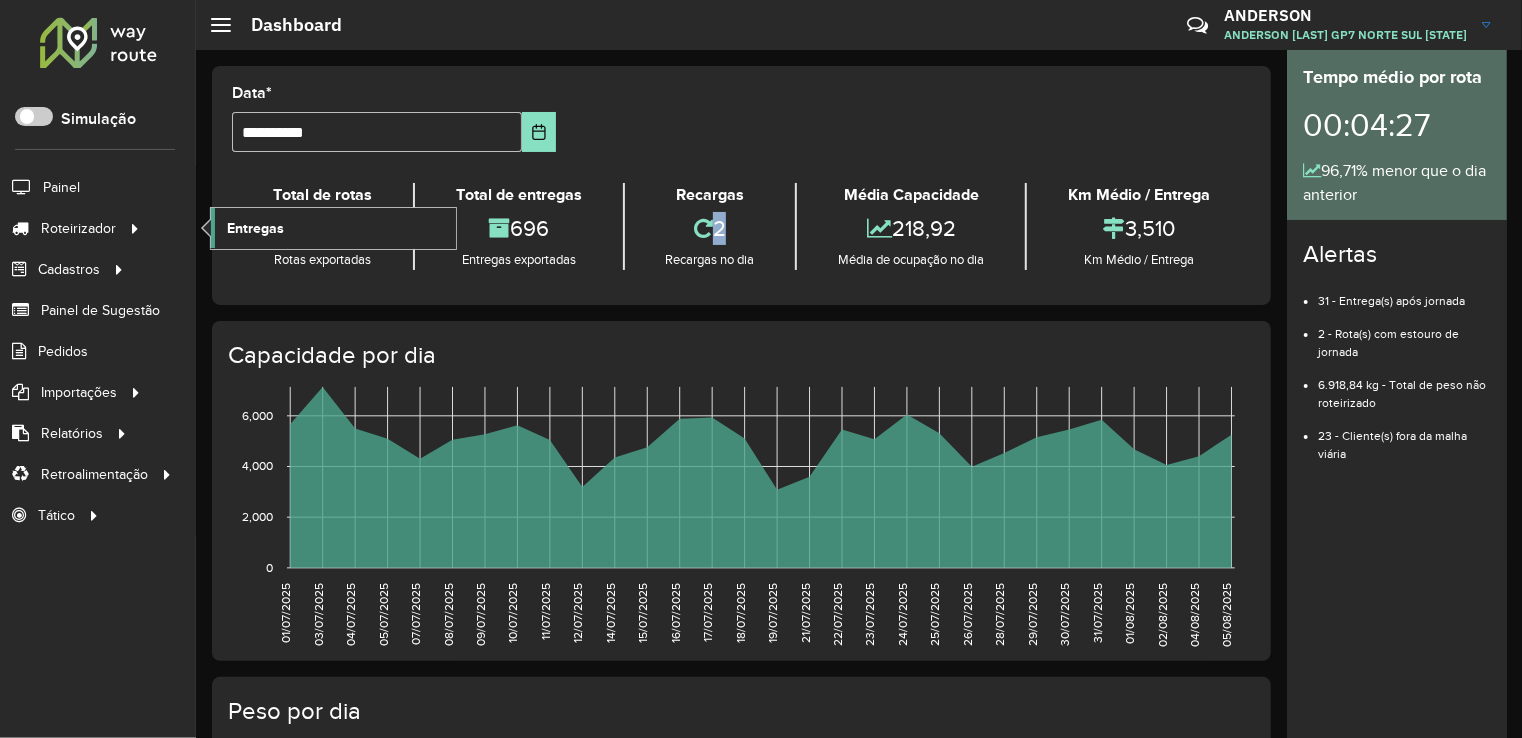 click on "Entregas" 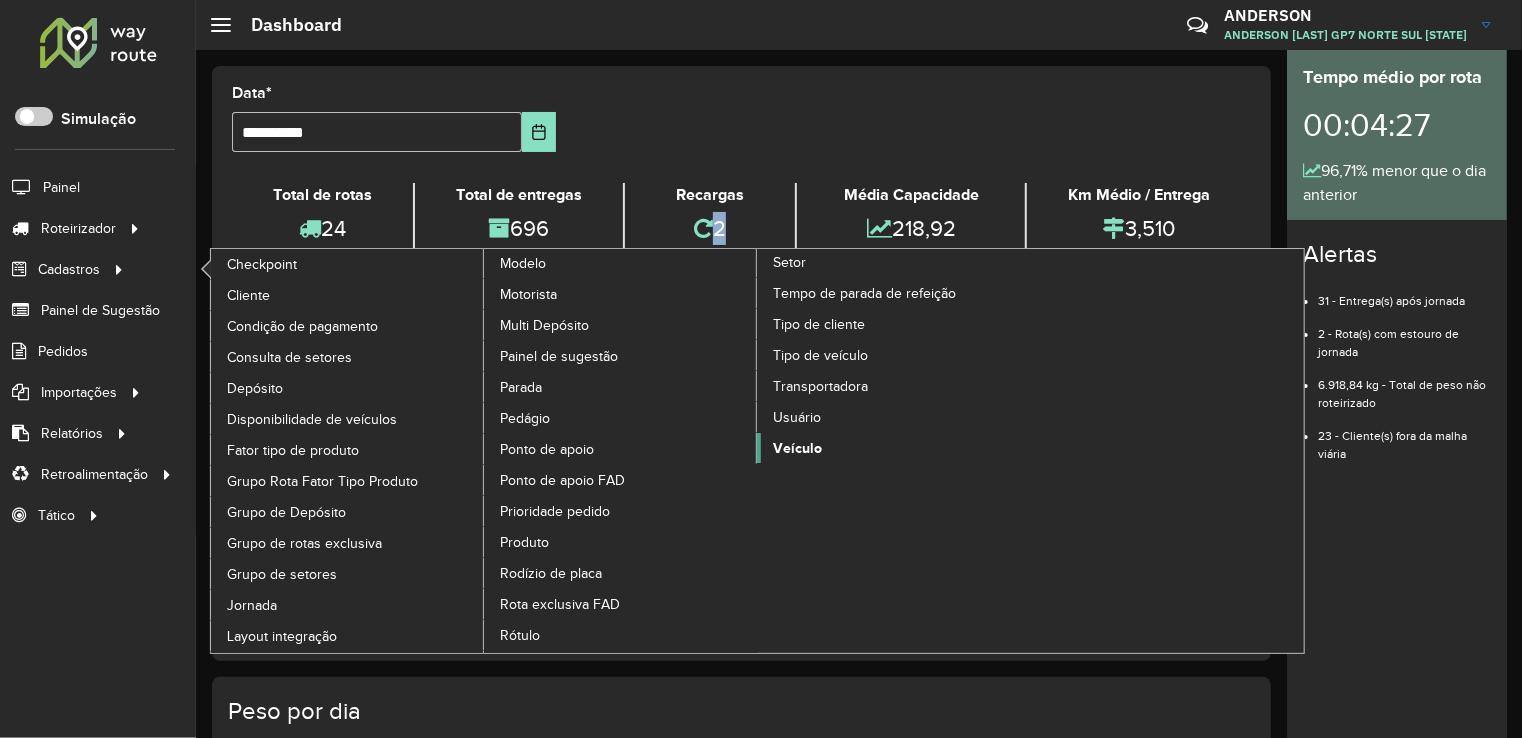 click on "Veículo" 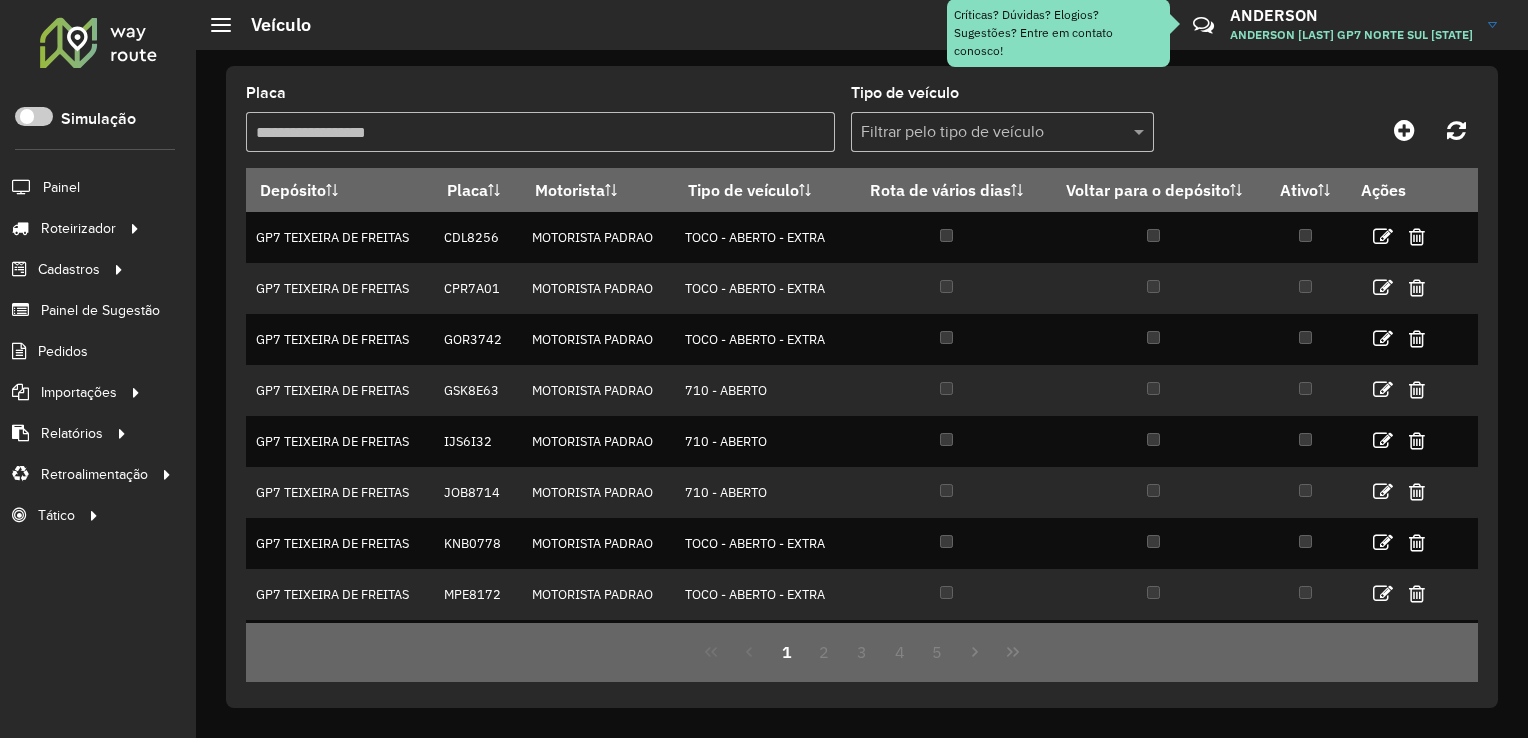 click on "Placa" at bounding box center (540, 132) 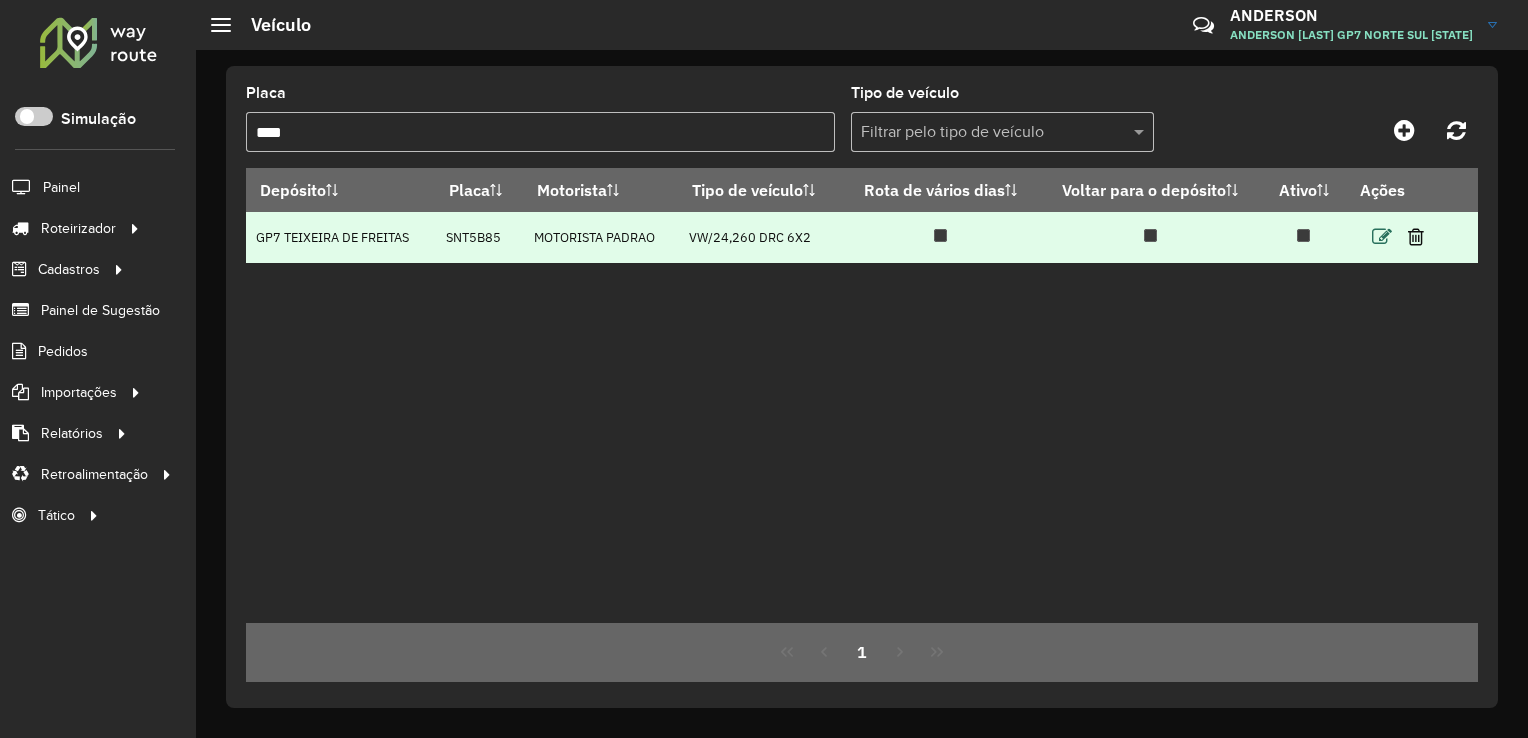 type on "****" 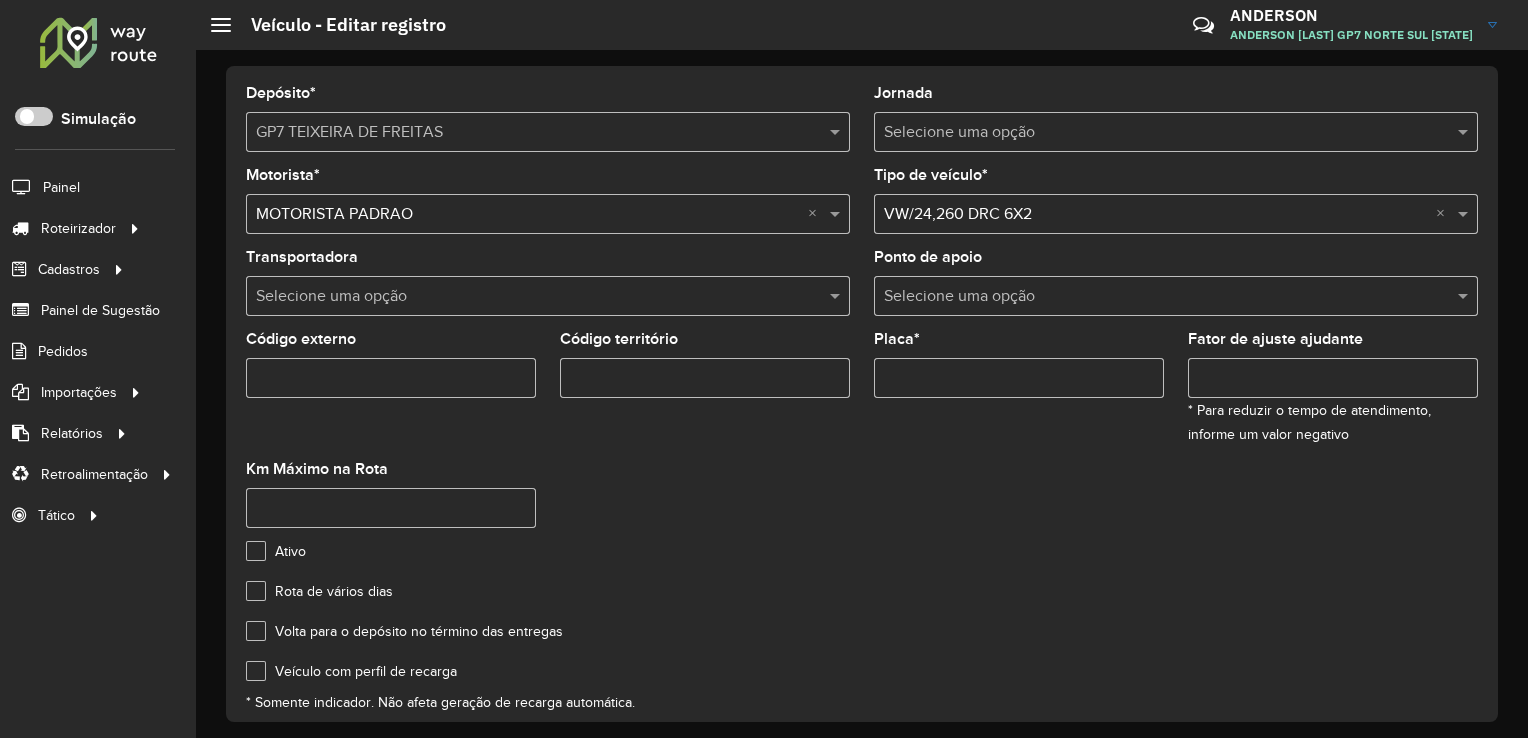 scroll, scrollTop: 100, scrollLeft: 0, axis: vertical 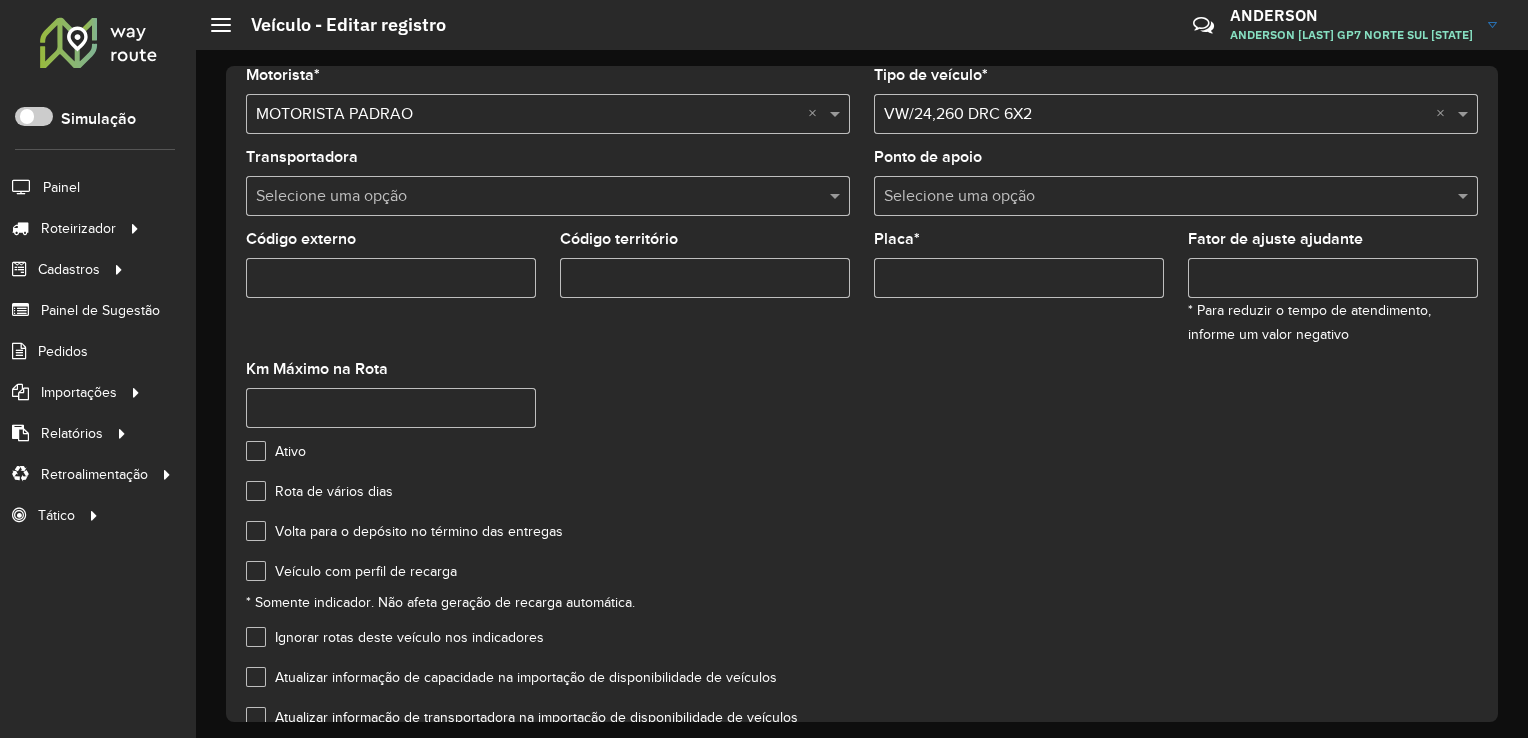 click on "Veículo com perfil de recarga" 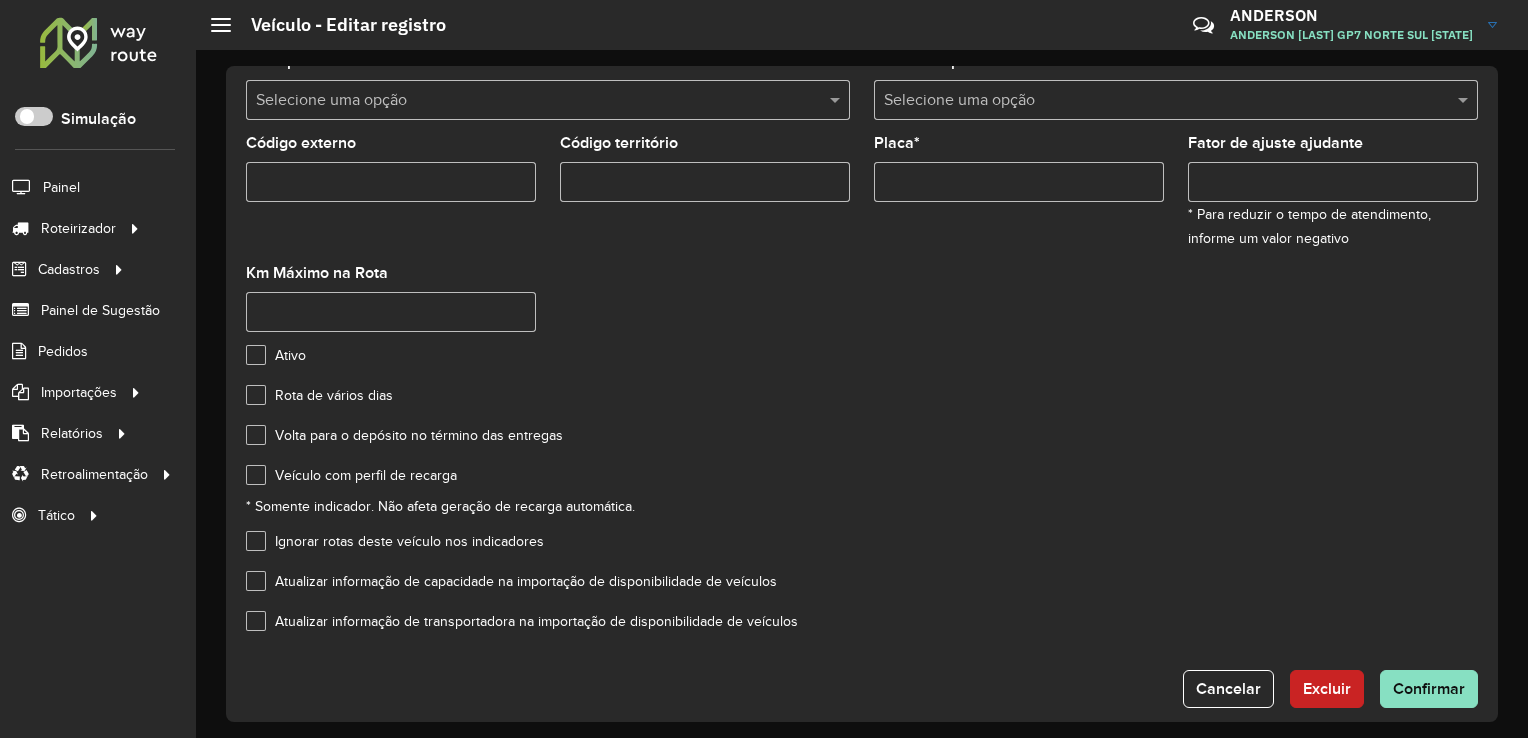scroll, scrollTop: 213, scrollLeft: 0, axis: vertical 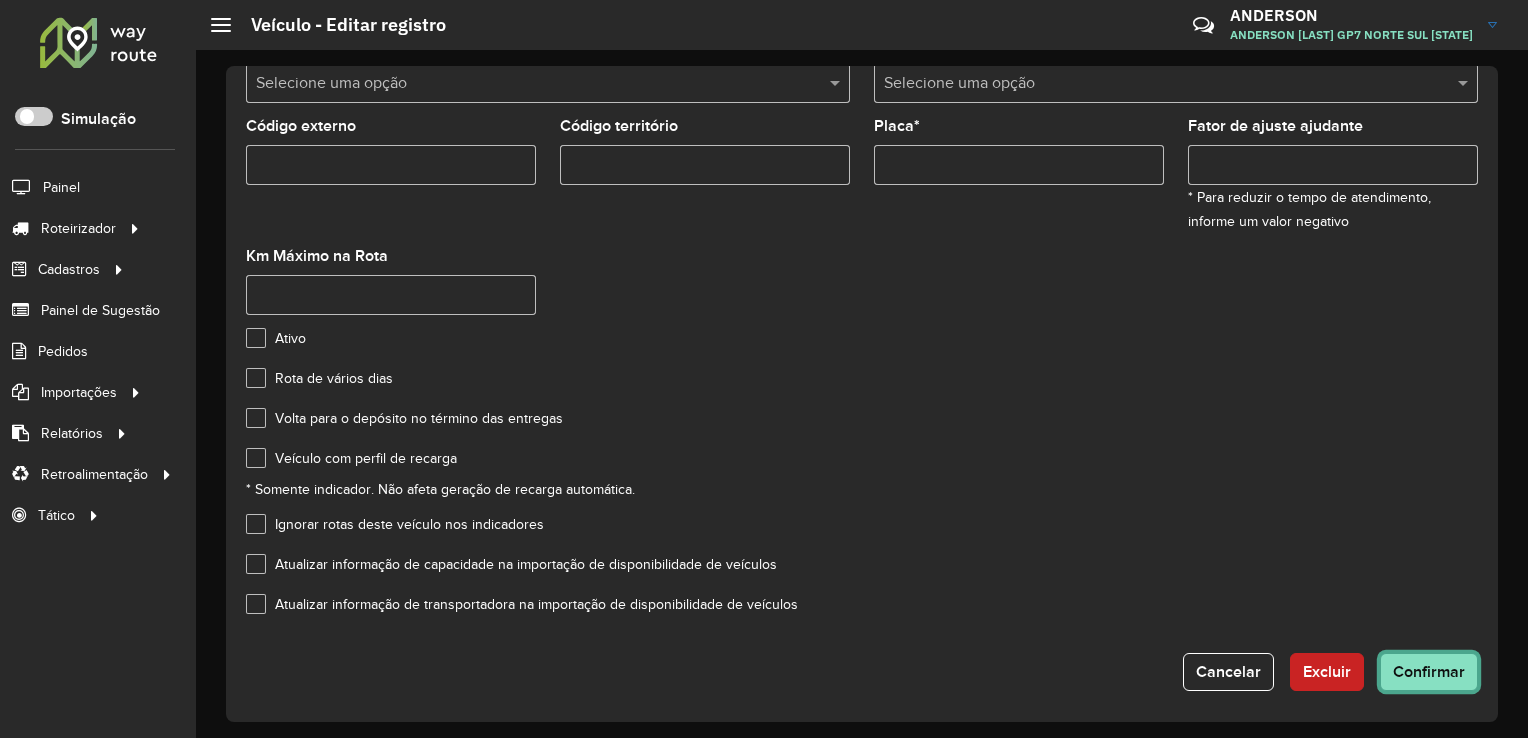 click on "Confirmar" 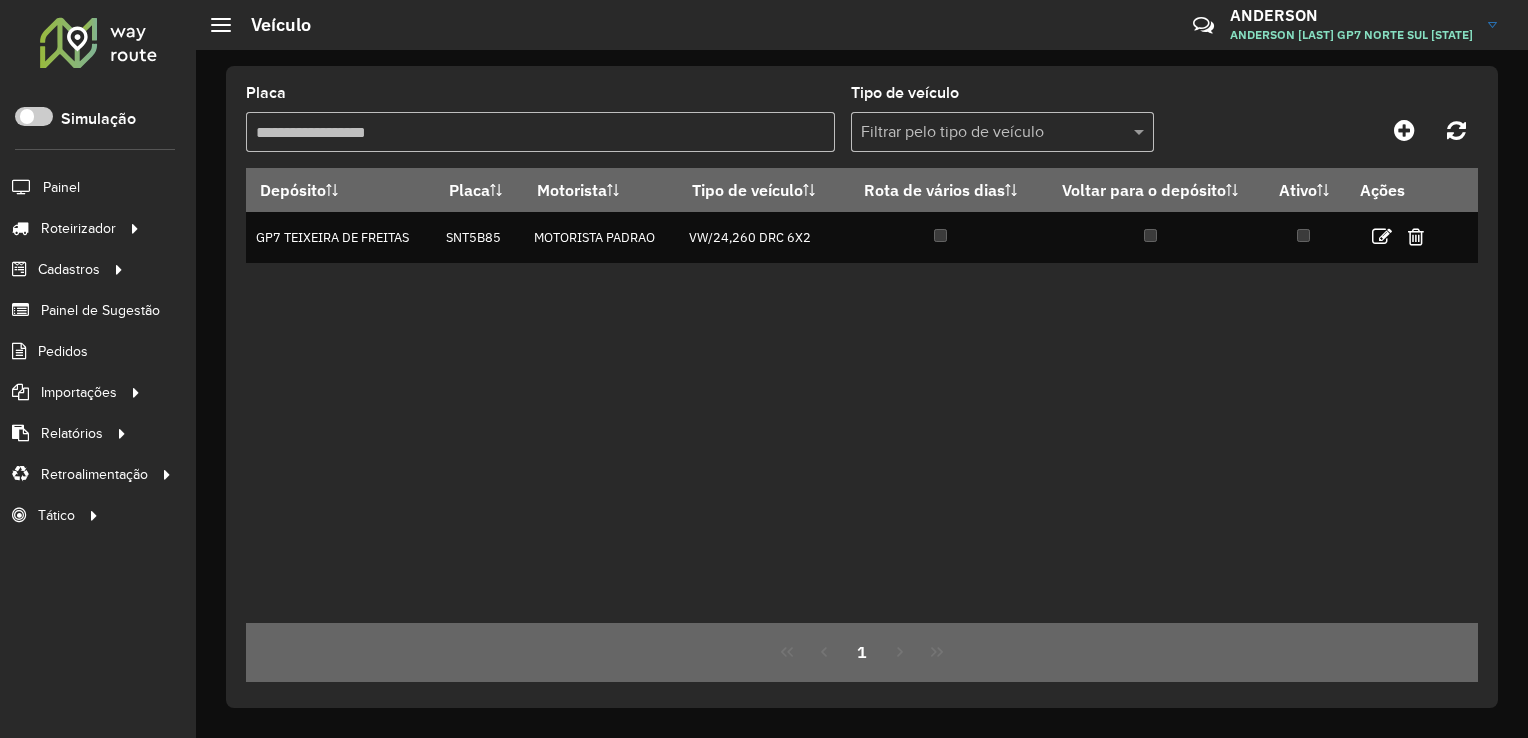 click on "Placa" at bounding box center (540, 132) 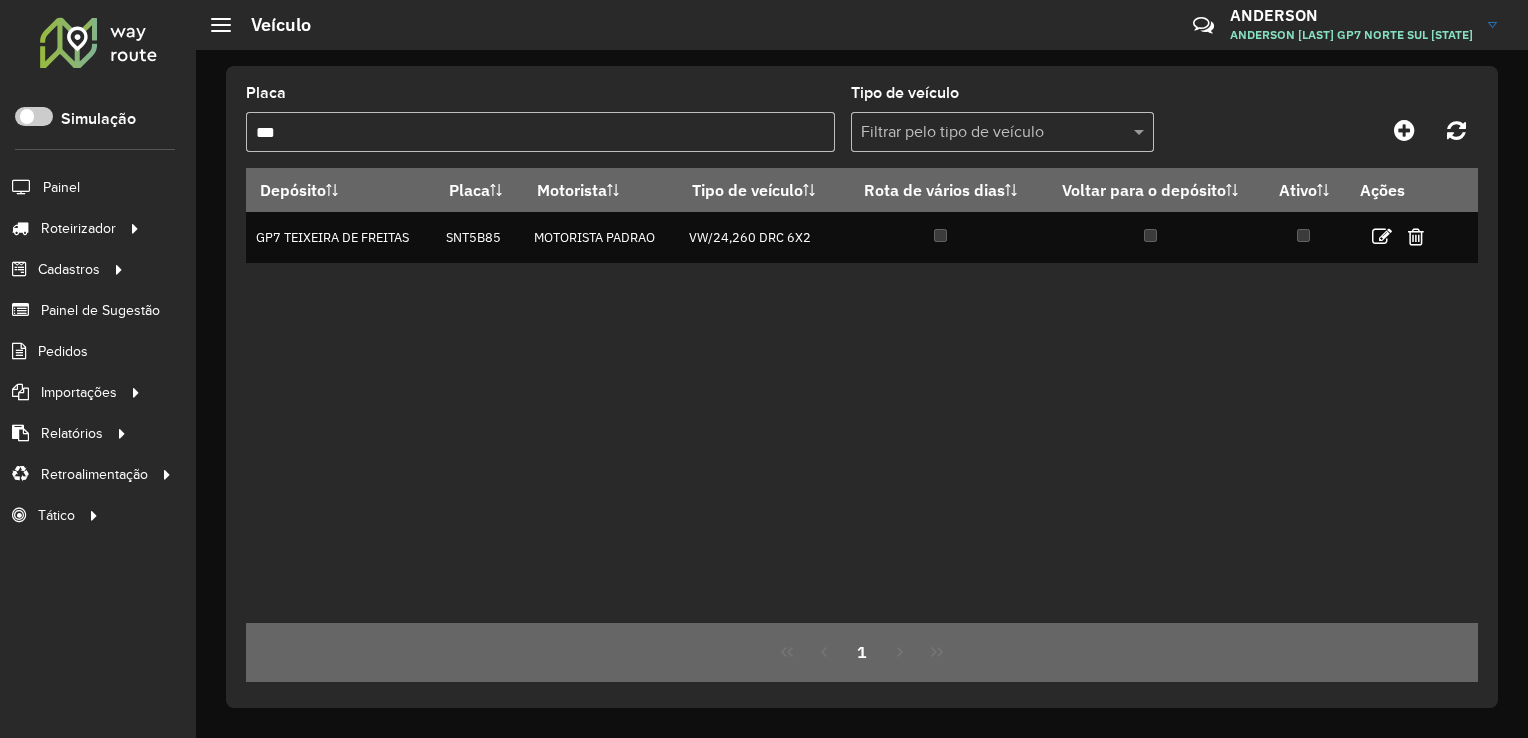 type on "****" 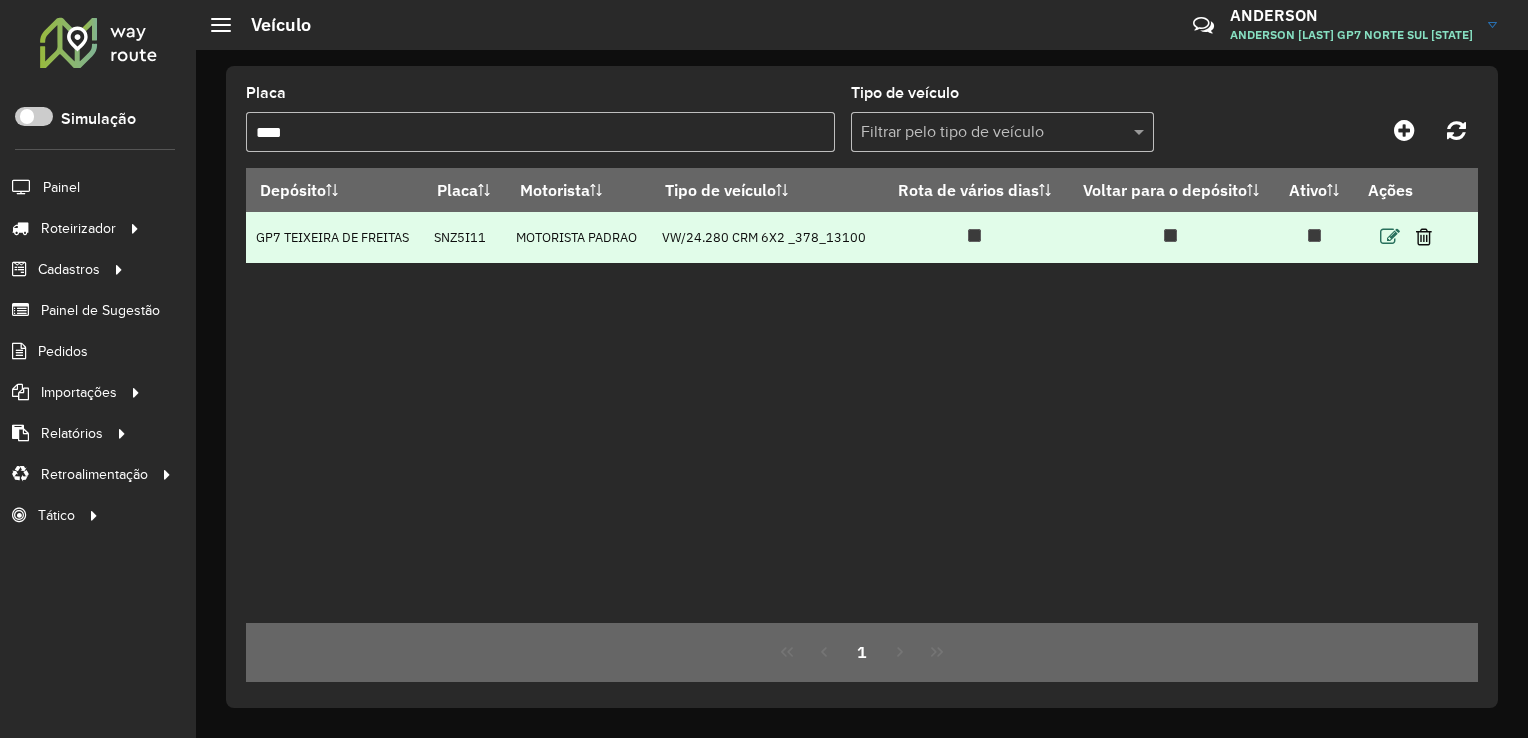 click at bounding box center (1390, 237) 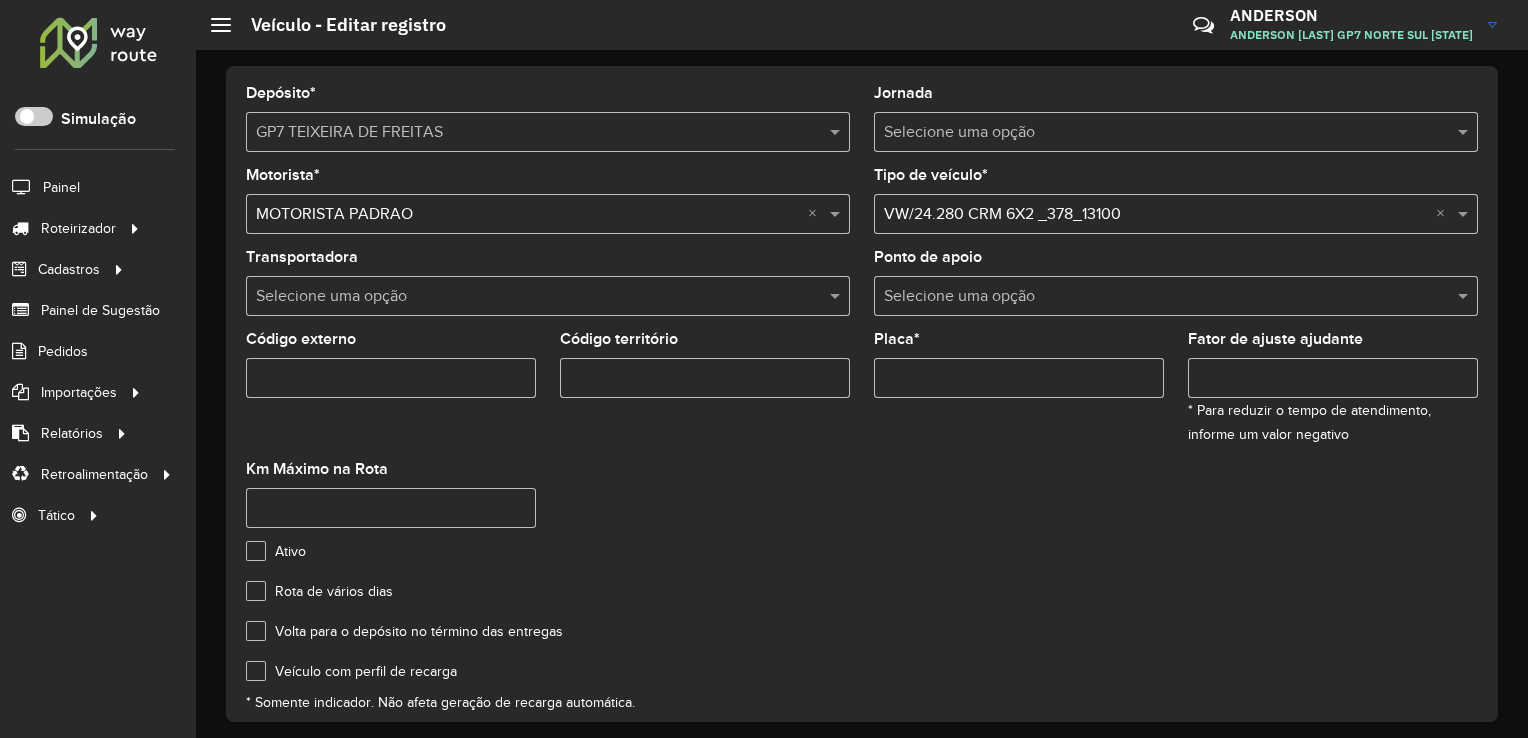 scroll, scrollTop: 200, scrollLeft: 0, axis: vertical 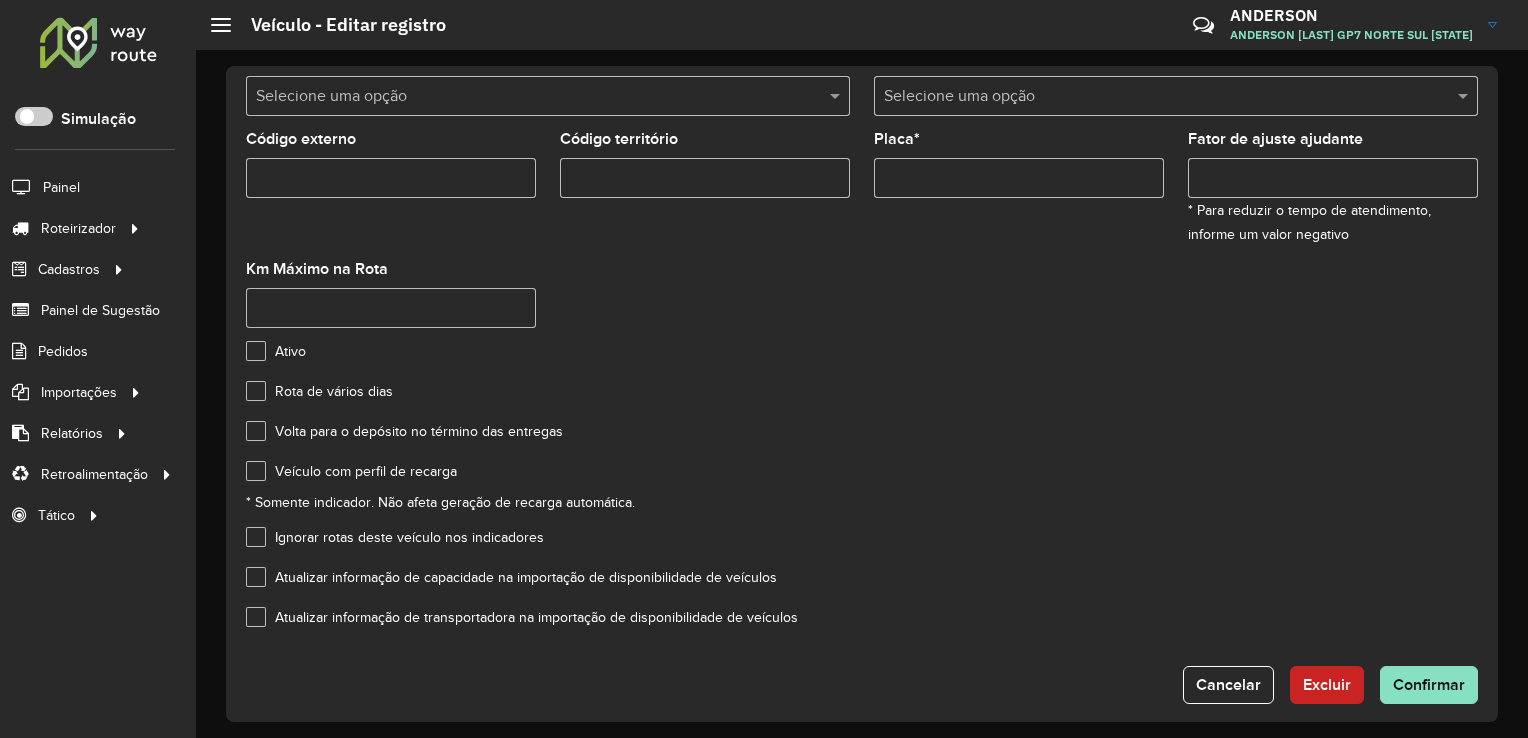 click on "Veículo com perfil de recarga" 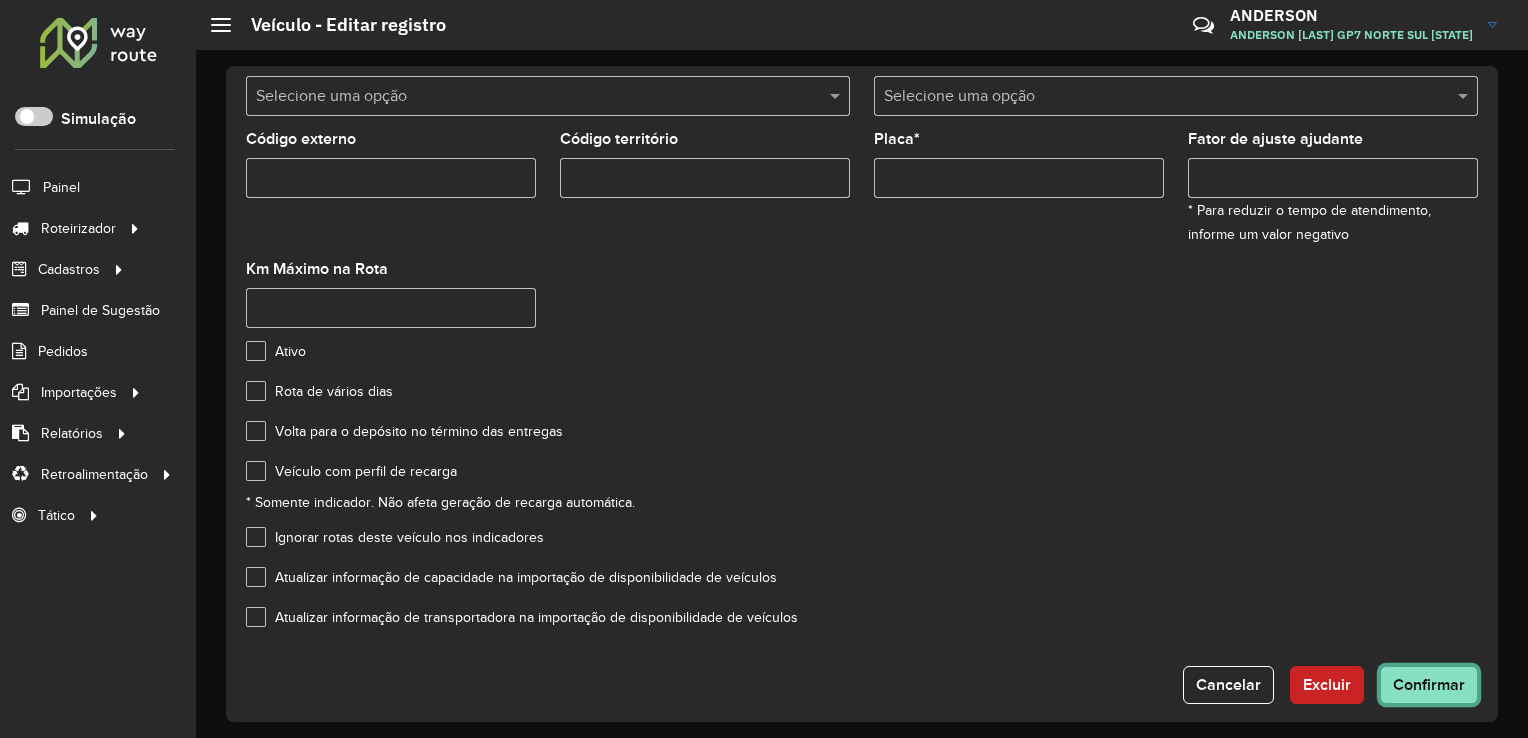 click on "Confirmar" 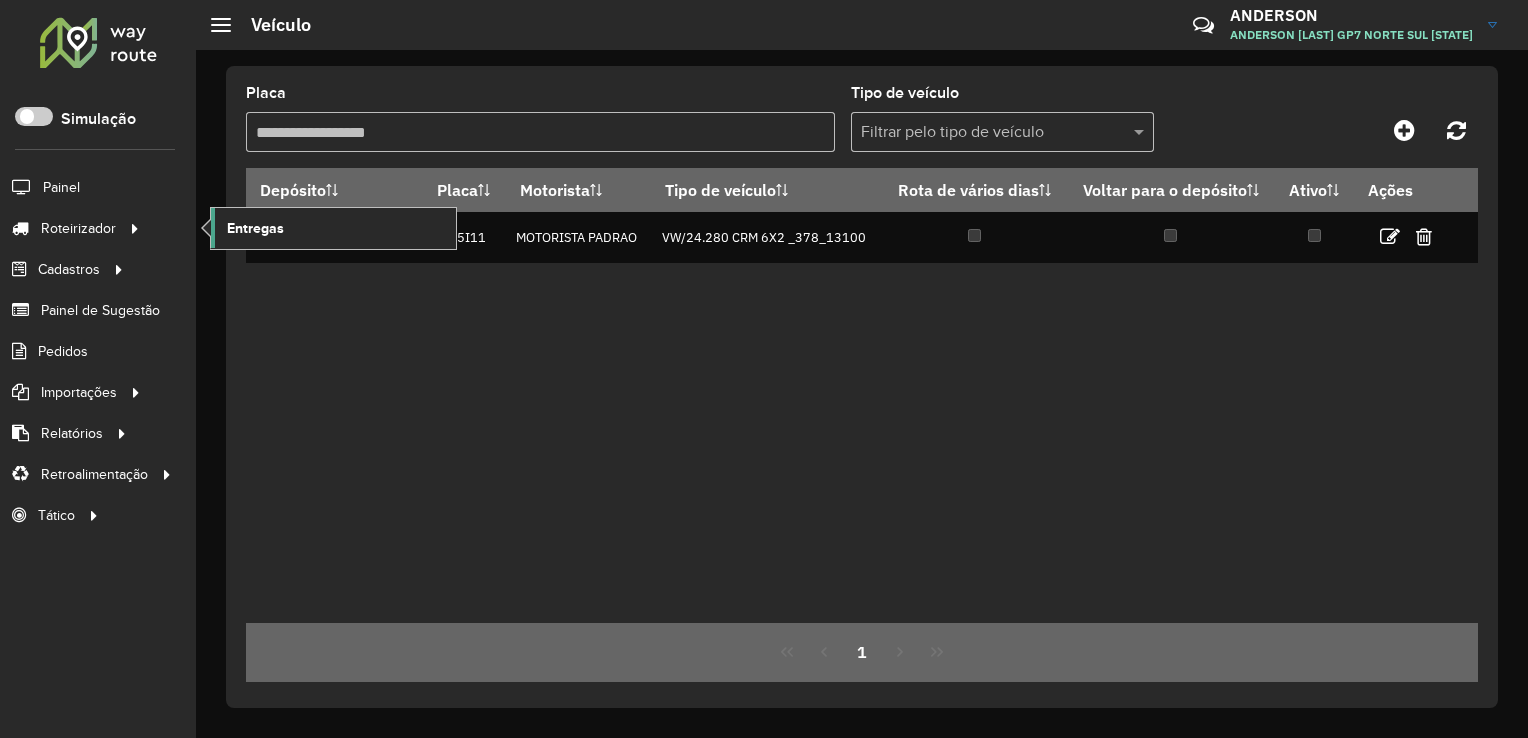 click on "Entregas" 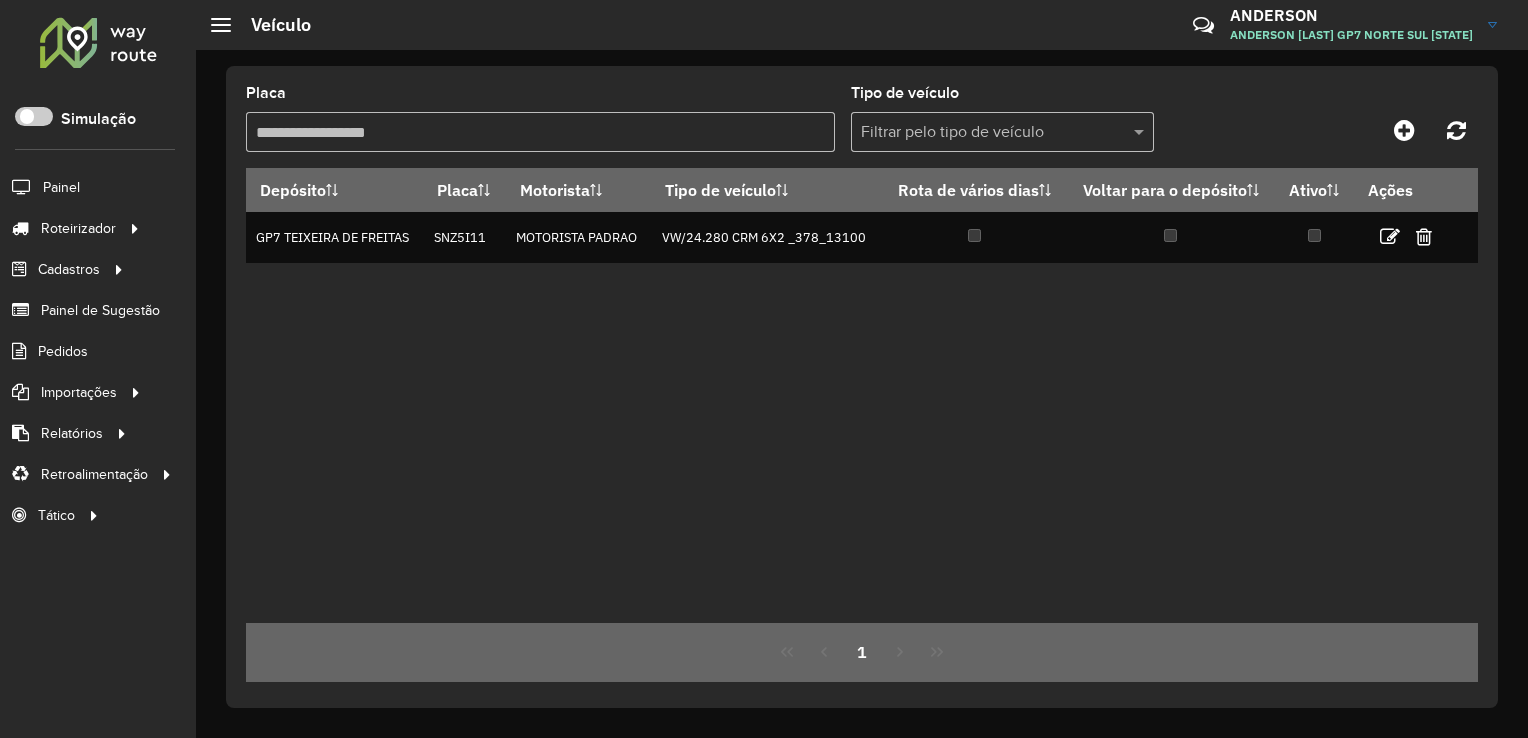 click on "Placa" at bounding box center [540, 132] 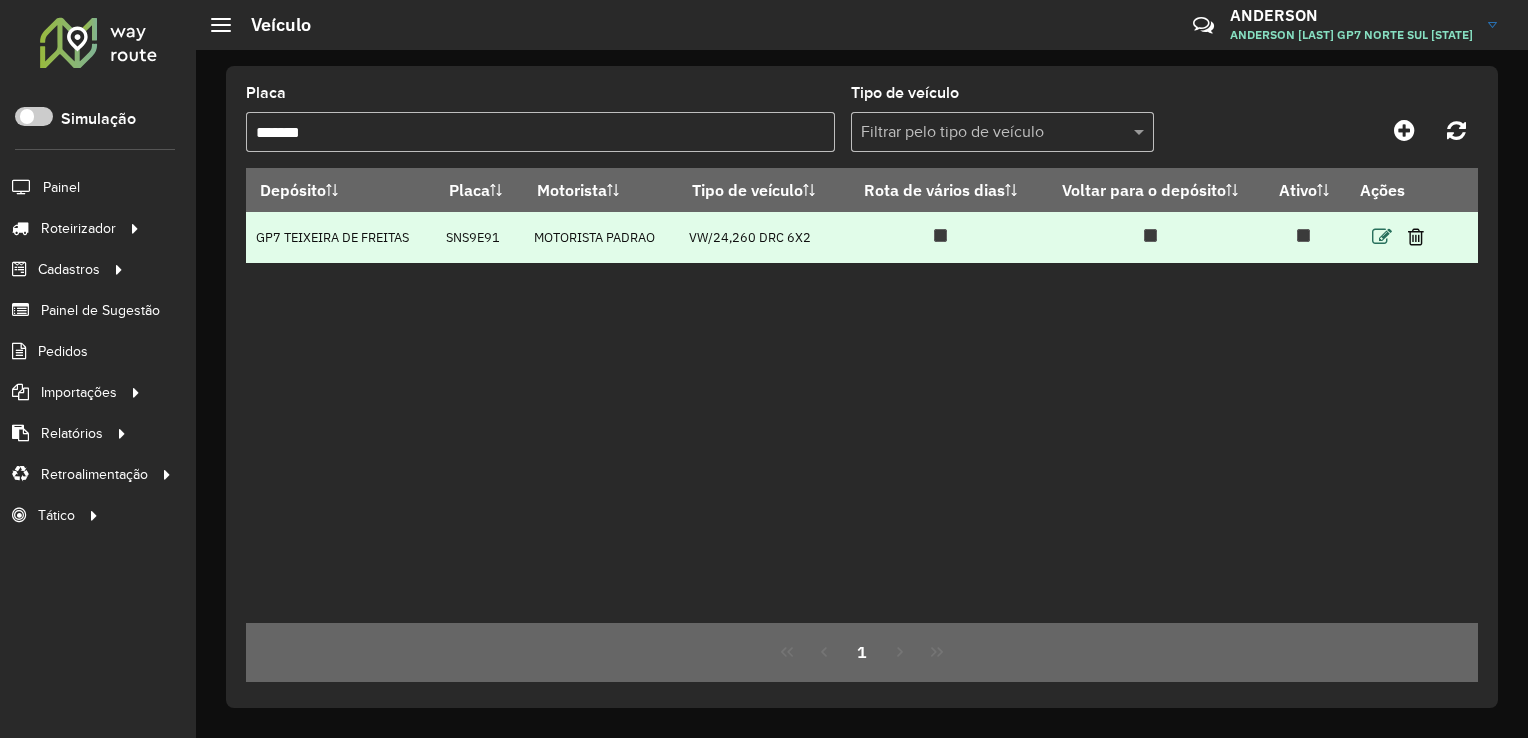 type on "*******" 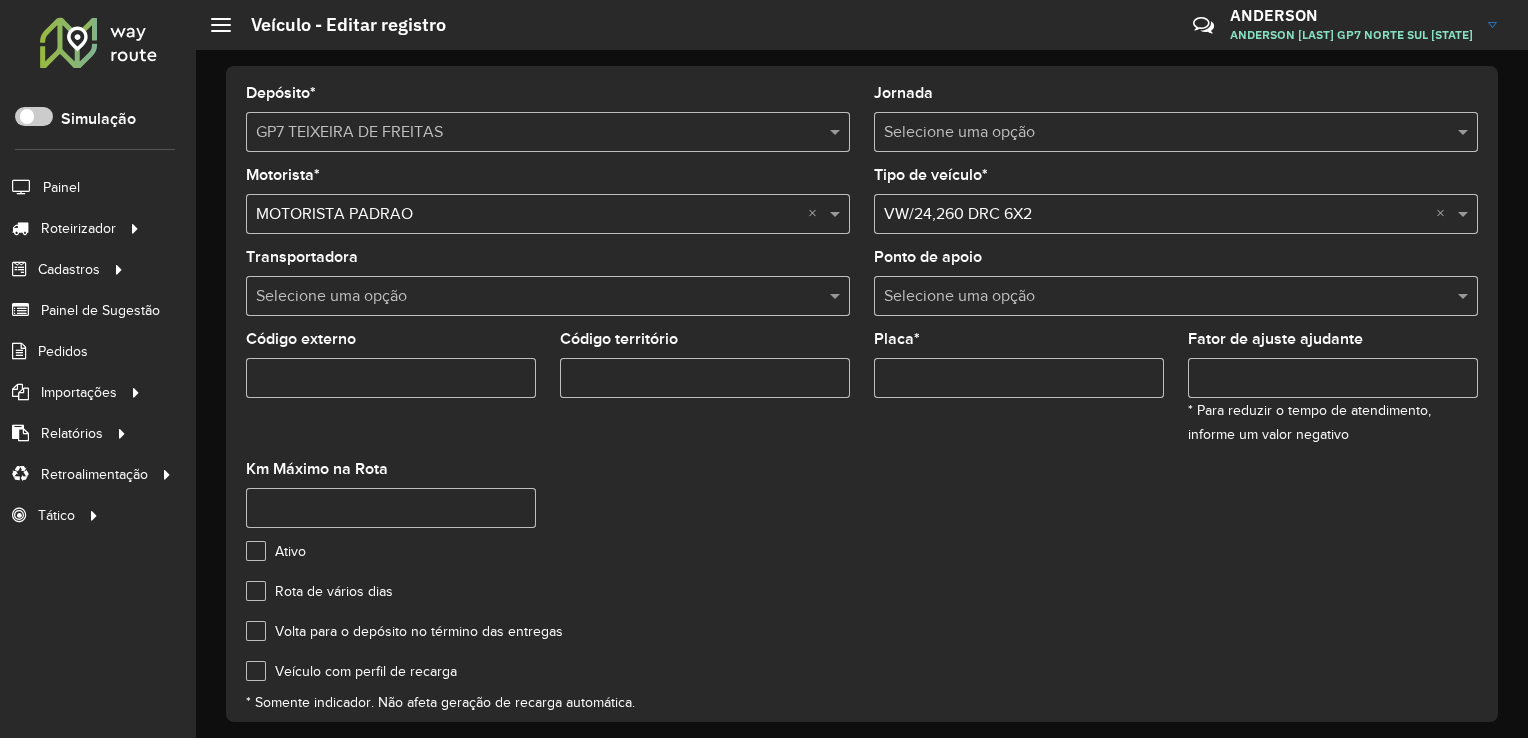 click on "Veículo com perfil de recarga" 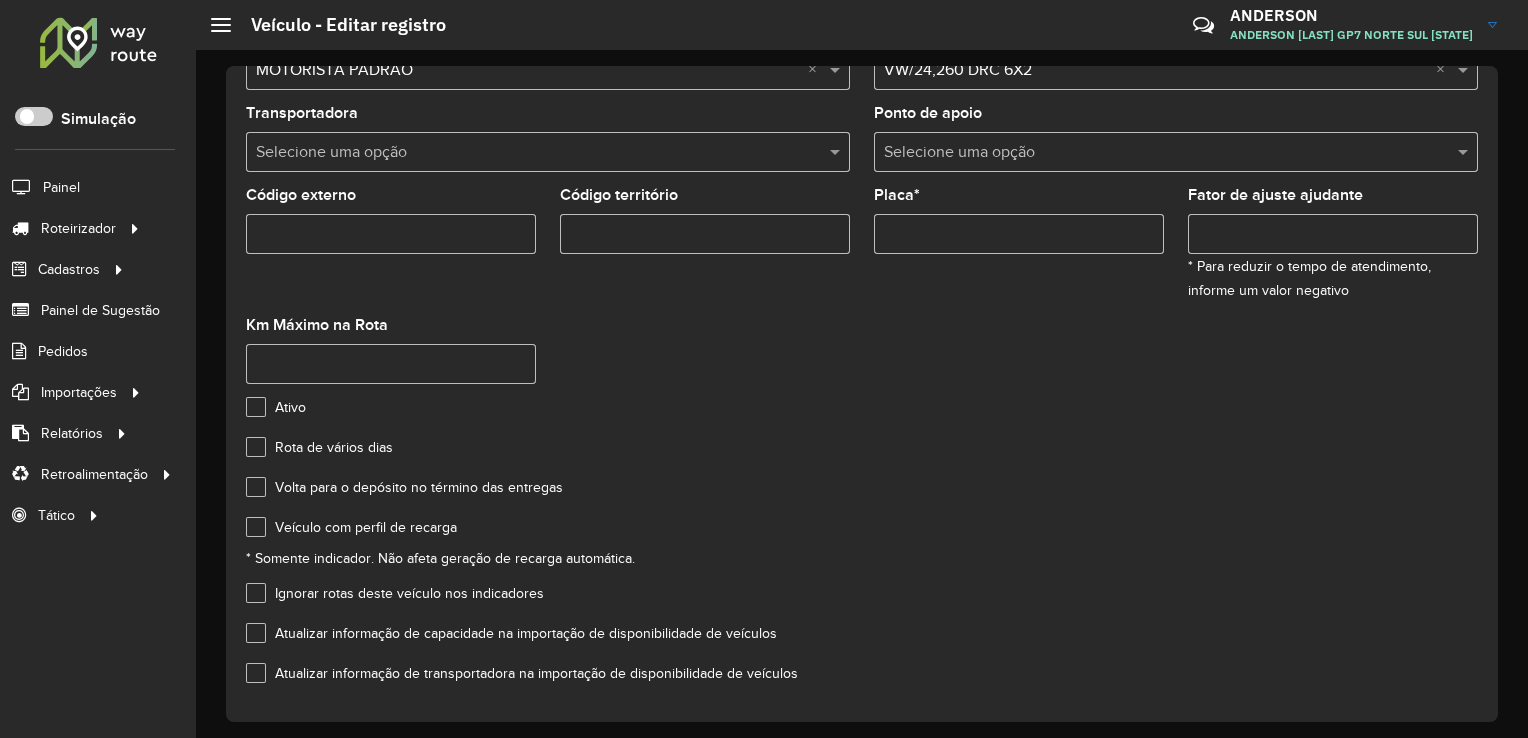 scroll, scrollTop: 213, scrollLeft: 0, axis: vertical 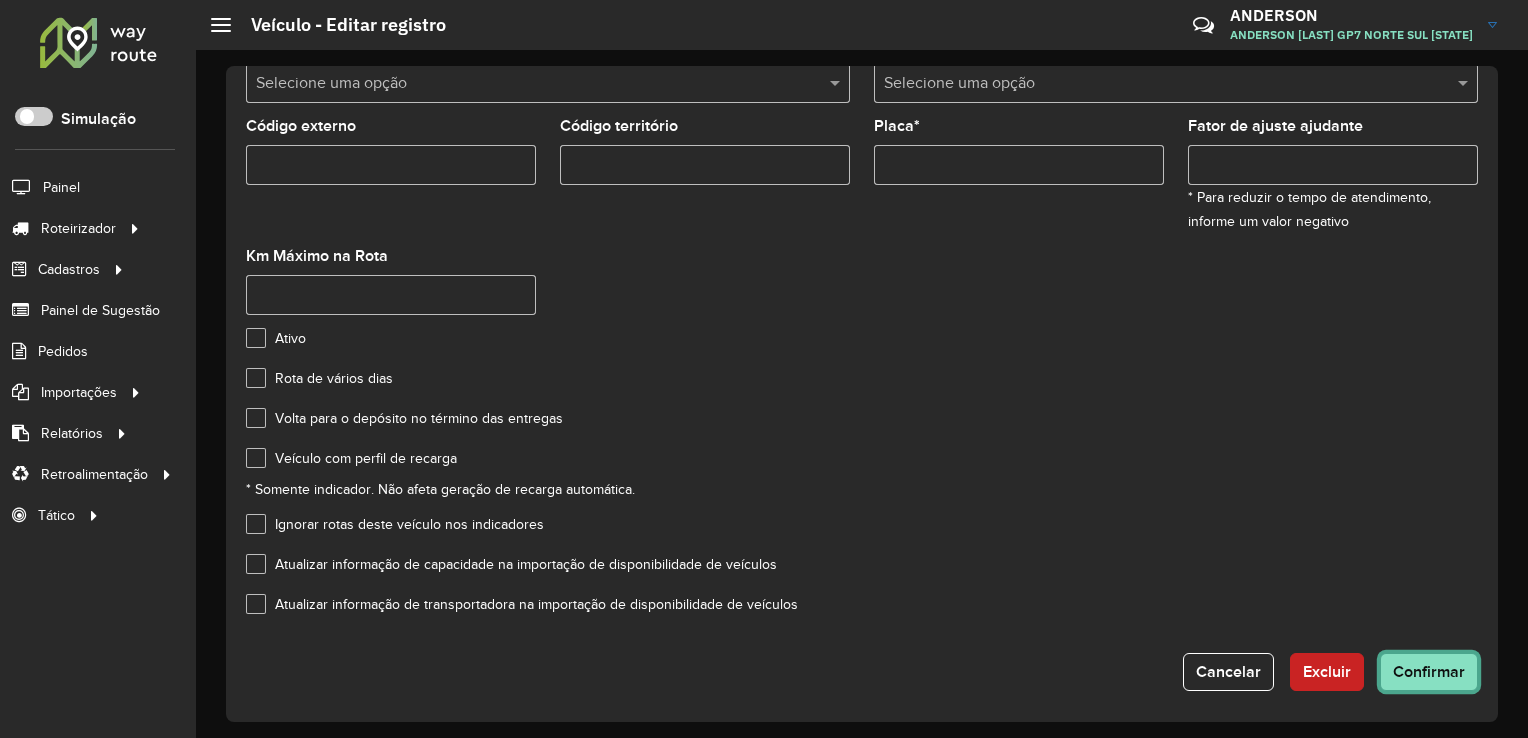 click on "Confirmar" 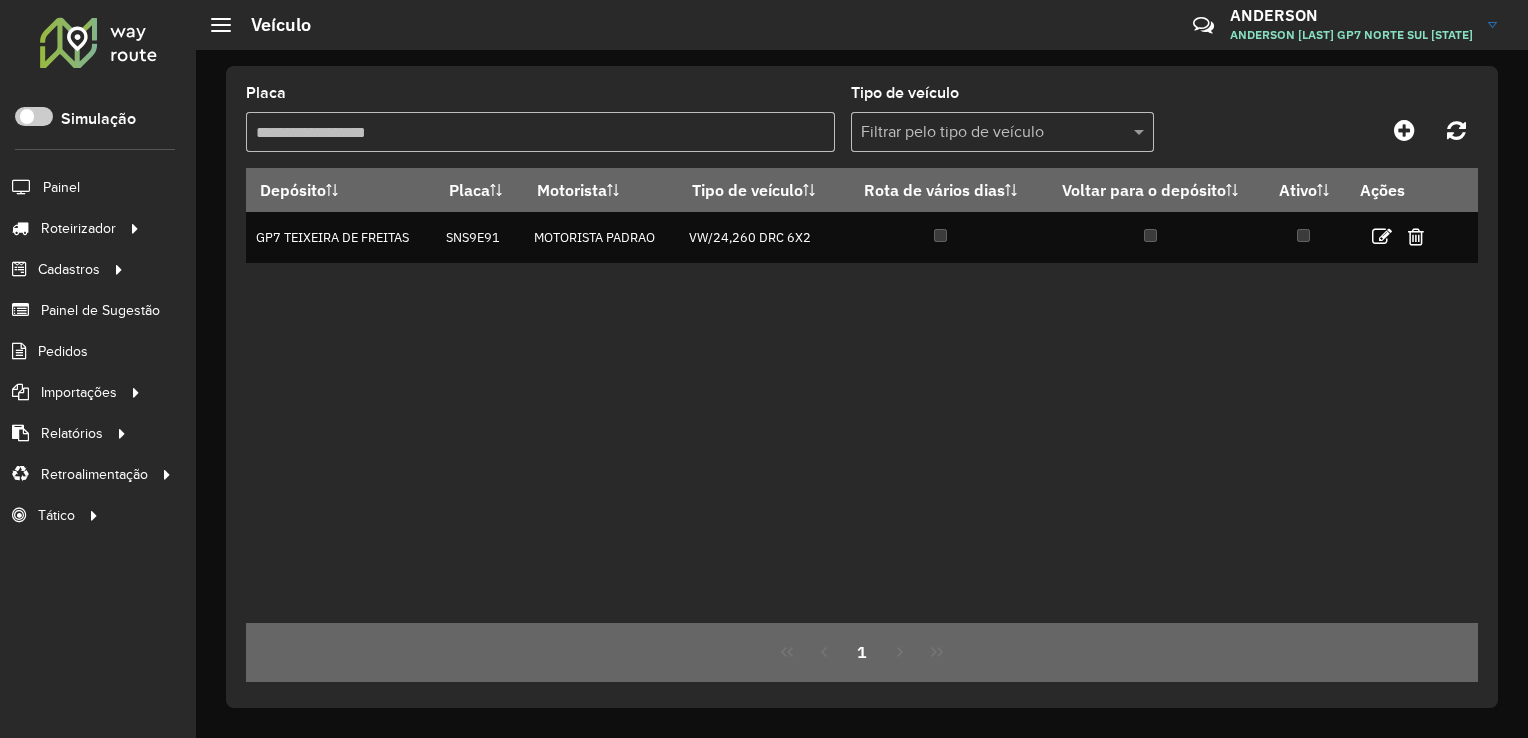 click 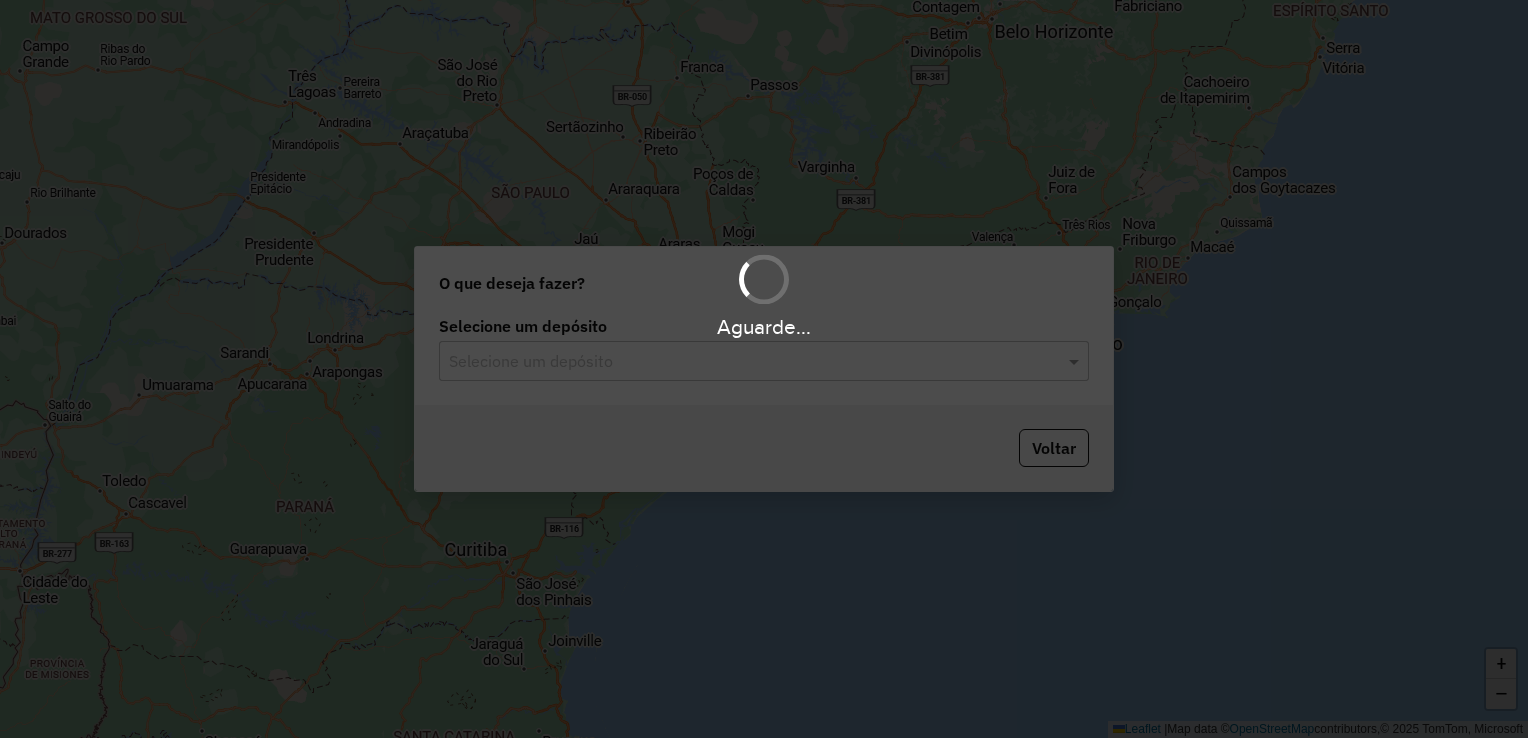 scroll, scrollTop: 0, scrollLeft: 0, axis: both 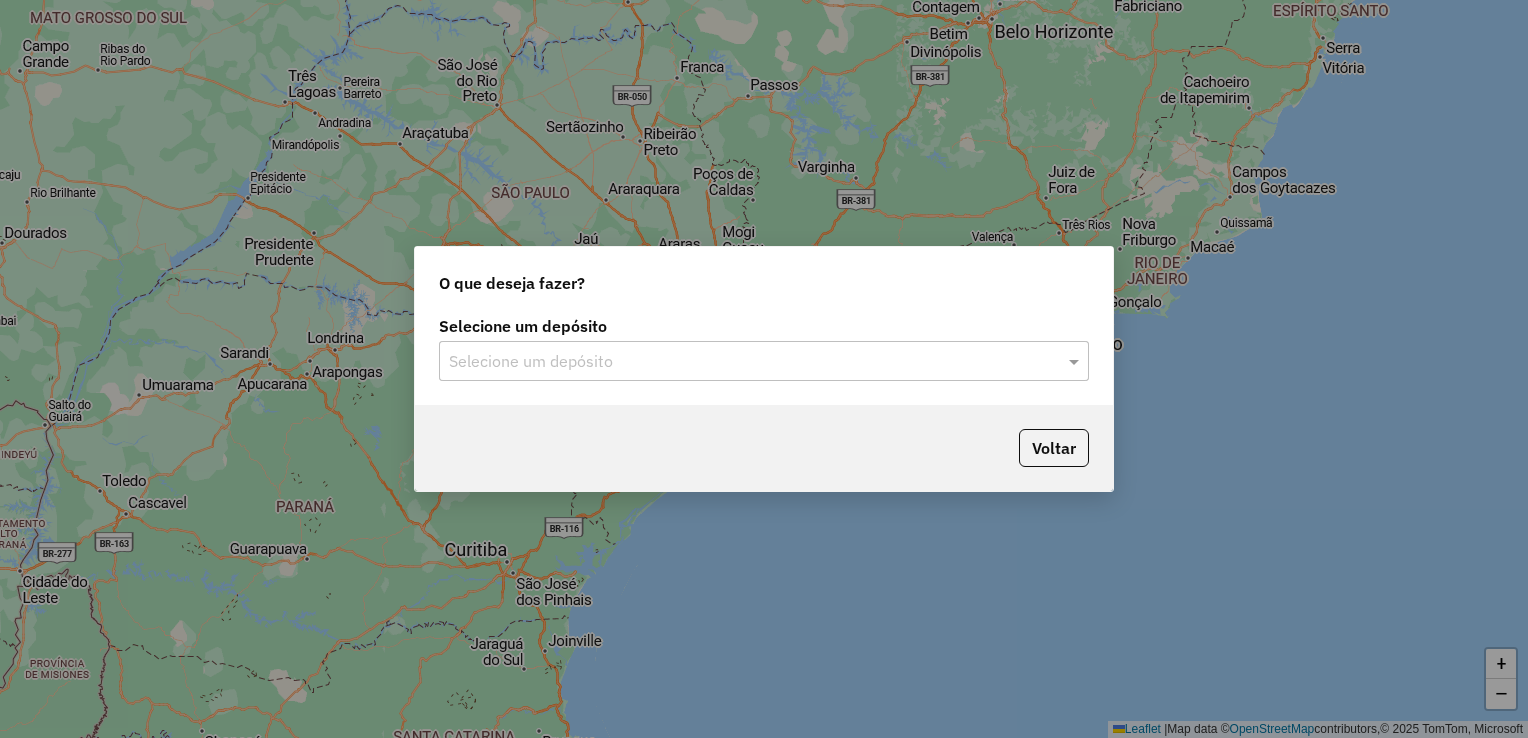 click 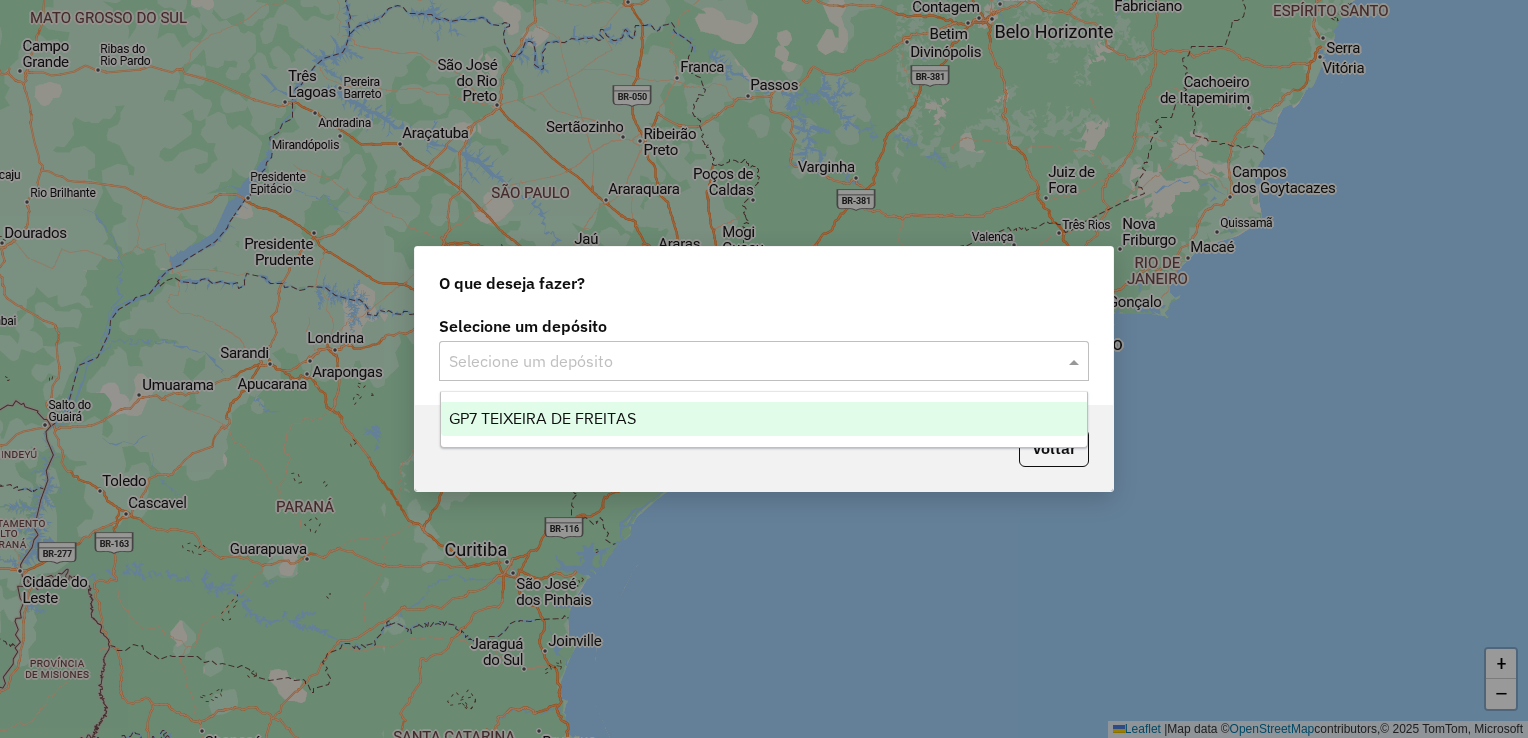 click on "GP7 TEIXEIRA DE FREITAS" at bounding box center [542, 418] 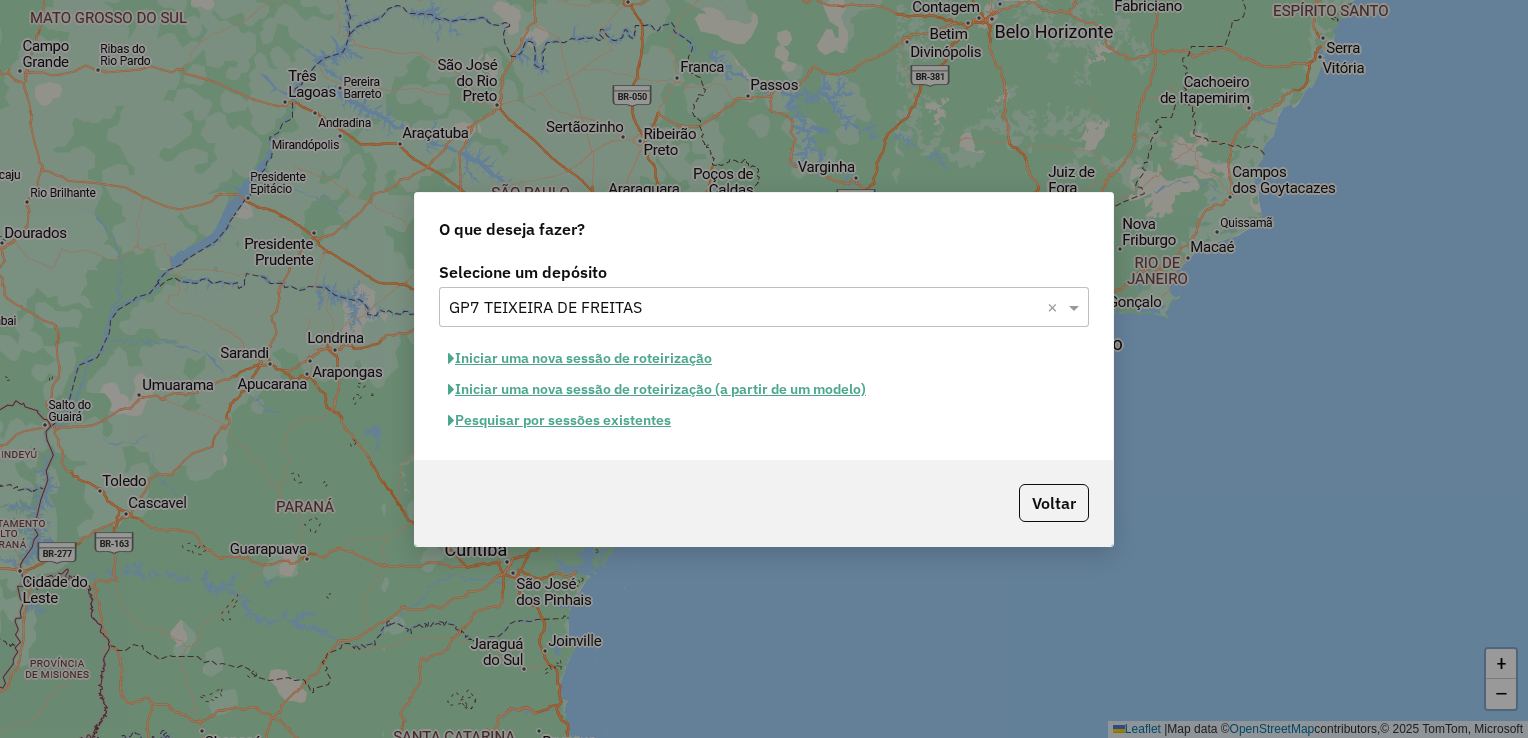 click on "Pesquisar por sessões existentes" 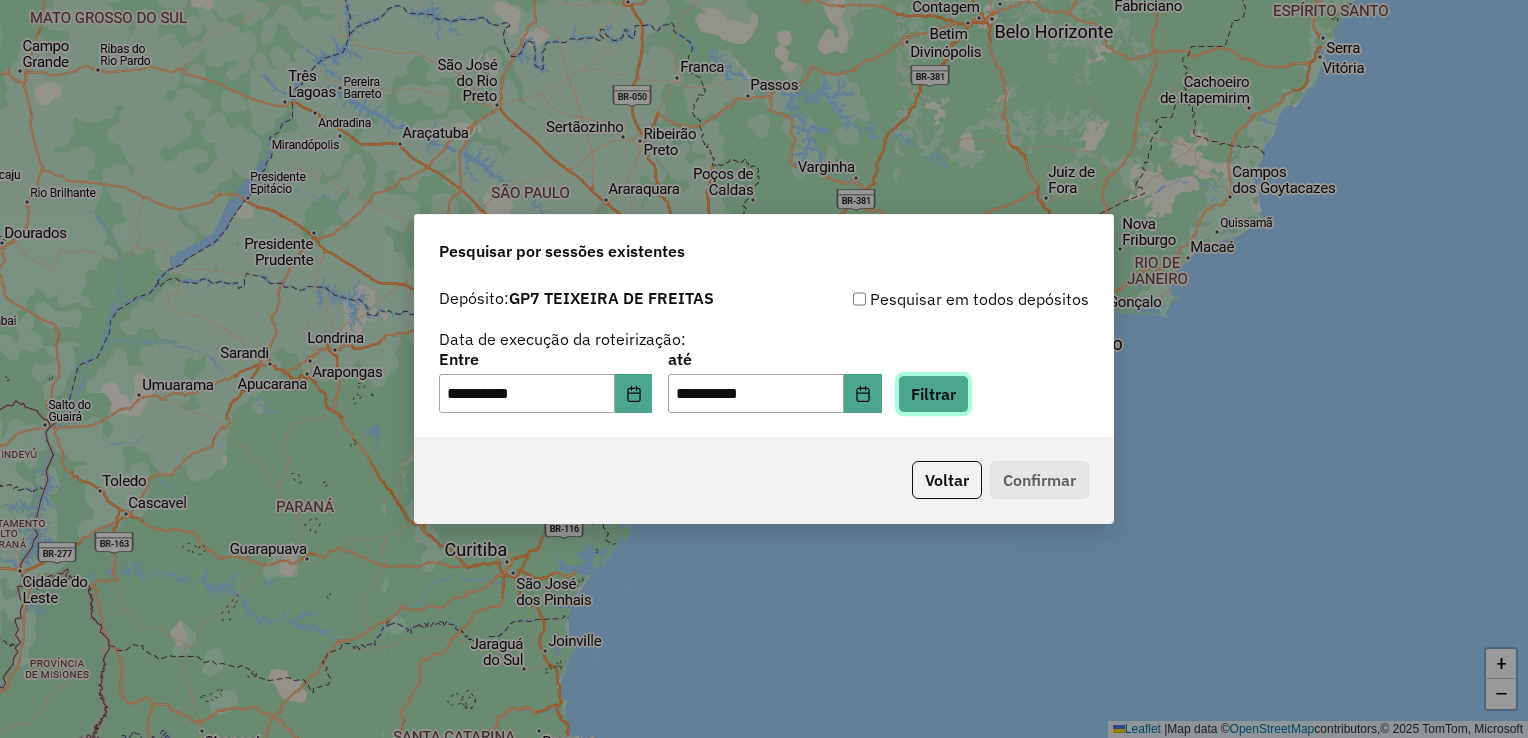 click on "Filtrar" 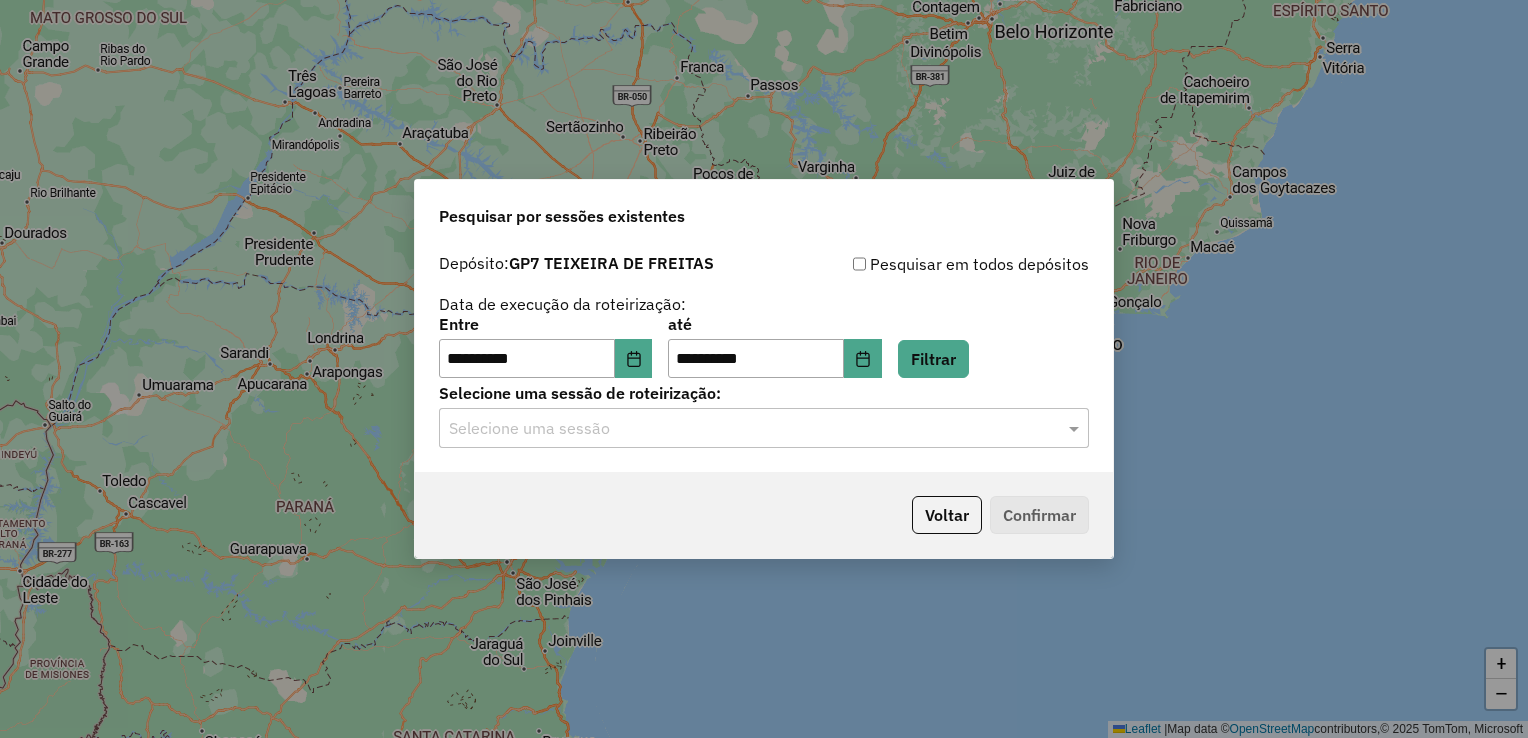 click 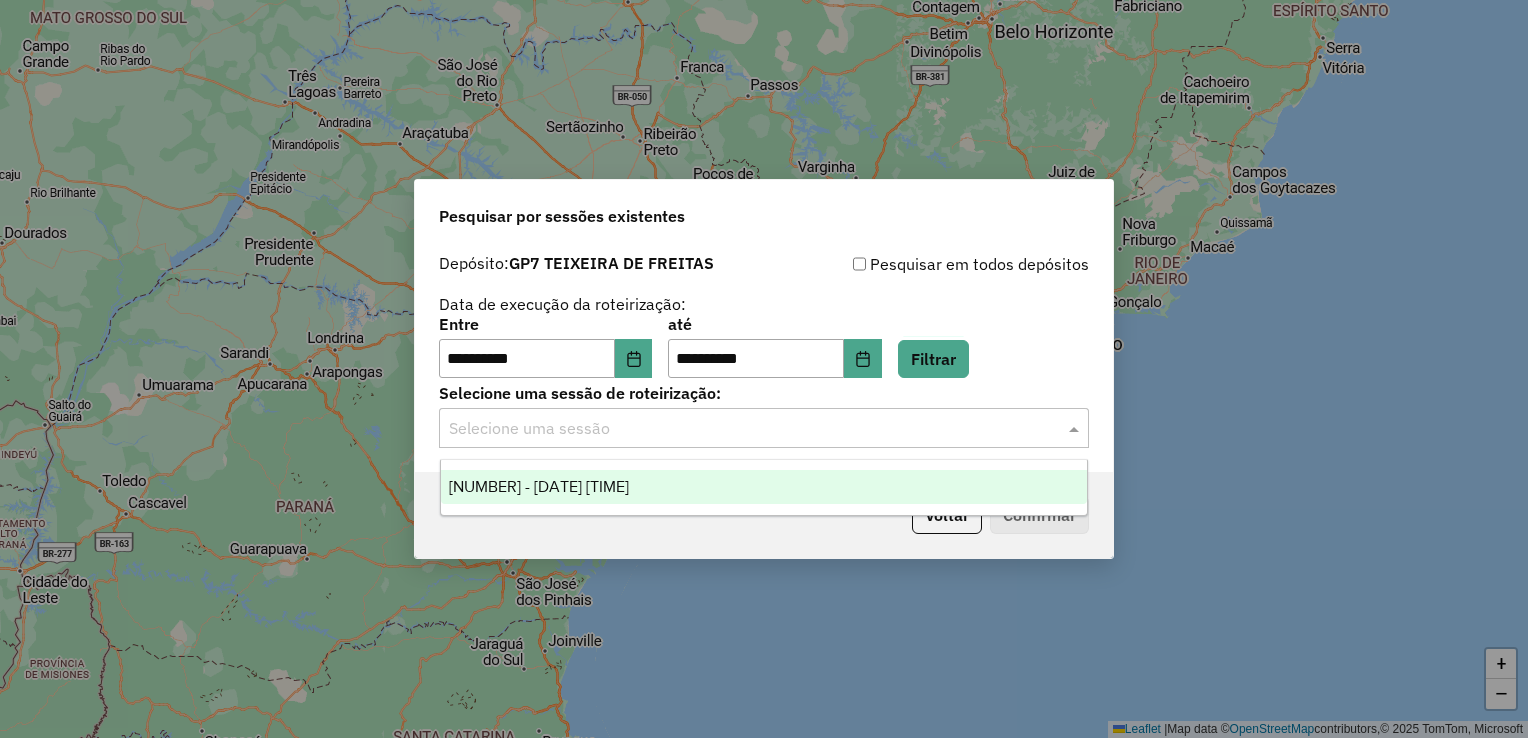 click on "974768 - 05/08/2025 17:57" at bounding box center [764, 487] 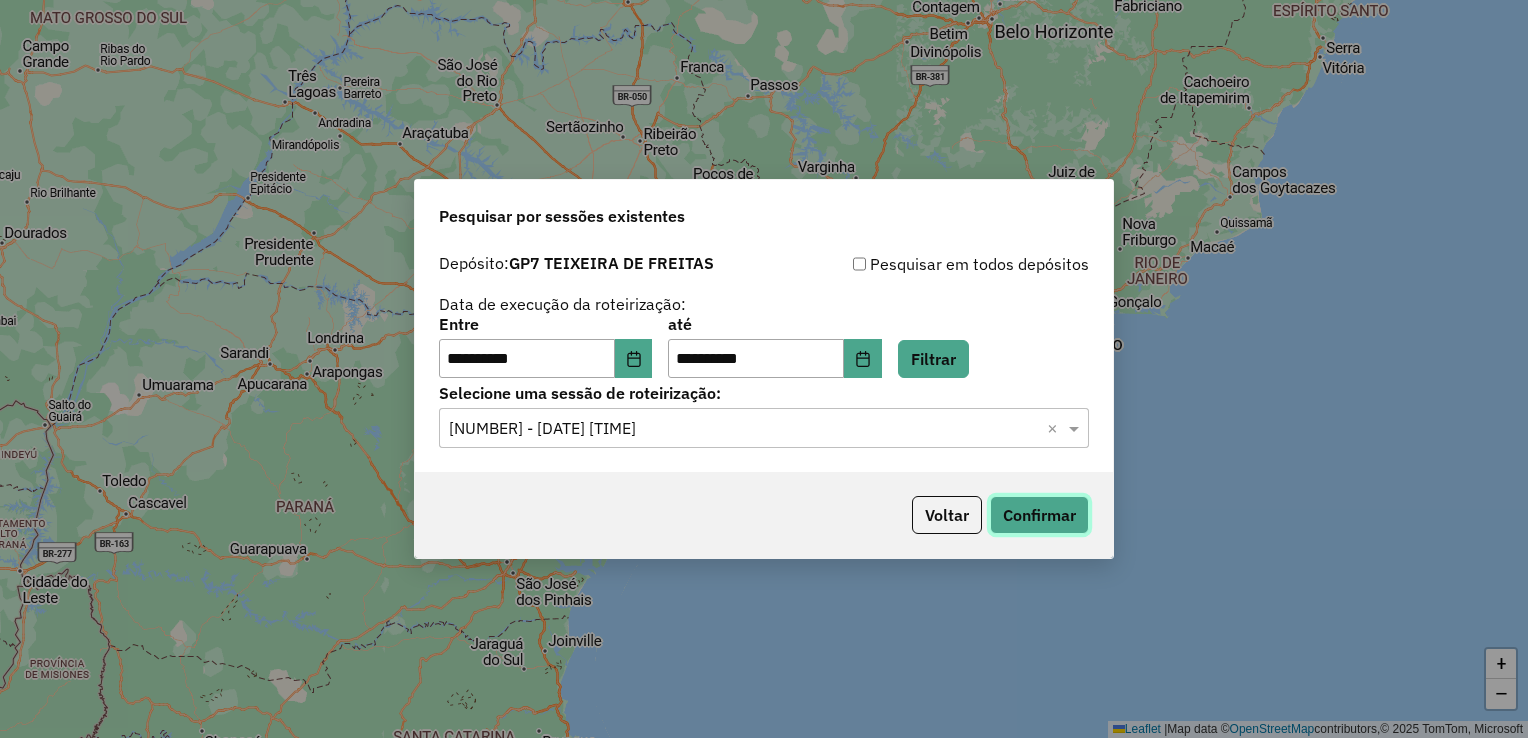click on "Confirmar" 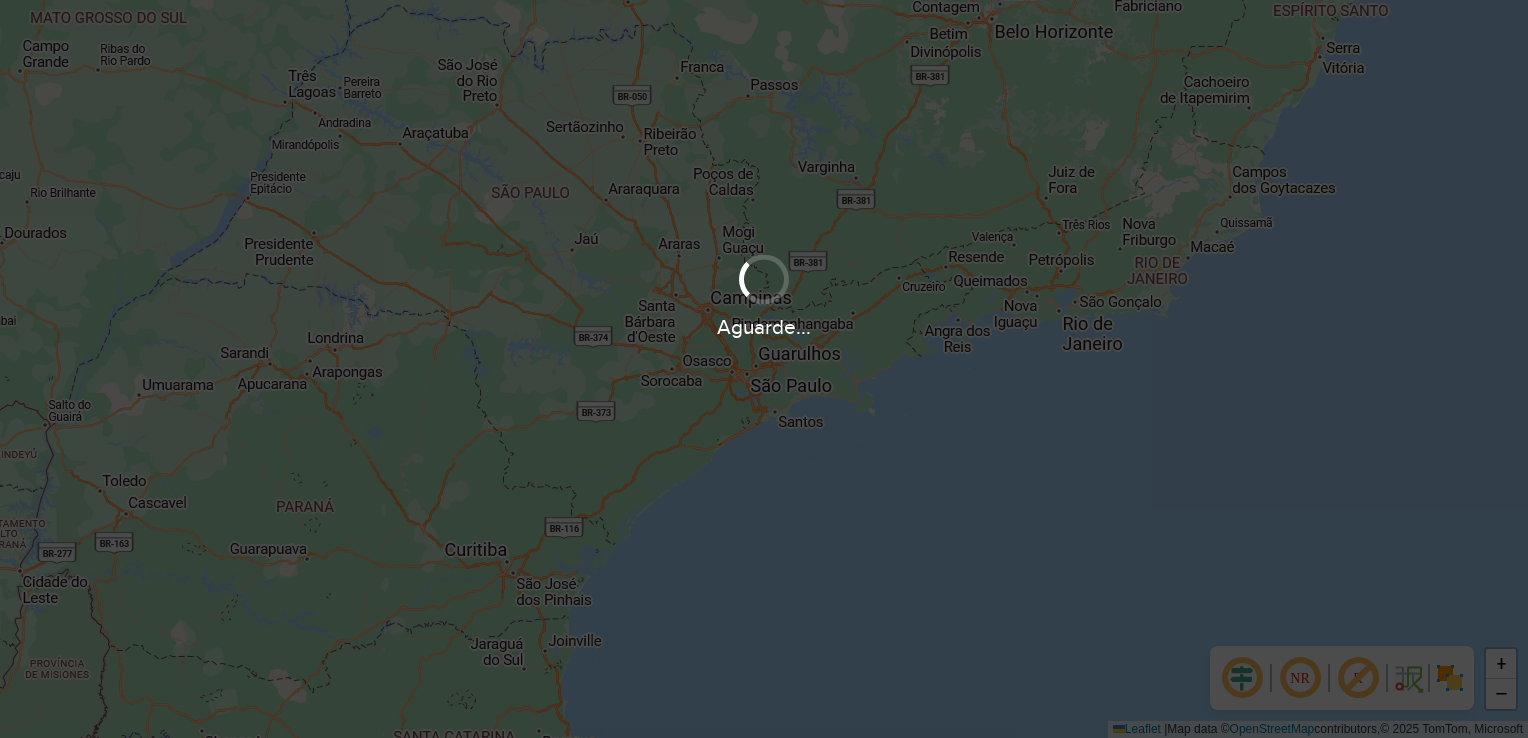 scroll, scrollTop: 0, scrollLeft: 0, axis: both 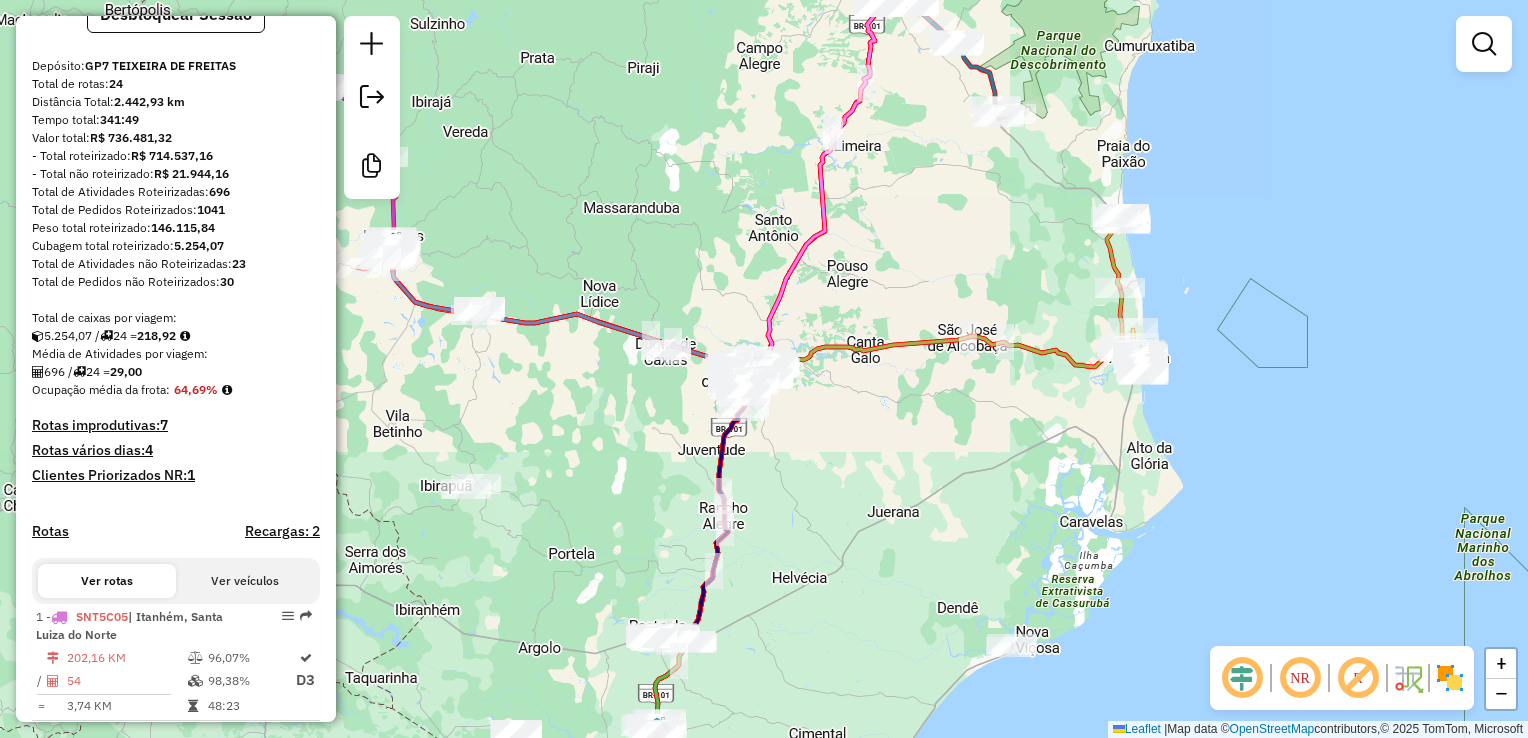 click on "Recargas: 2" at bounding box center (282, 531) 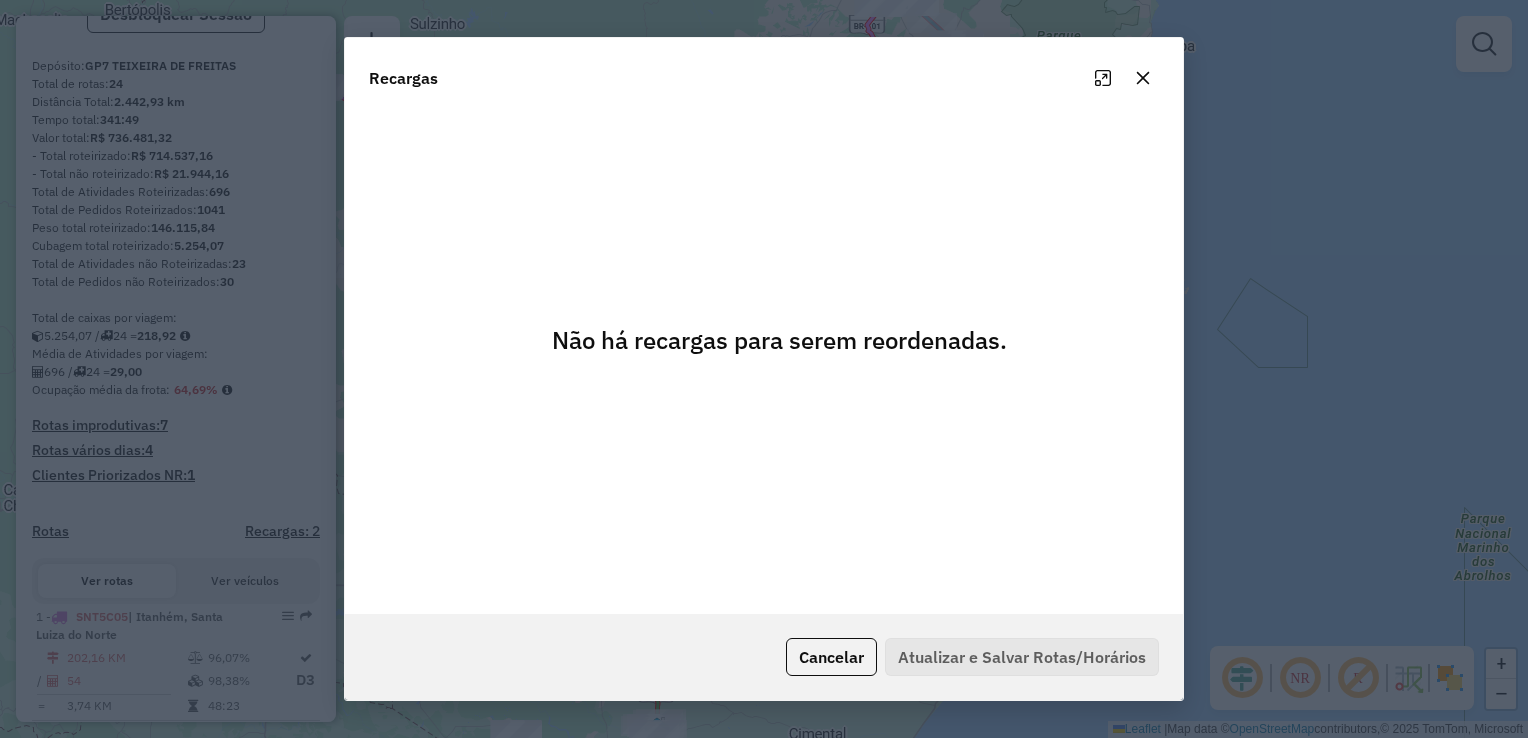 click 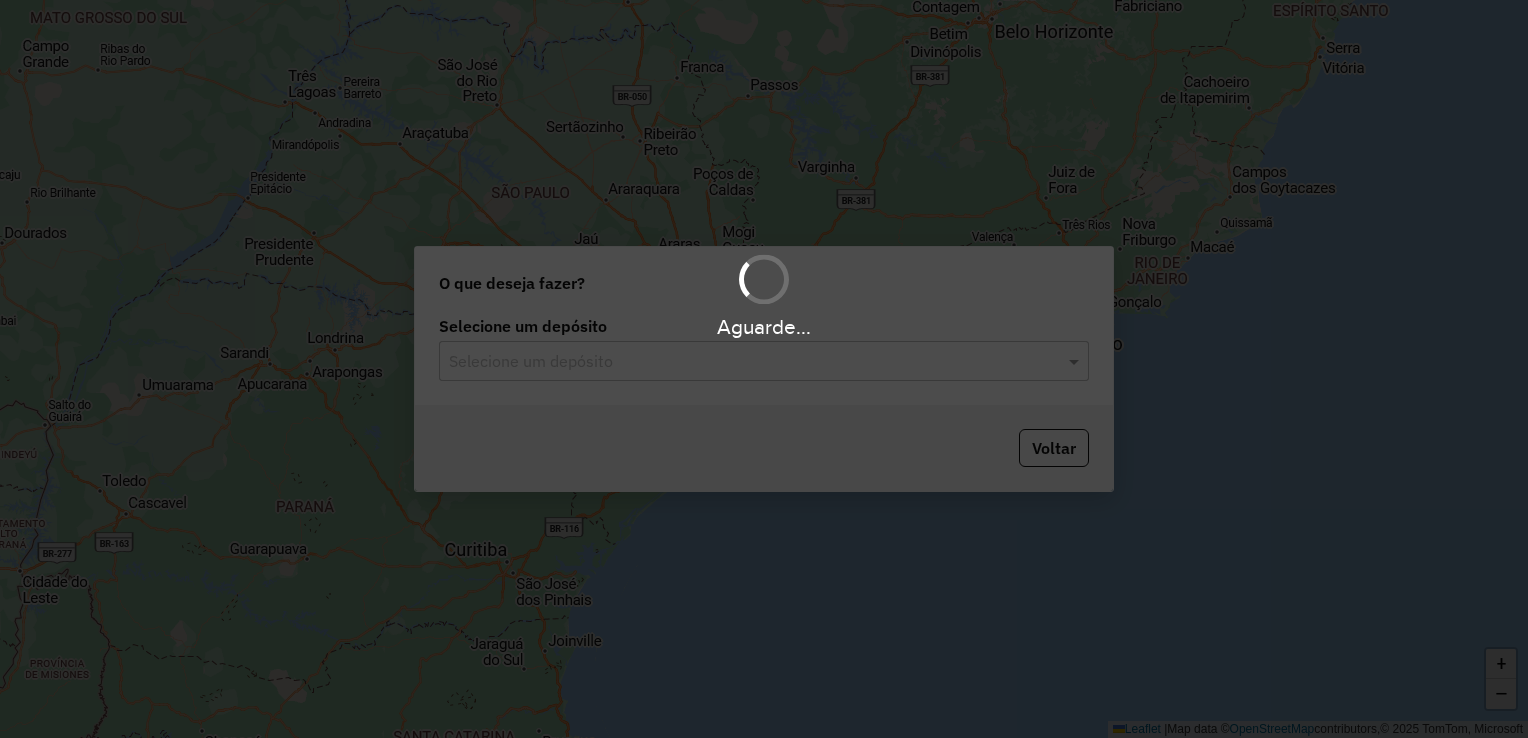 scroll, scrollTop: 0, scrollLeft: 0, axis: both 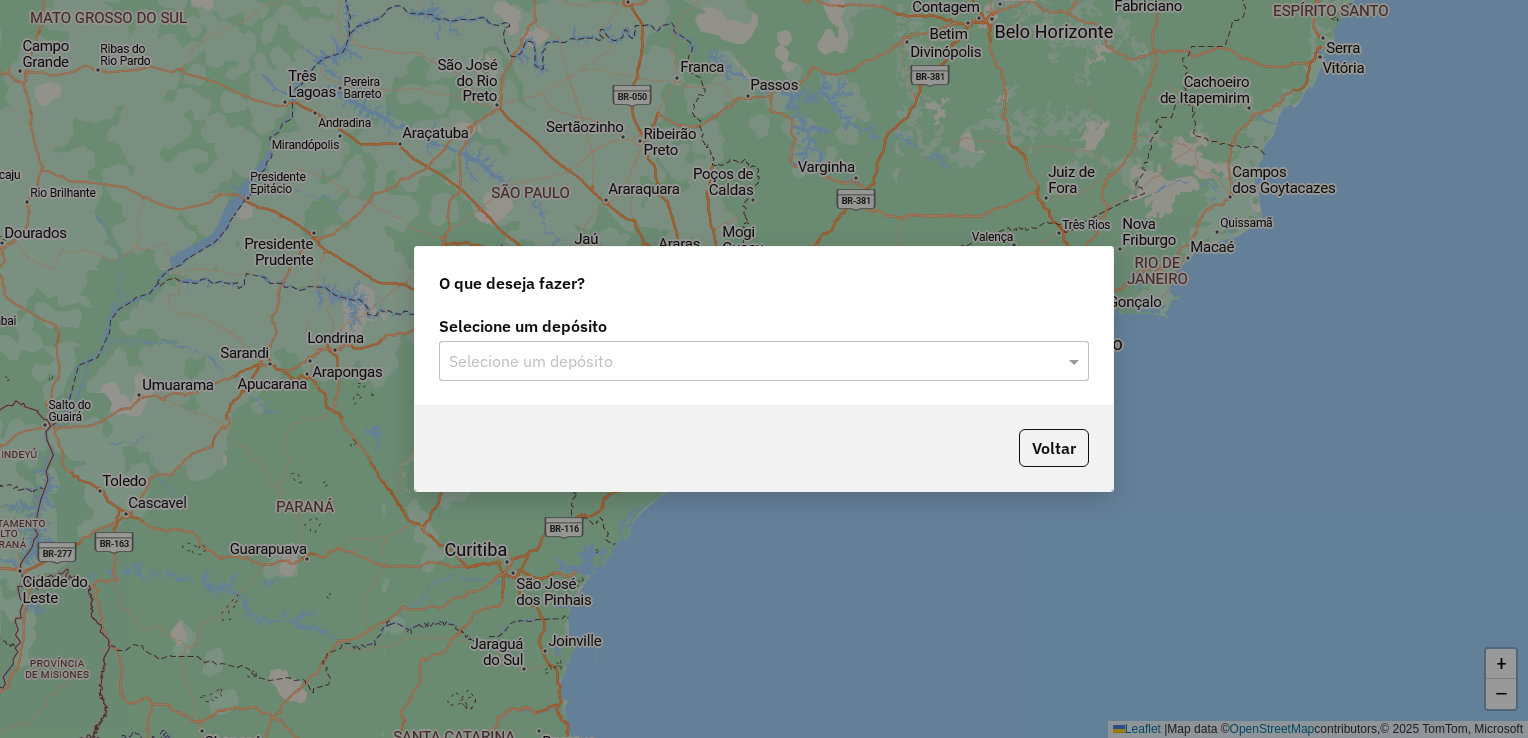 click on "Selecione um depósito Selecione um depósito" 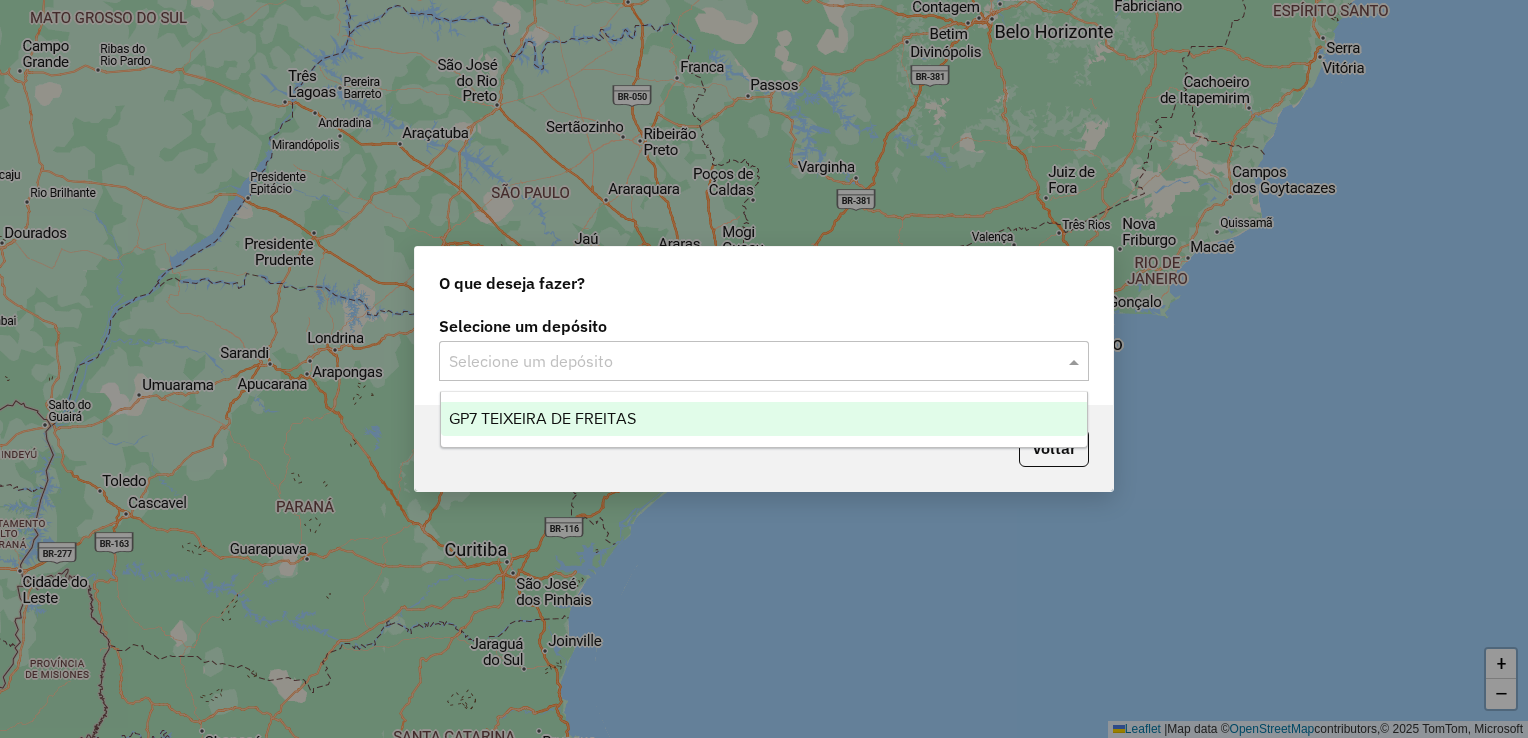 click on "GP7 TEIXEIRA DE FREITAS" at bounding box center (764, 419) 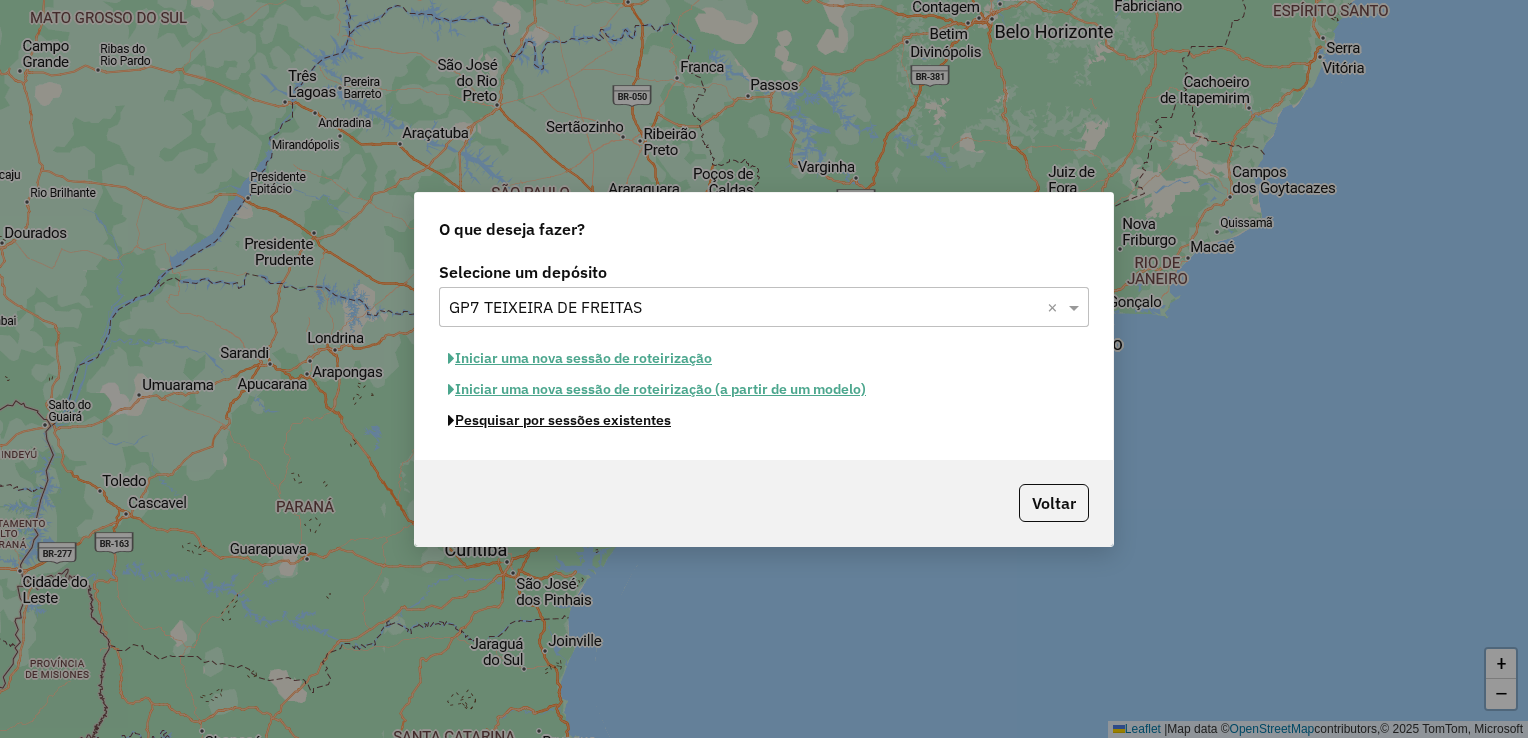 click on "Pesquisar por sessões existentes" 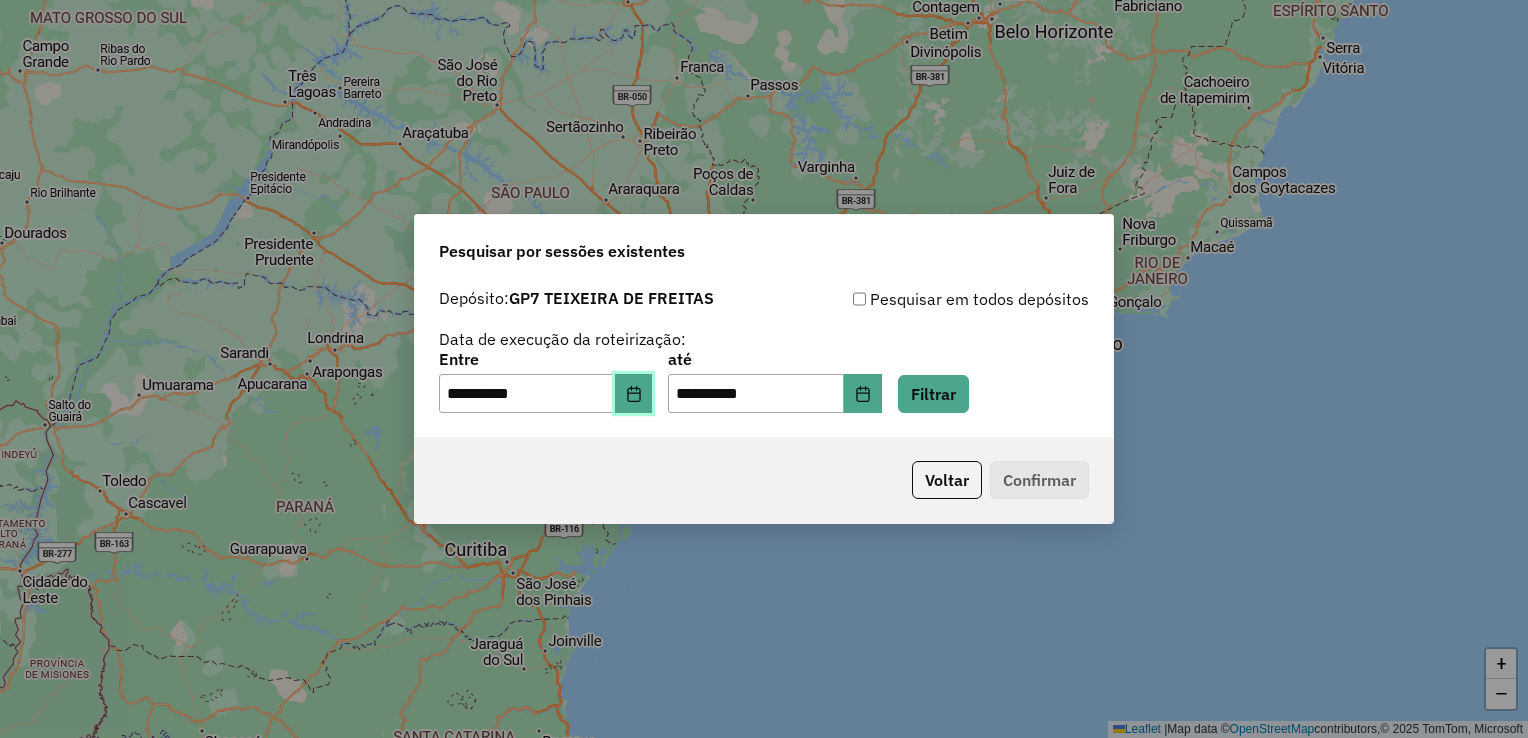 click 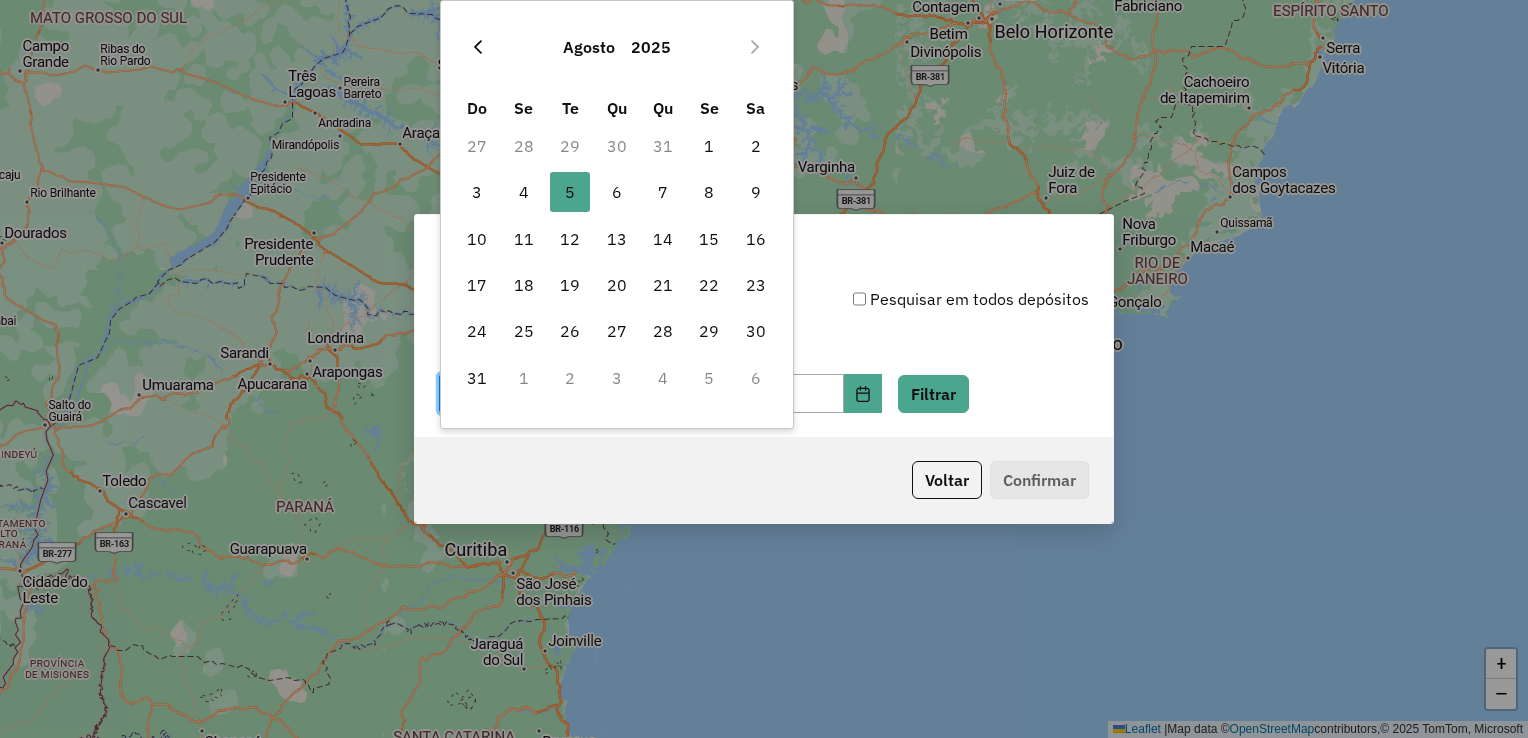 click 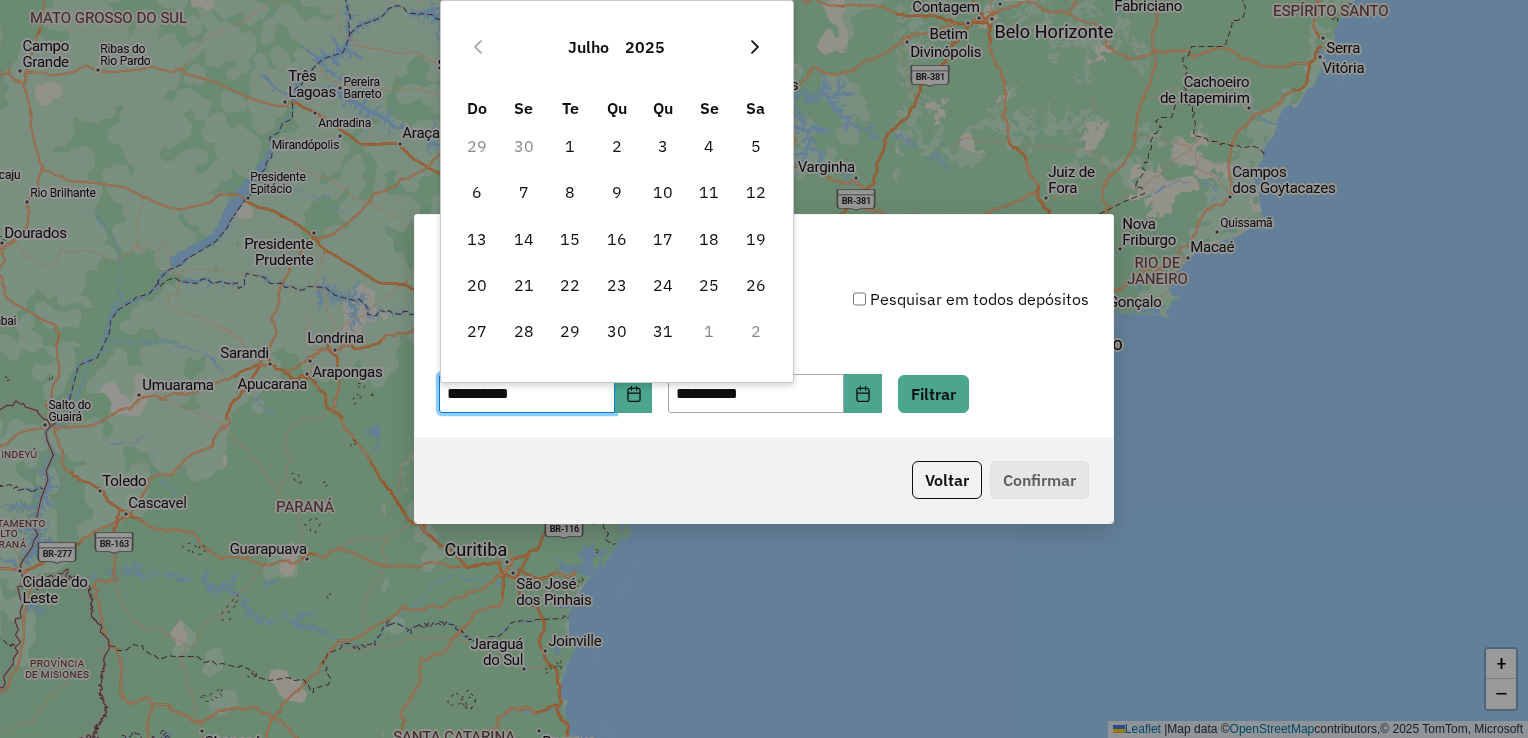 click at bounding box center (755, 47) 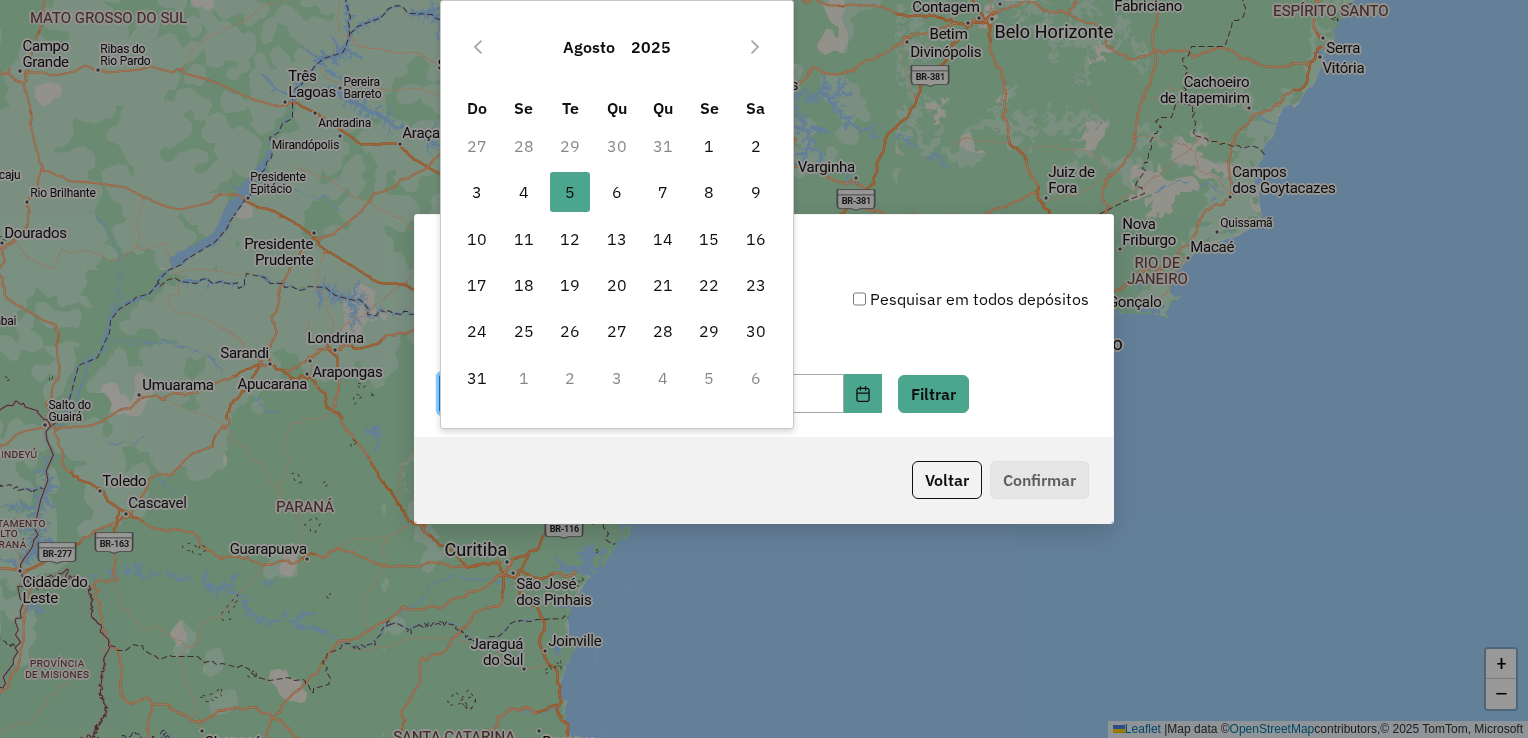 click on "31" at bounding box center (663, 146) 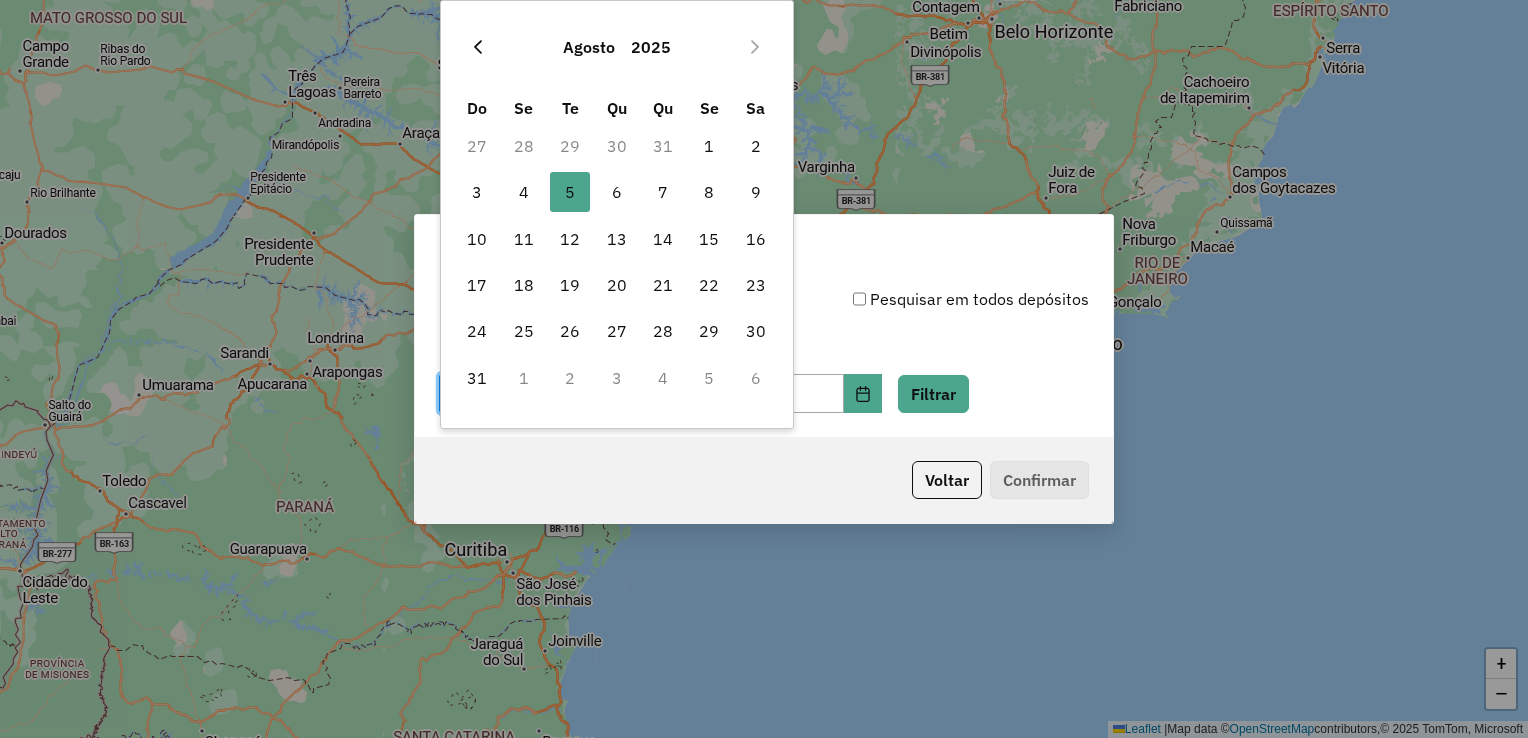click at bounding box center [478, 47] 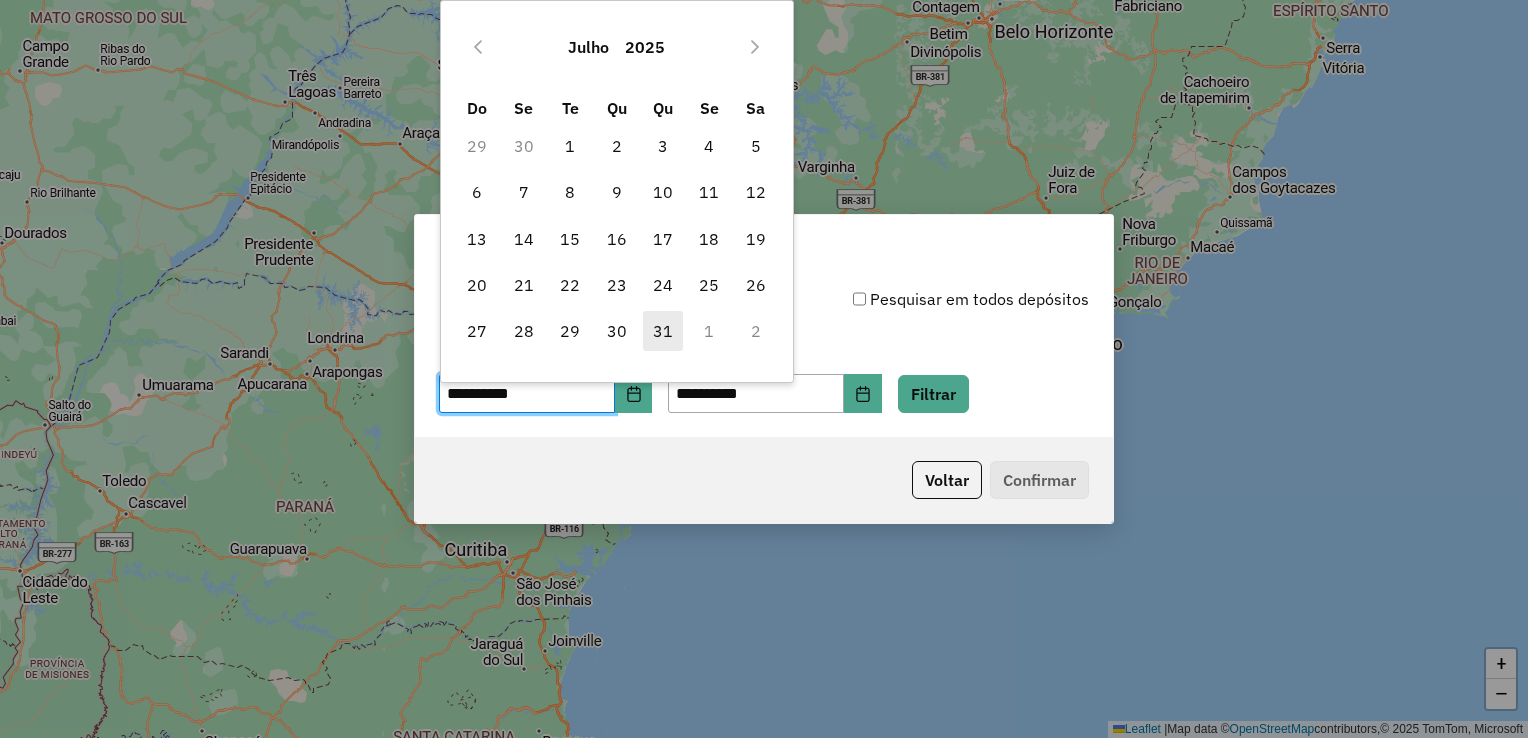 click on "31" at bounding box center [663, 331] 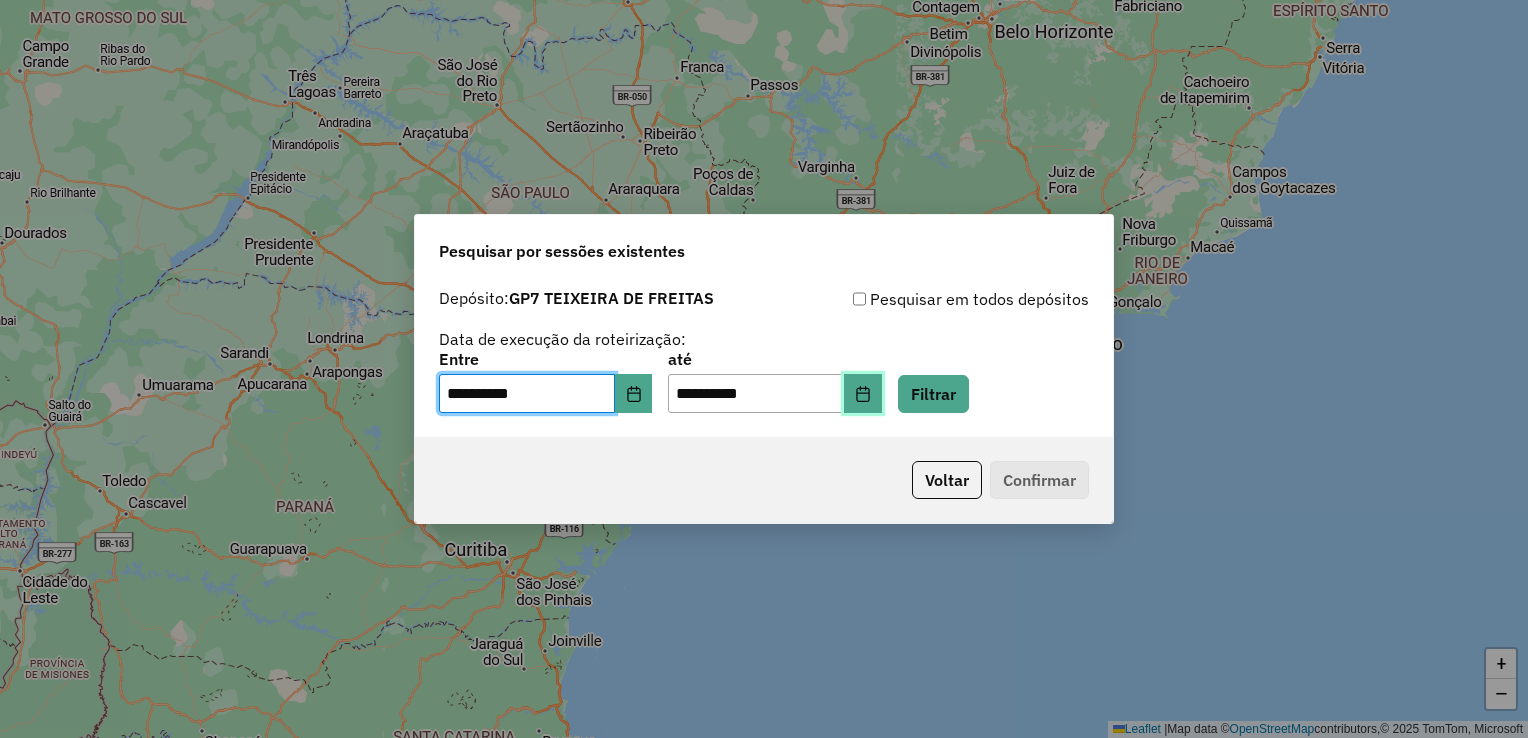 click 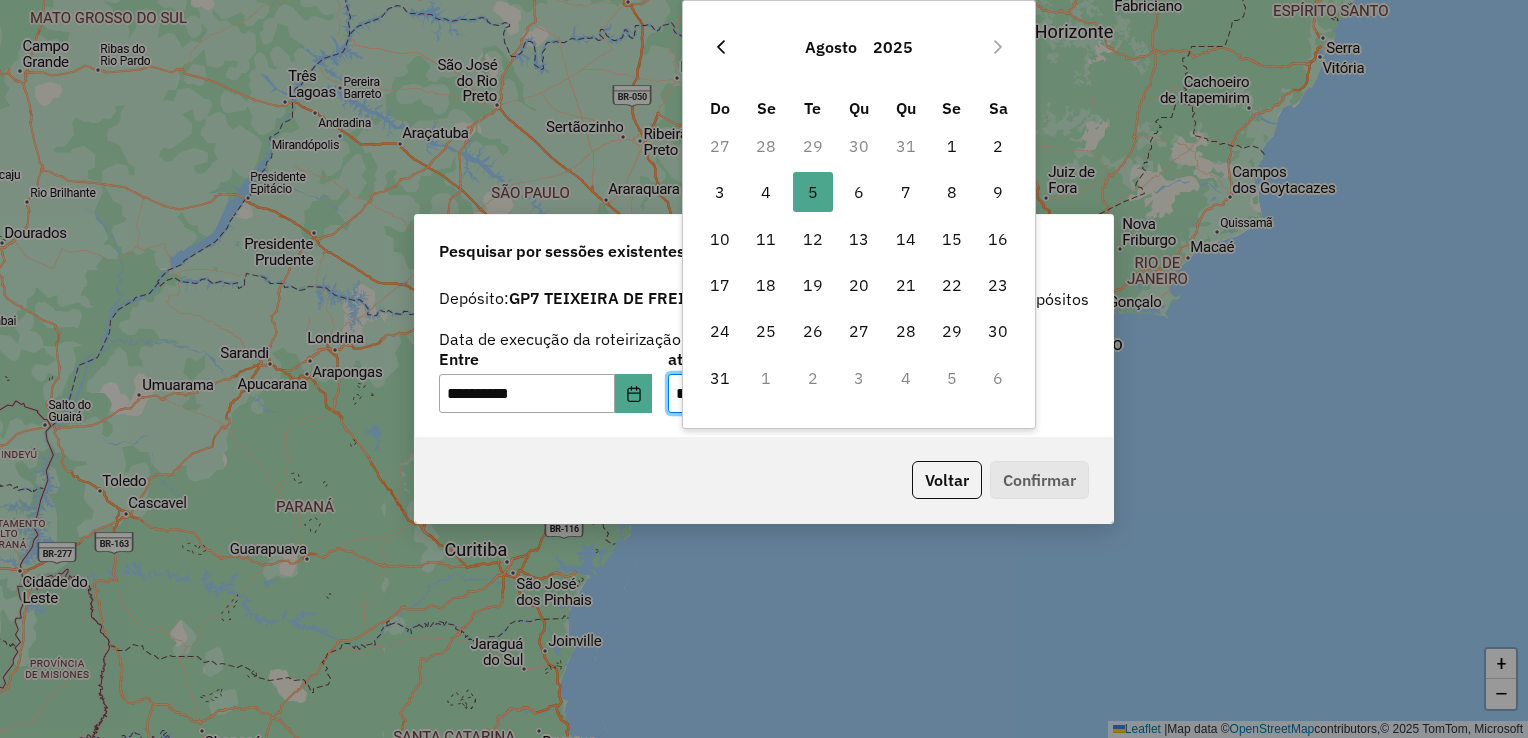 click 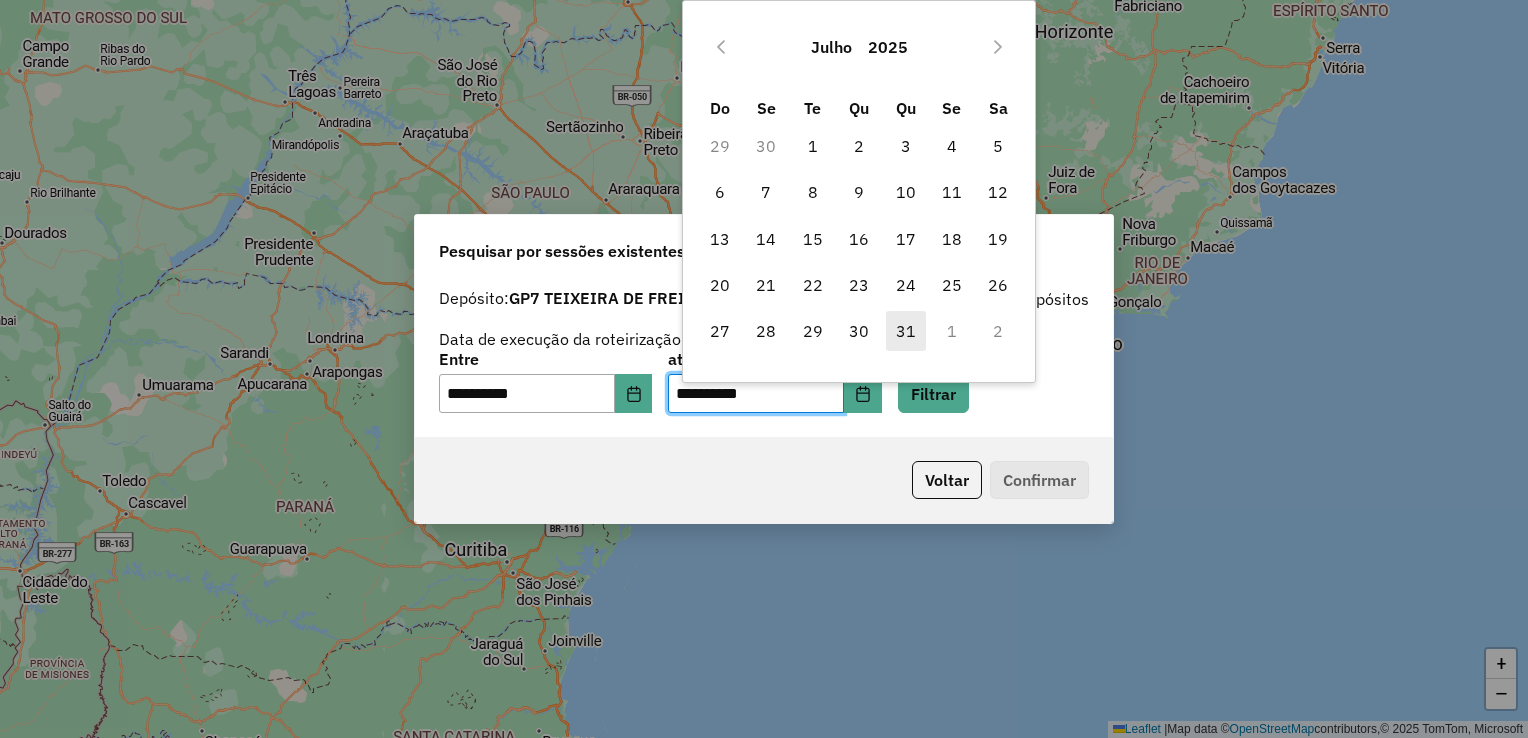 click on "31" at bounding box center (906, 331) 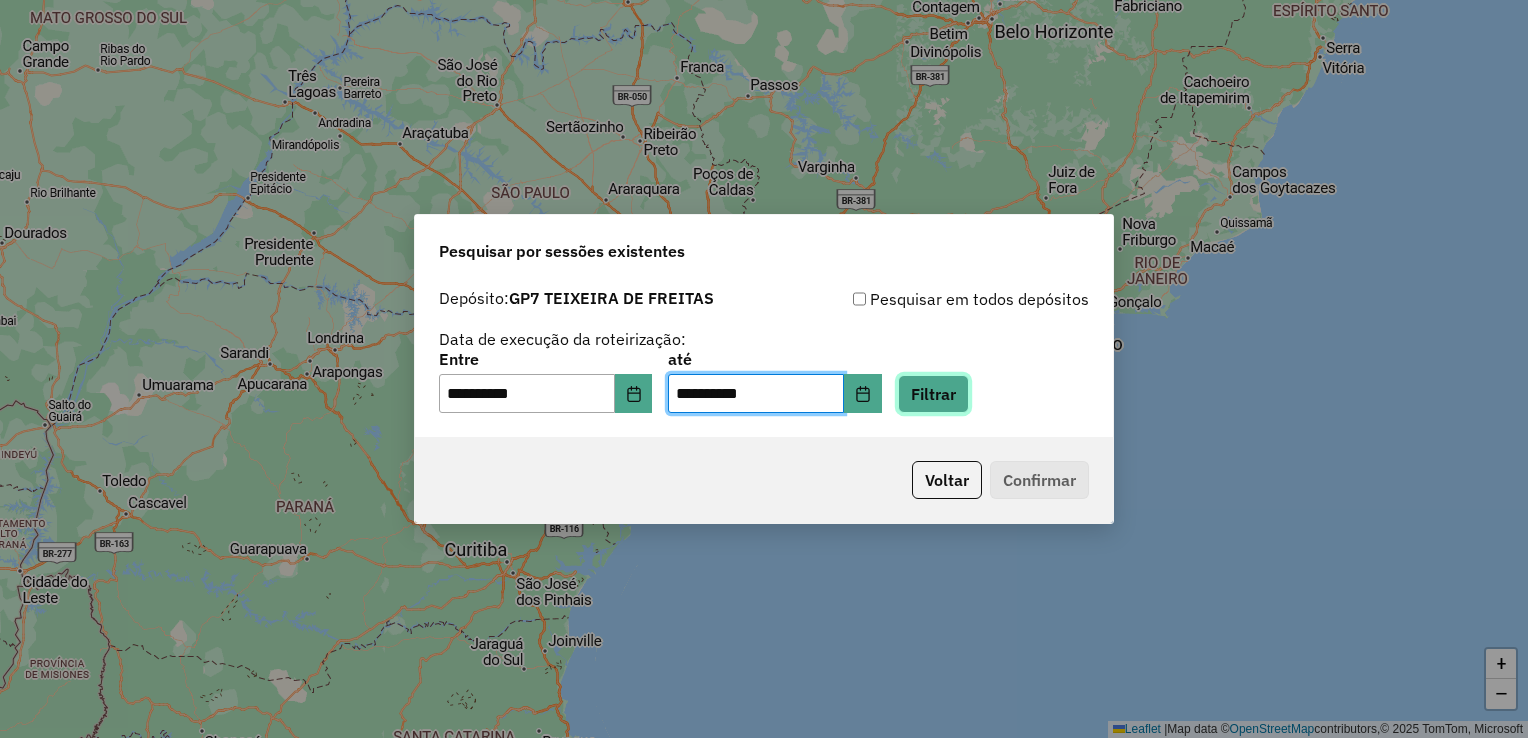 click on "Filtrar" 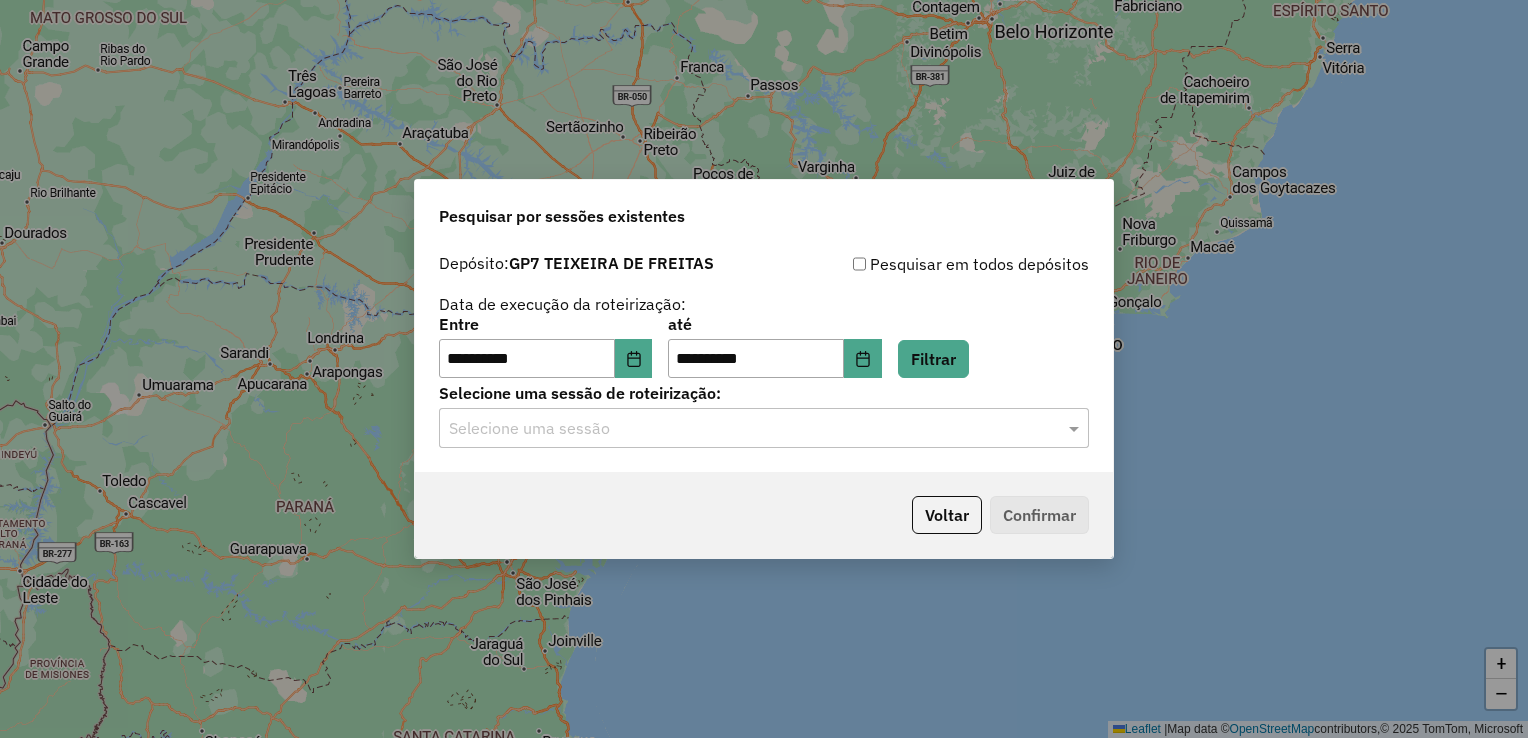 click 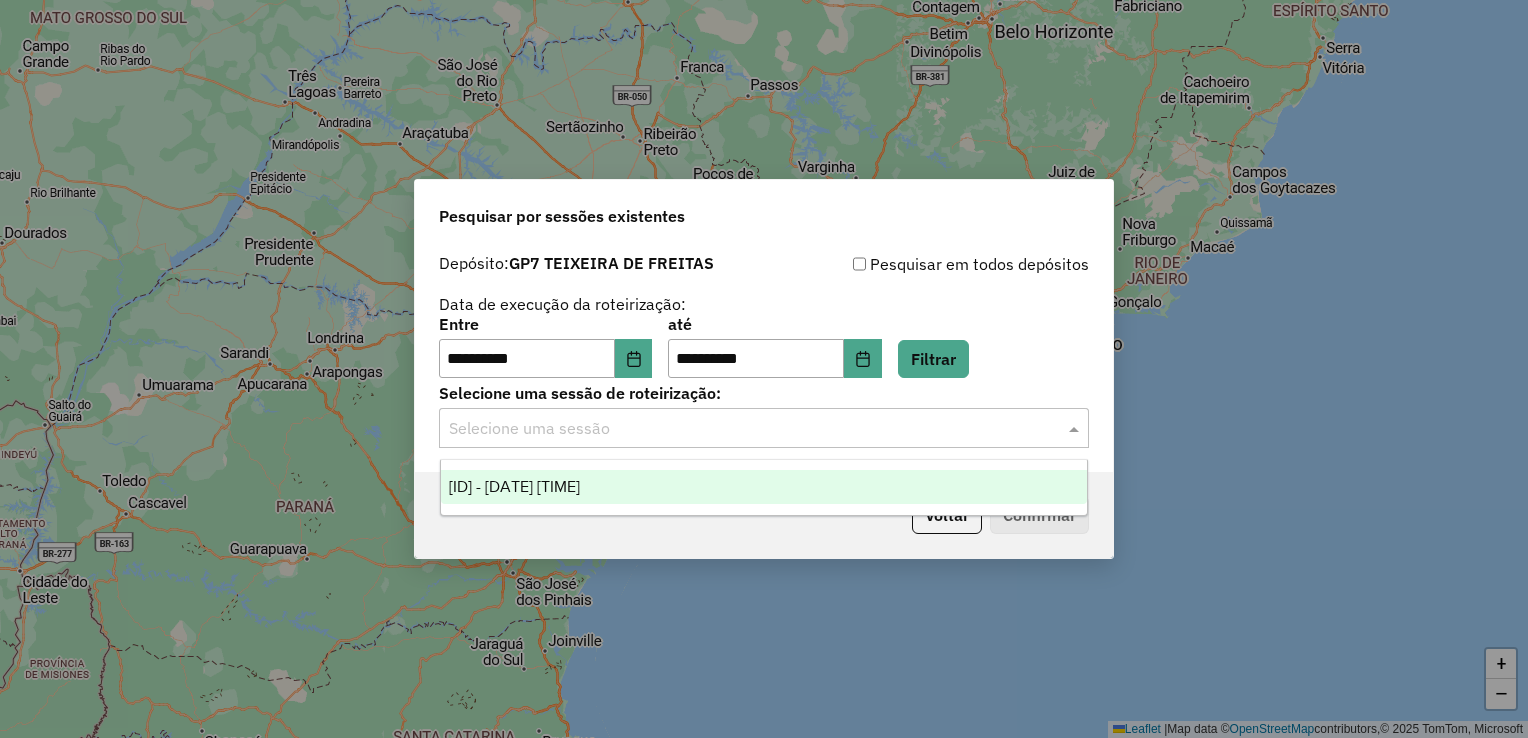 click on "972643 - 31/07/2025 17:56" at bounding box center [764, 487] 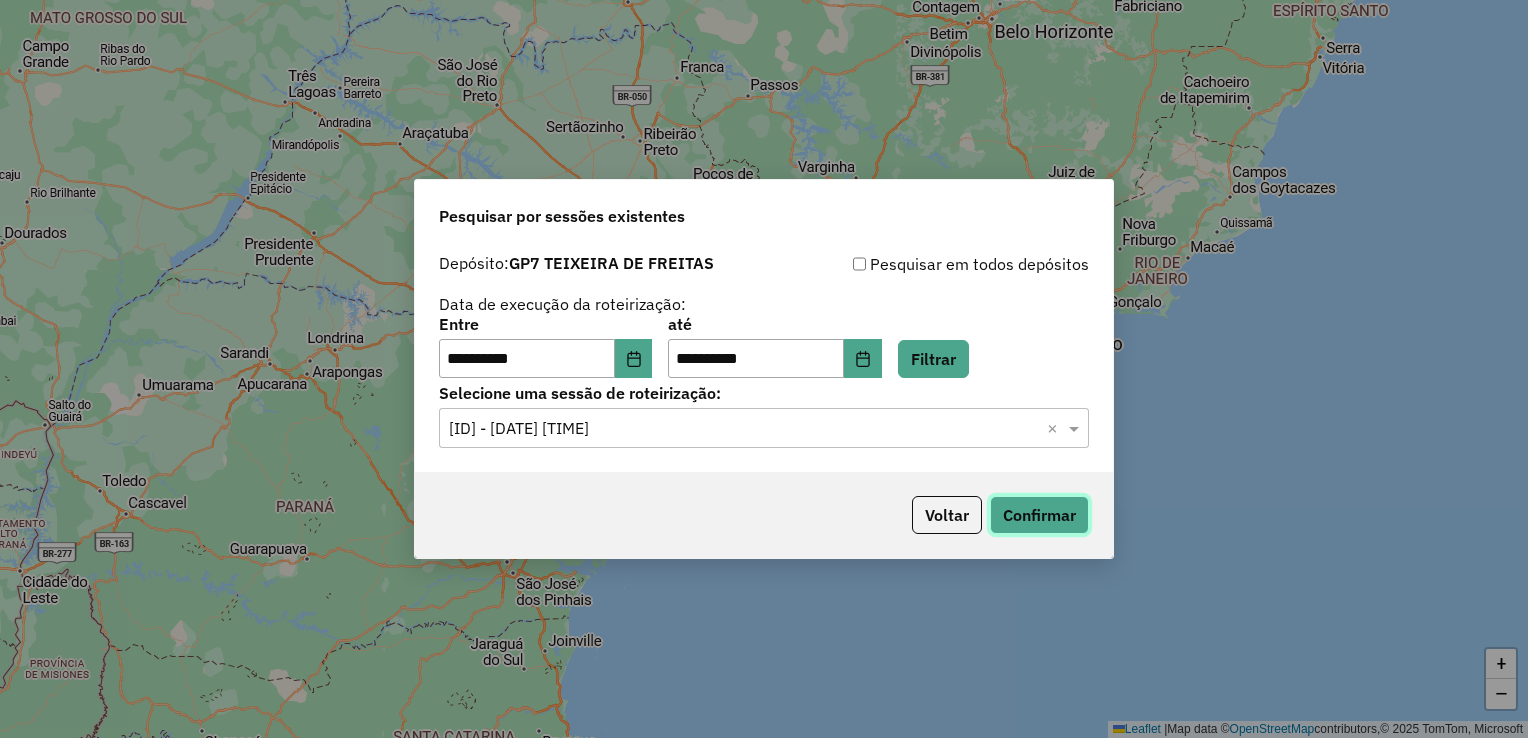 click on "Confirmar" 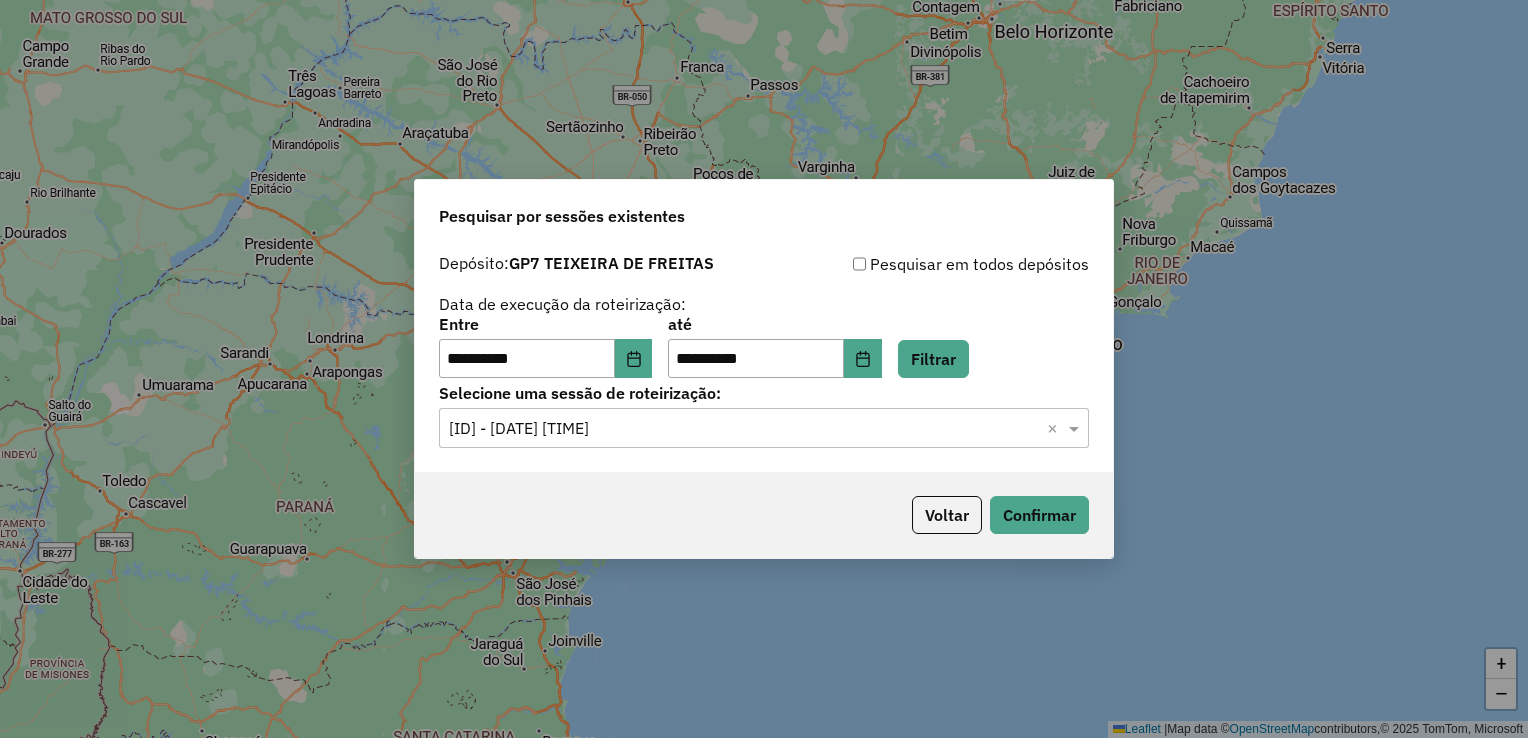 click on "**********" 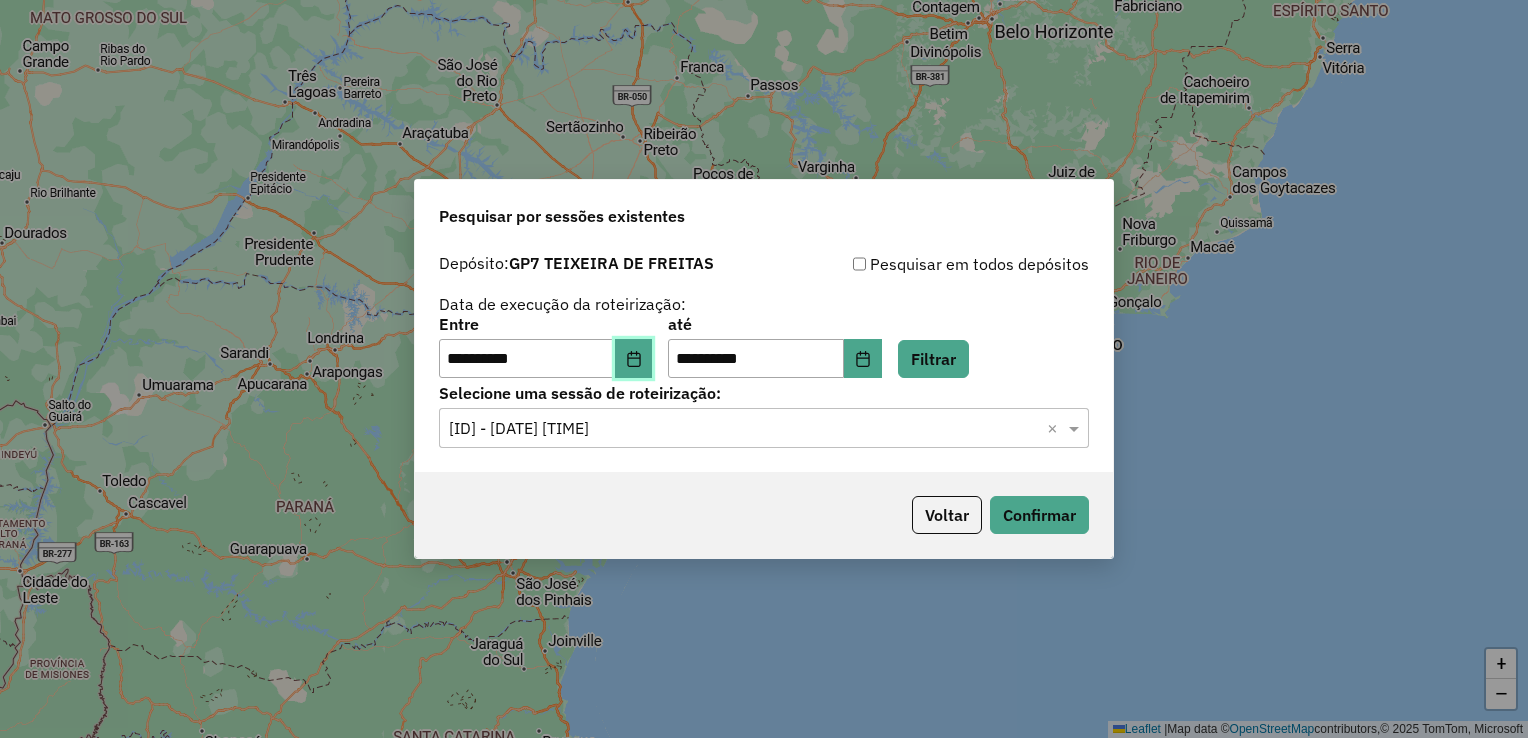 click 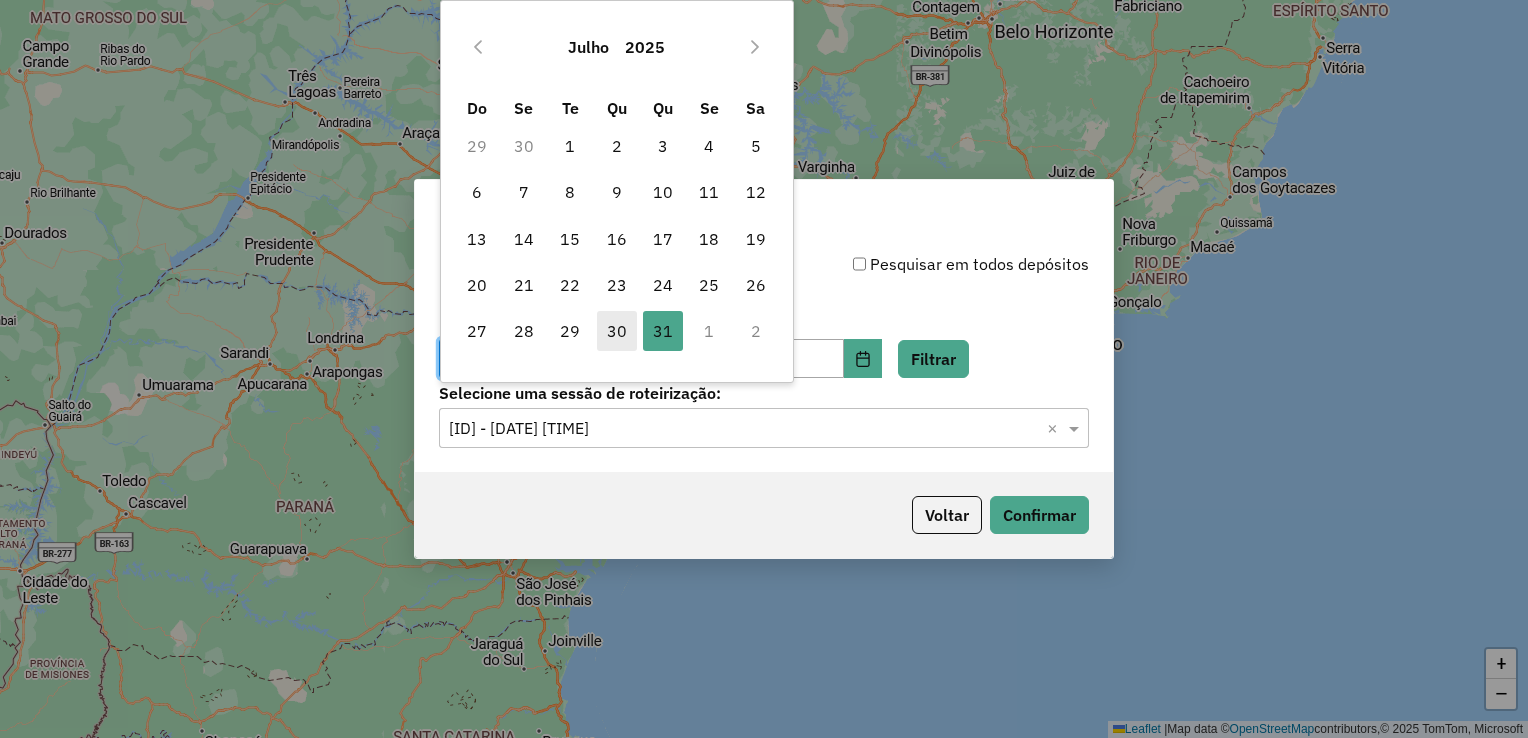 click on "30" at bounding box center (617, 331) 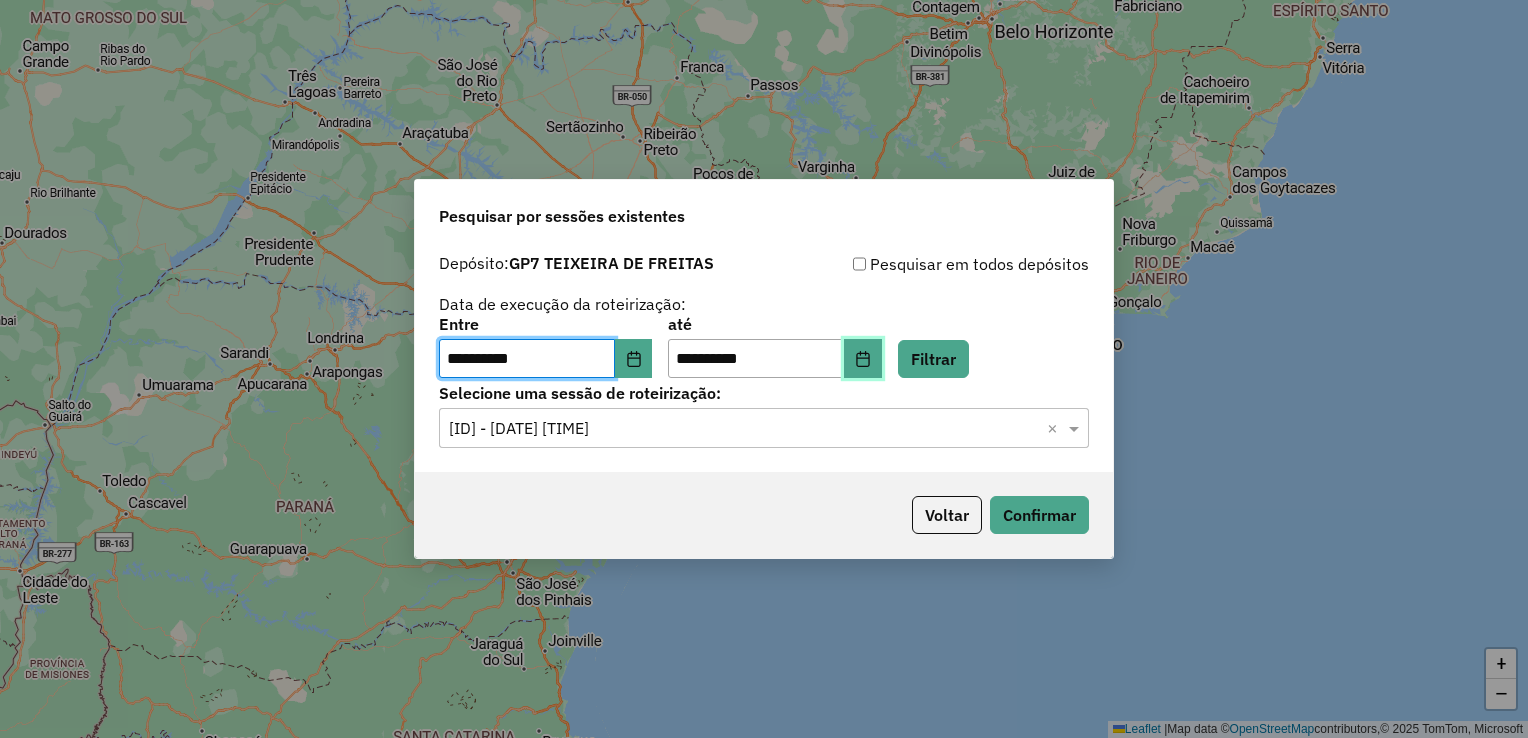 click at bounding box center [863, 359] 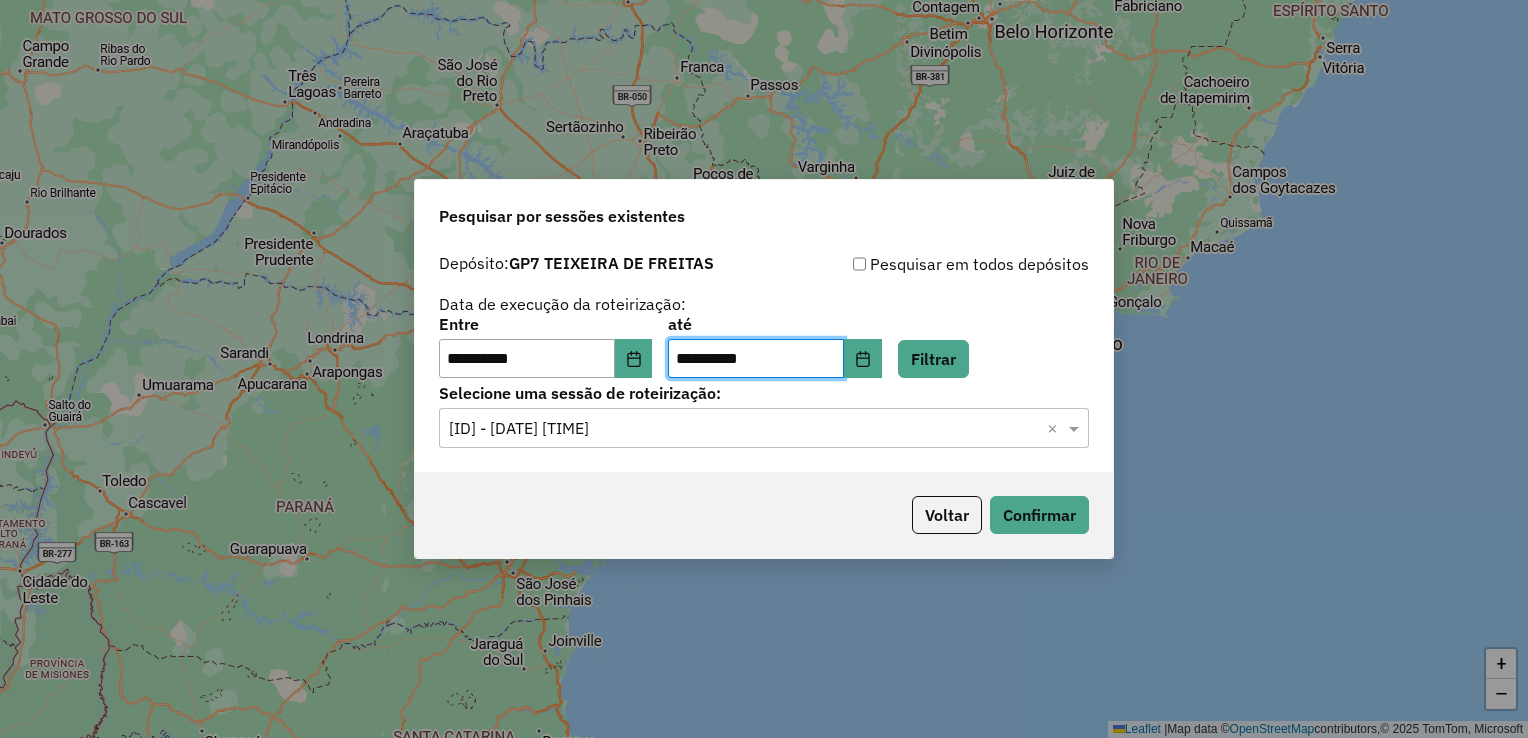 click on "Voltar   Confirmar" 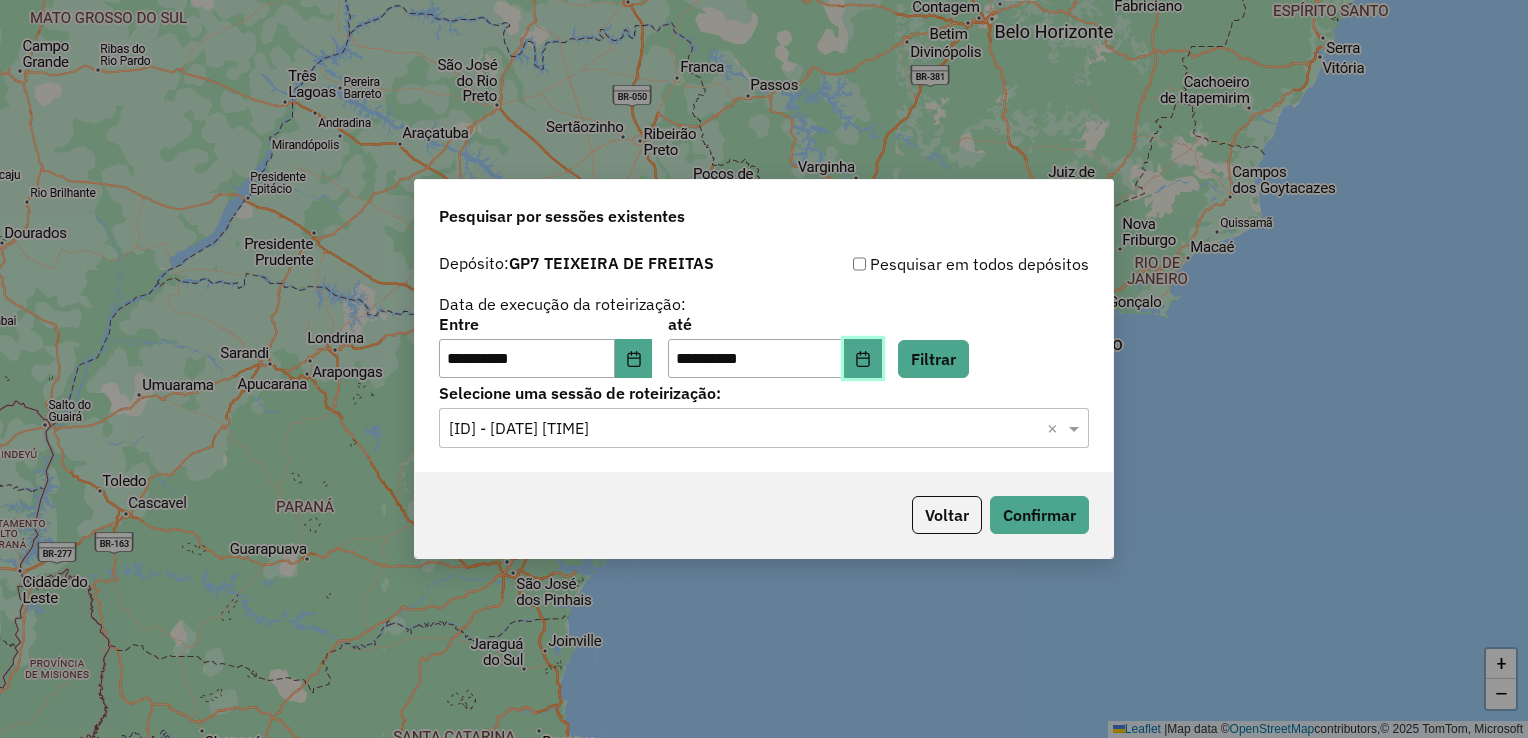 click 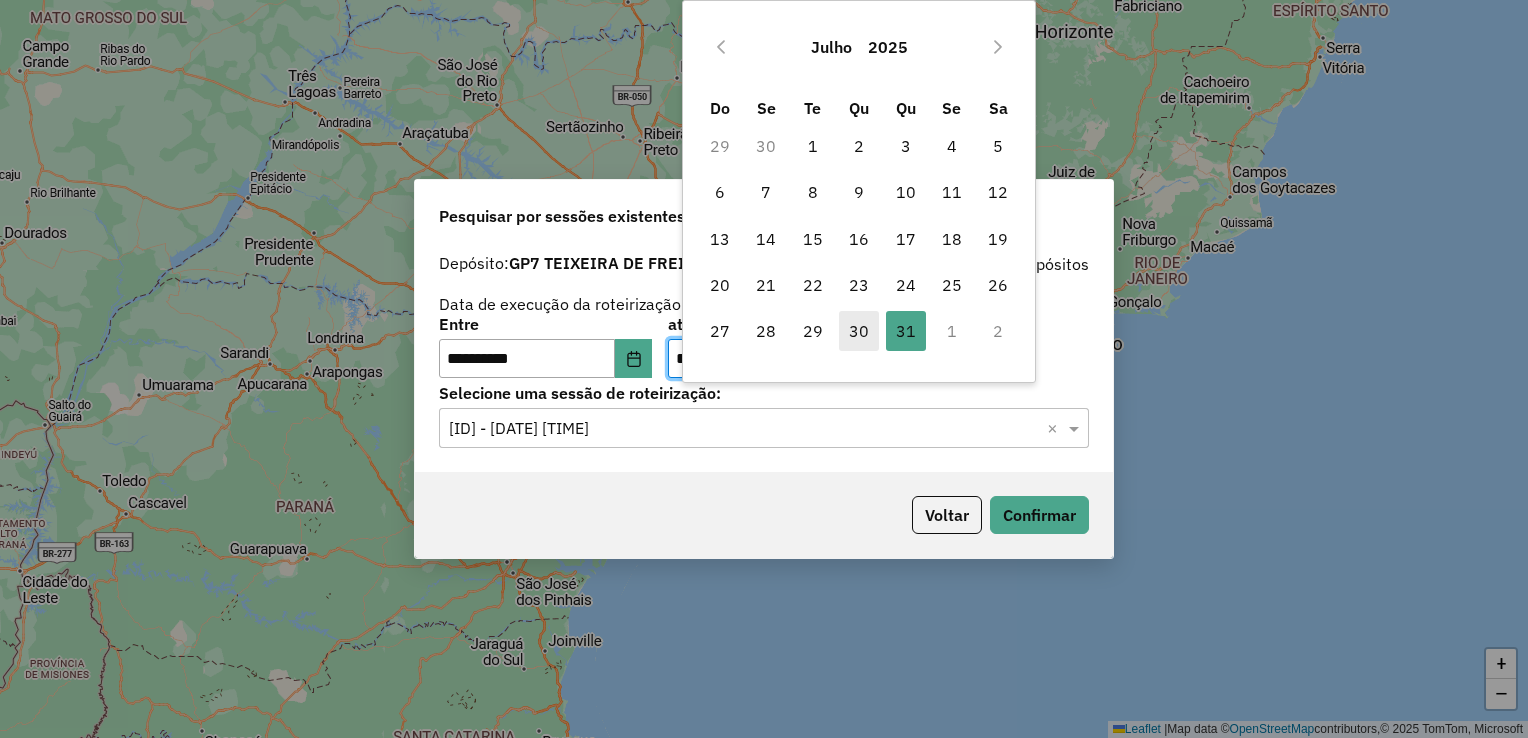 click on "30" at bounding box center (859, 331) 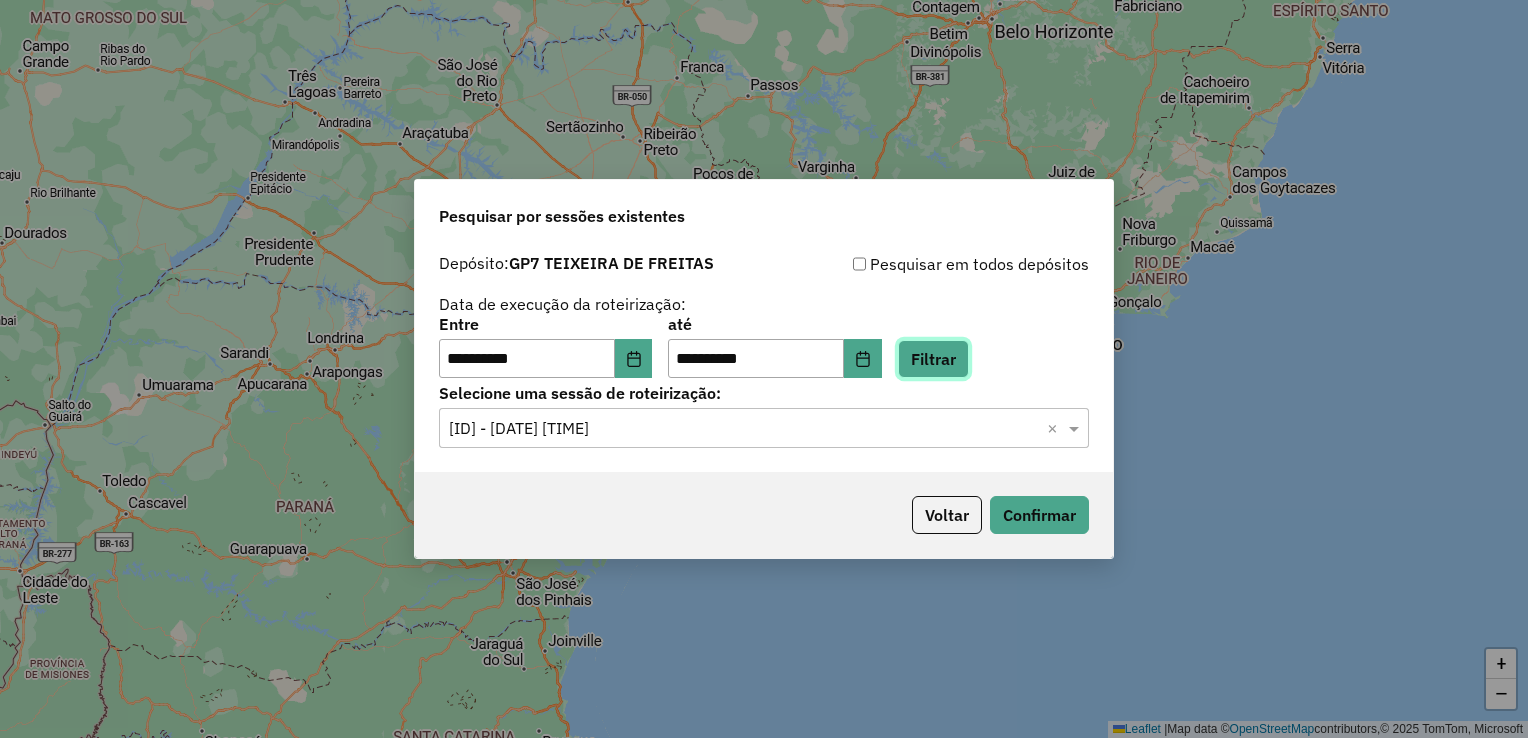 click on "Filtrar" 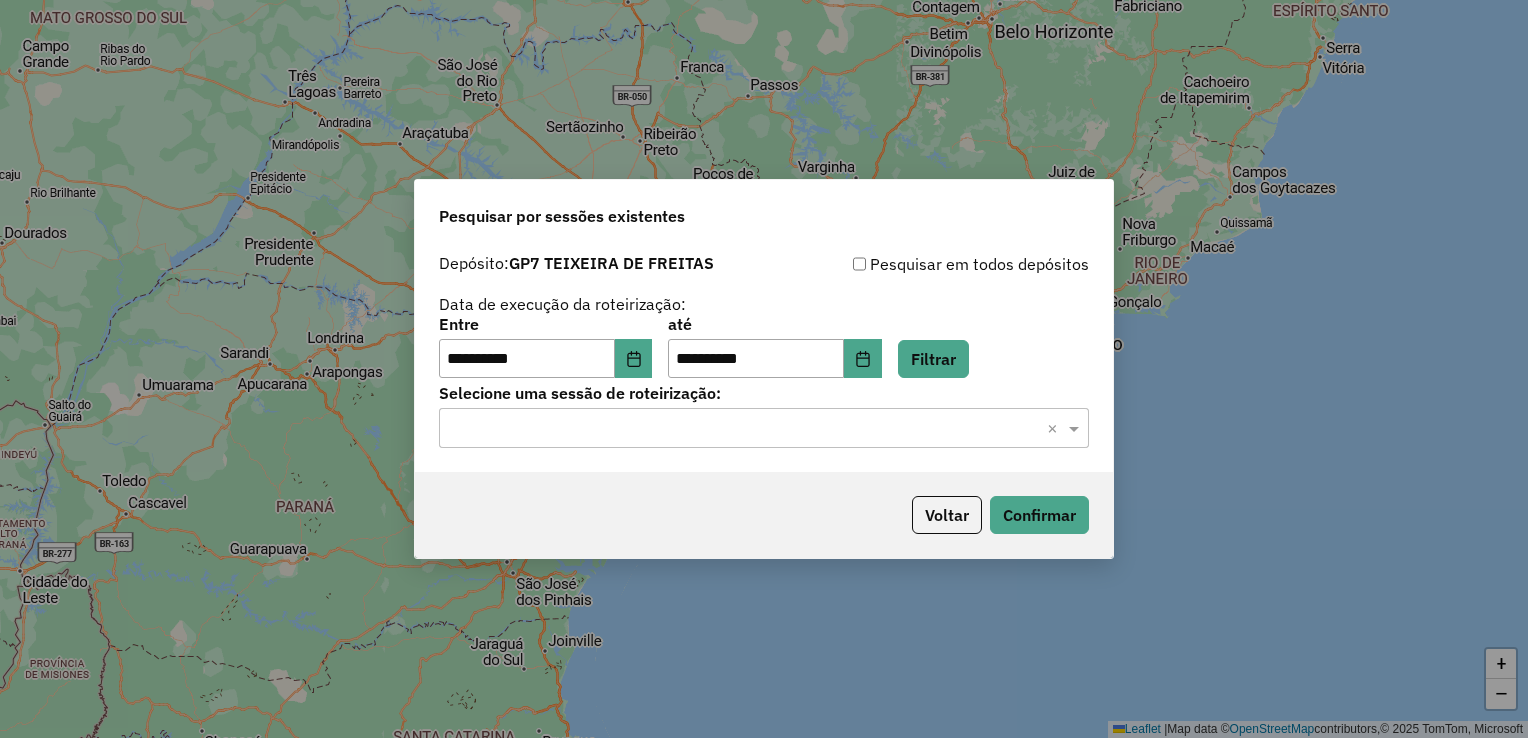 click 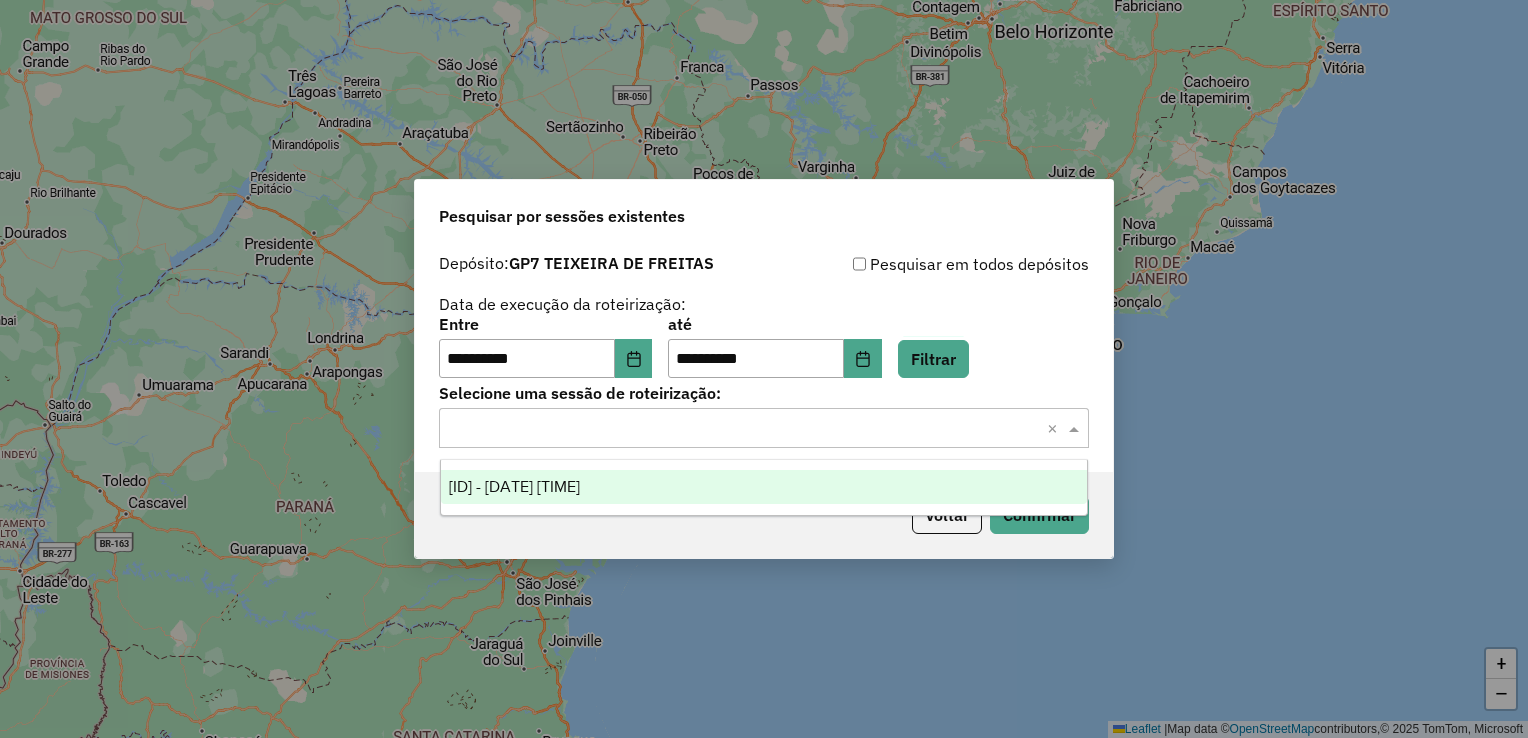 click on "972246 - 30/07/2025 18:48" at bounding box center (514, 486) 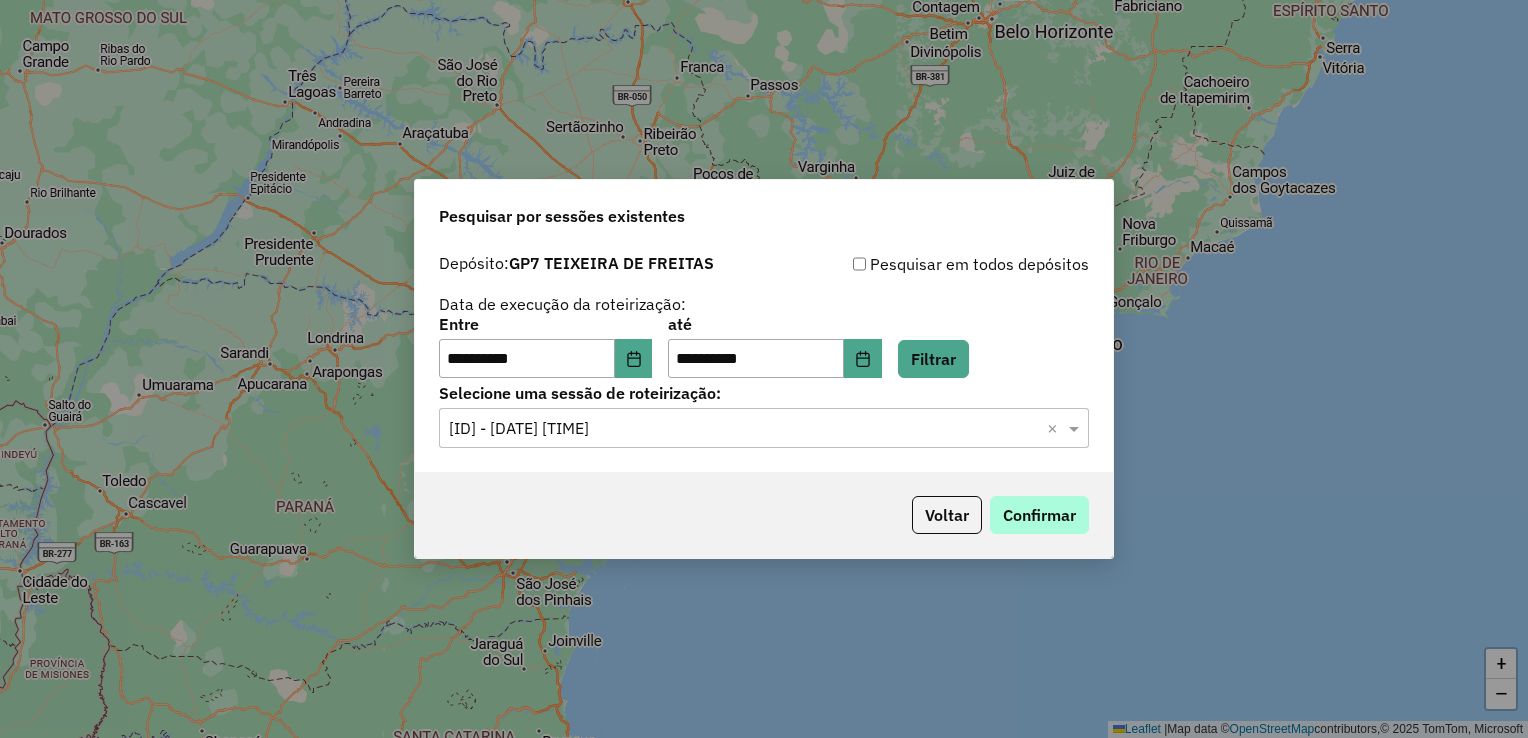 drag, startPoint x: 1060, startPoint y: 495, endPoint x: 1041, endPoint y: 512, distance: 25.495098 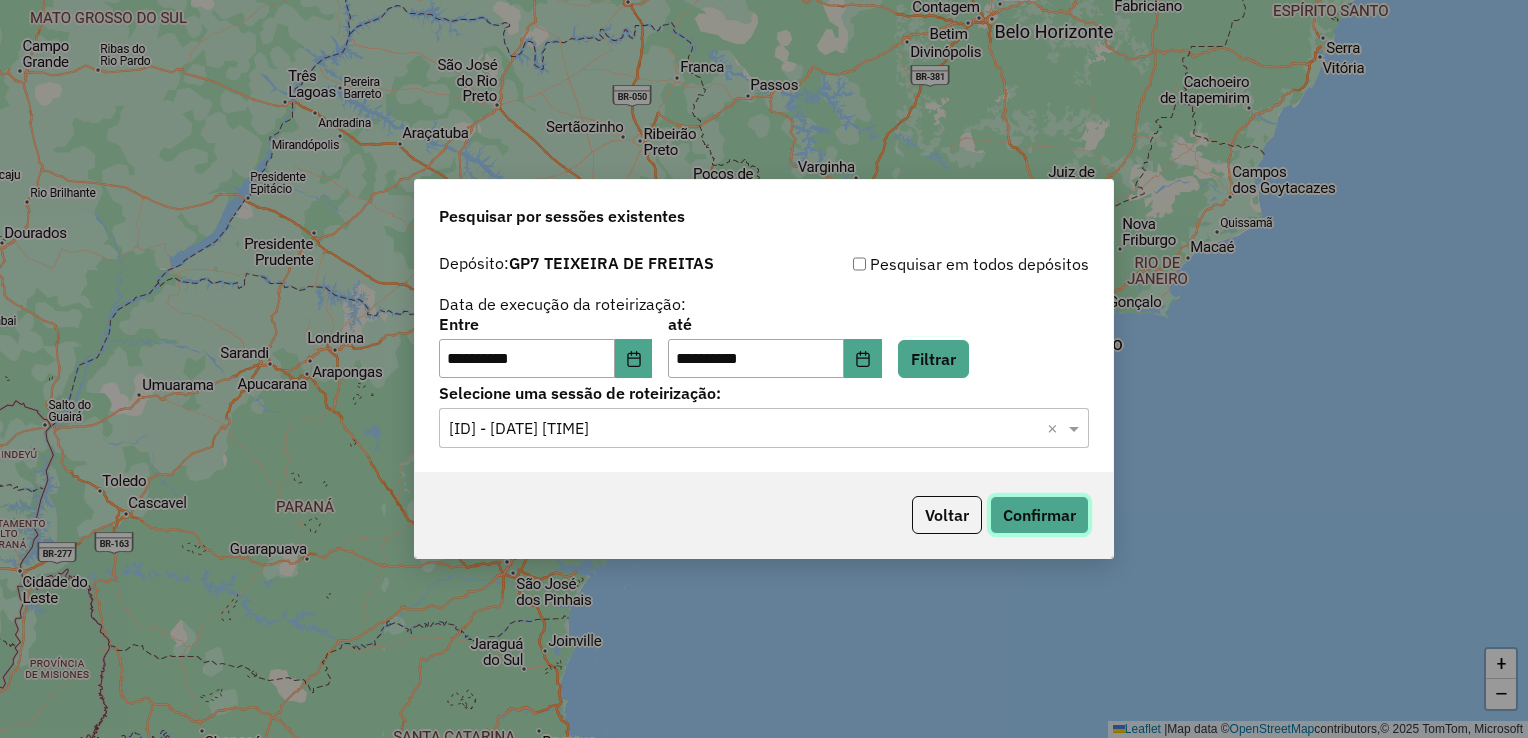 click on "Confirmar" 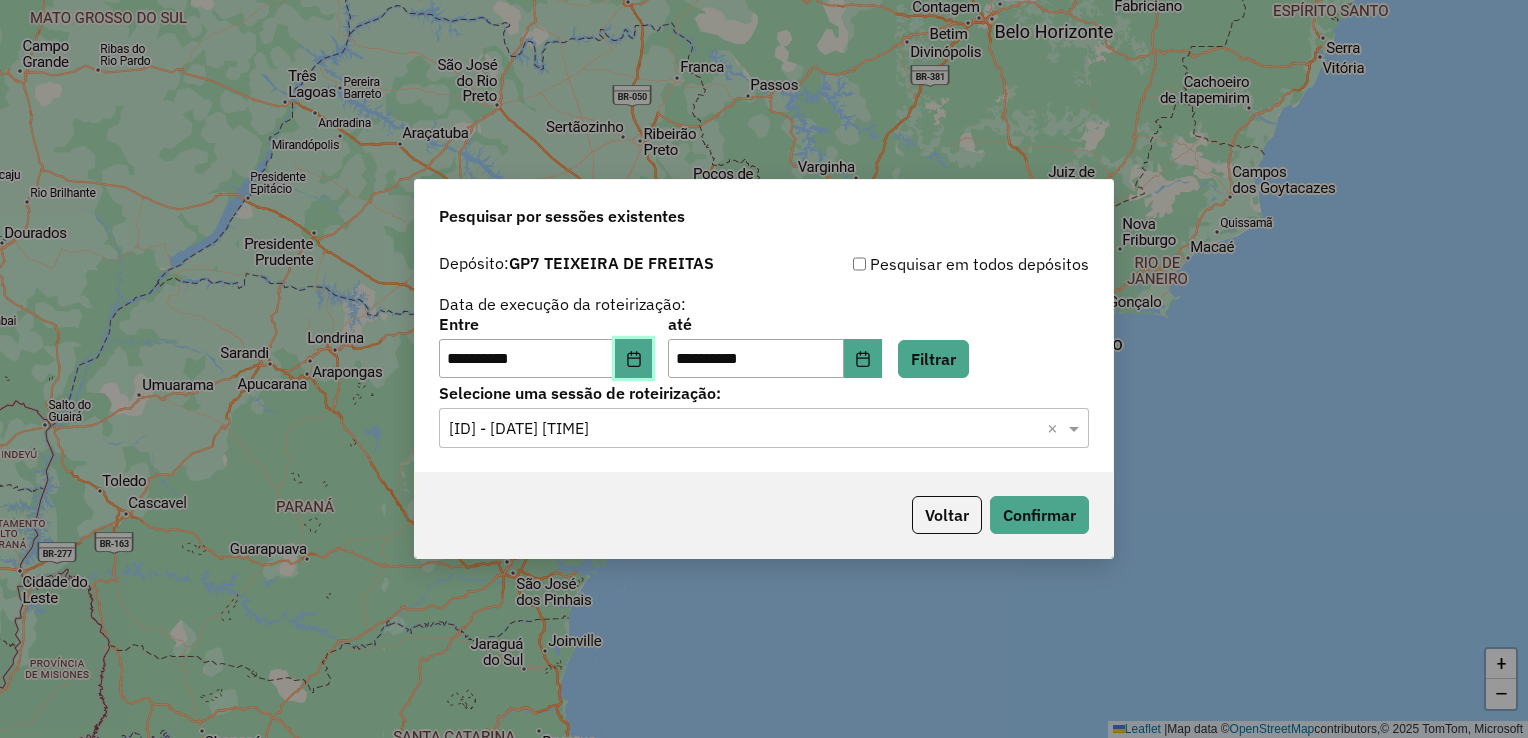 click at bounding box center [634, 359] 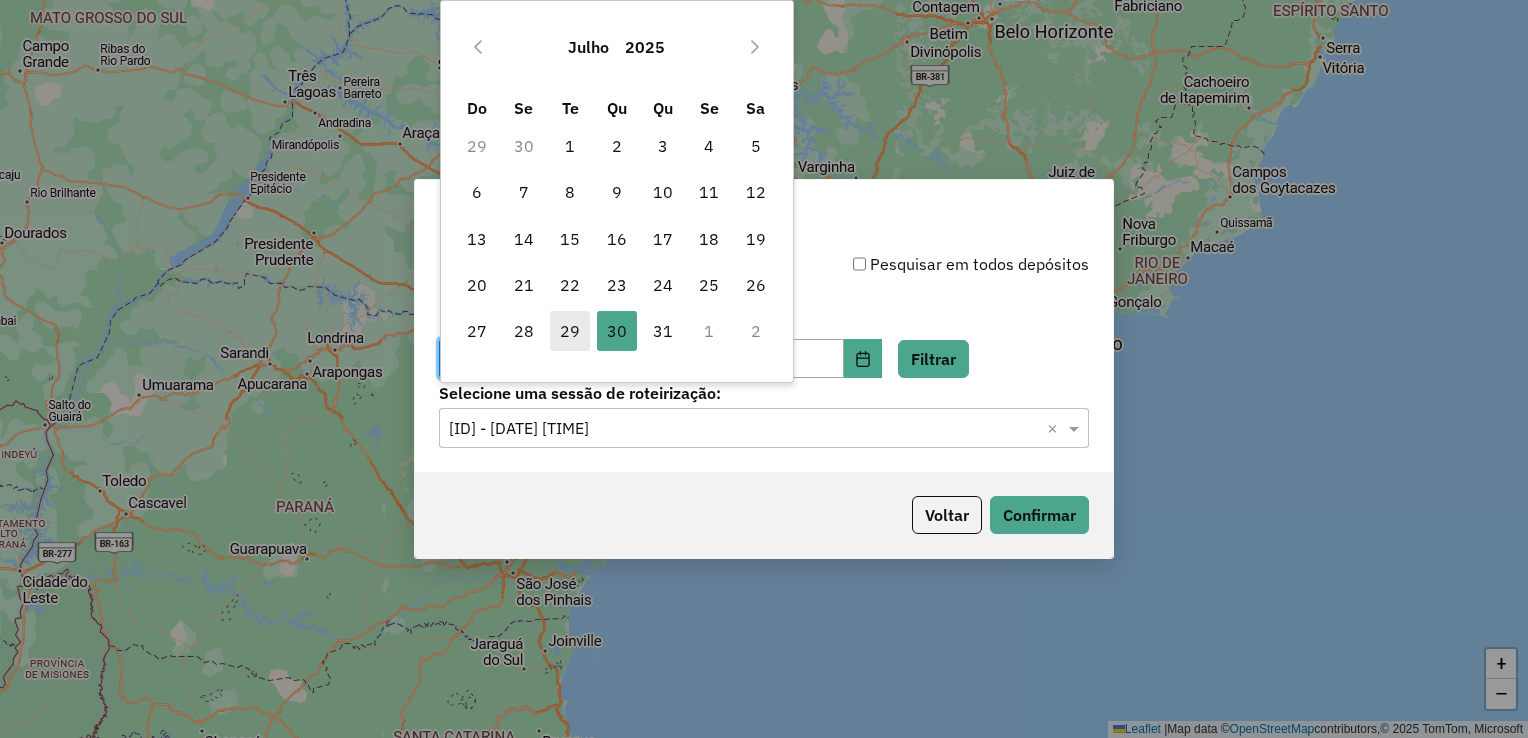 click on "29" at bounding box center [570, 331] 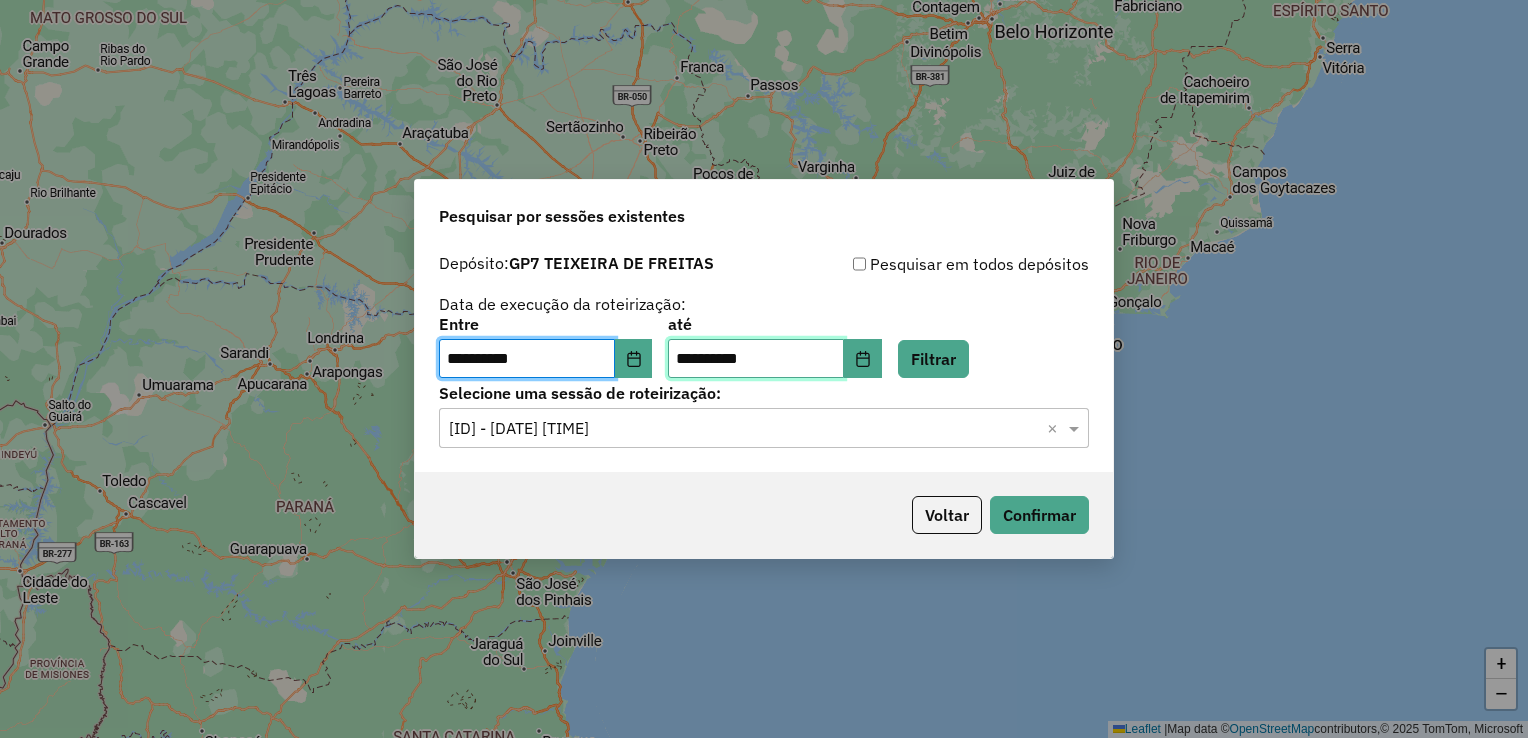 click on "**********" at bounding box center [756, 359] 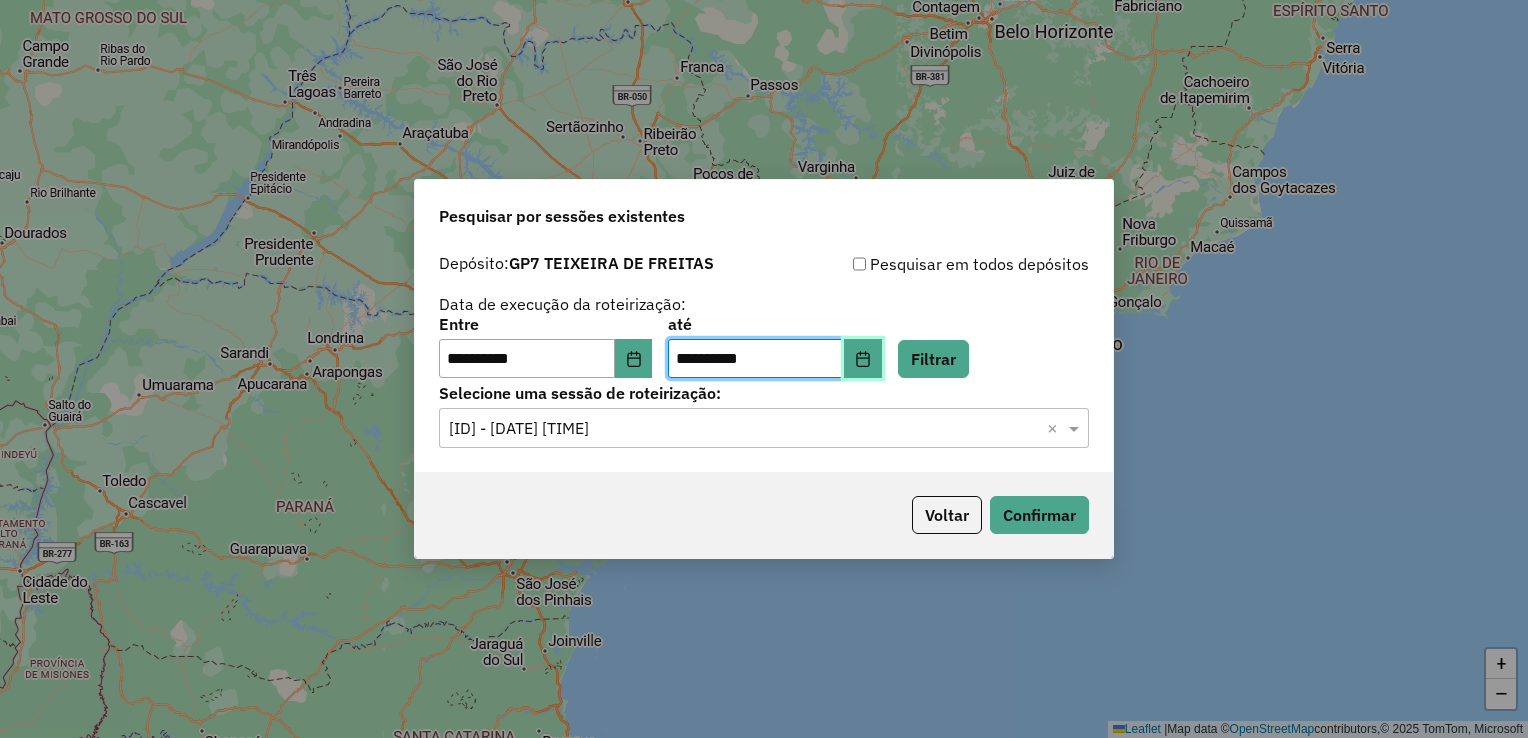 click 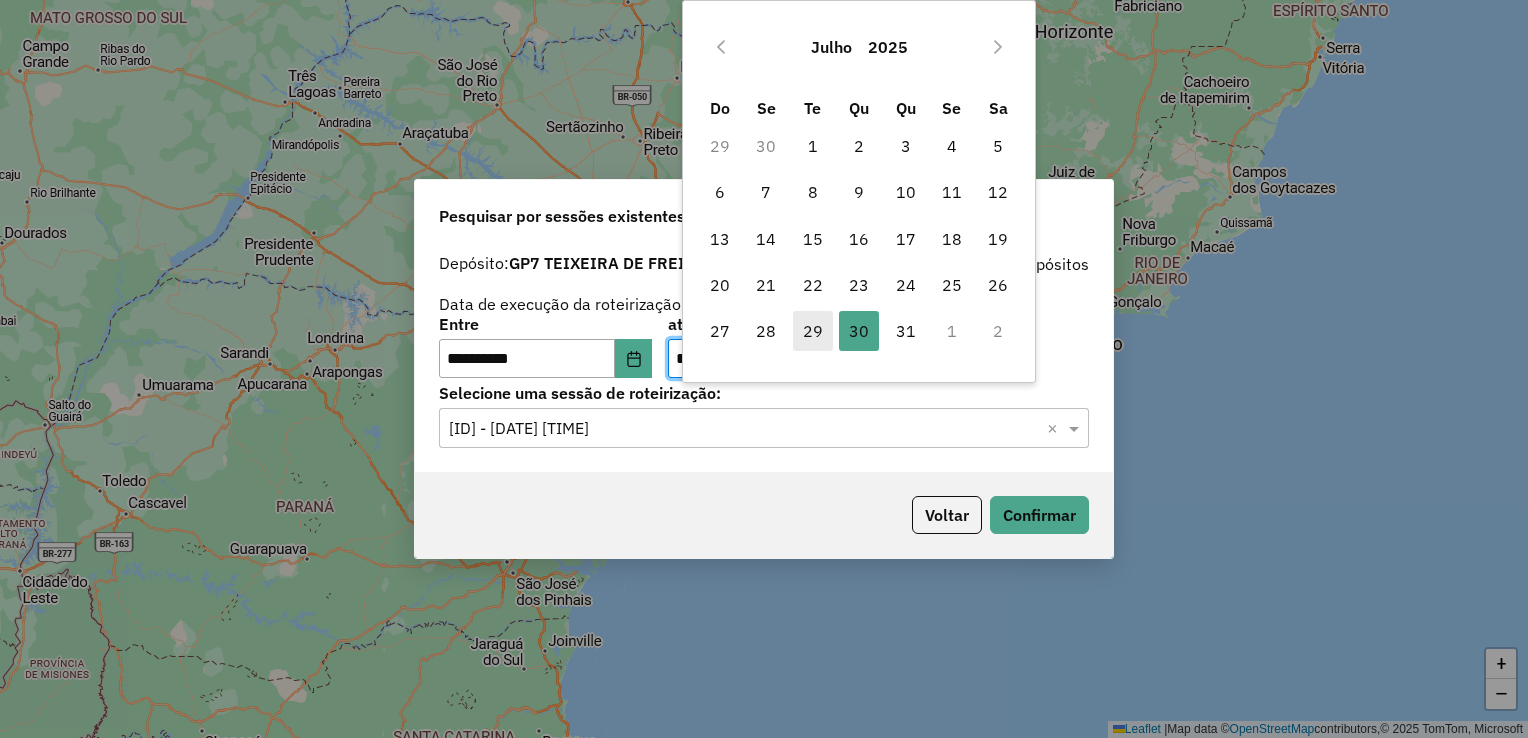 click on "29" at bounding box center (813, 331) 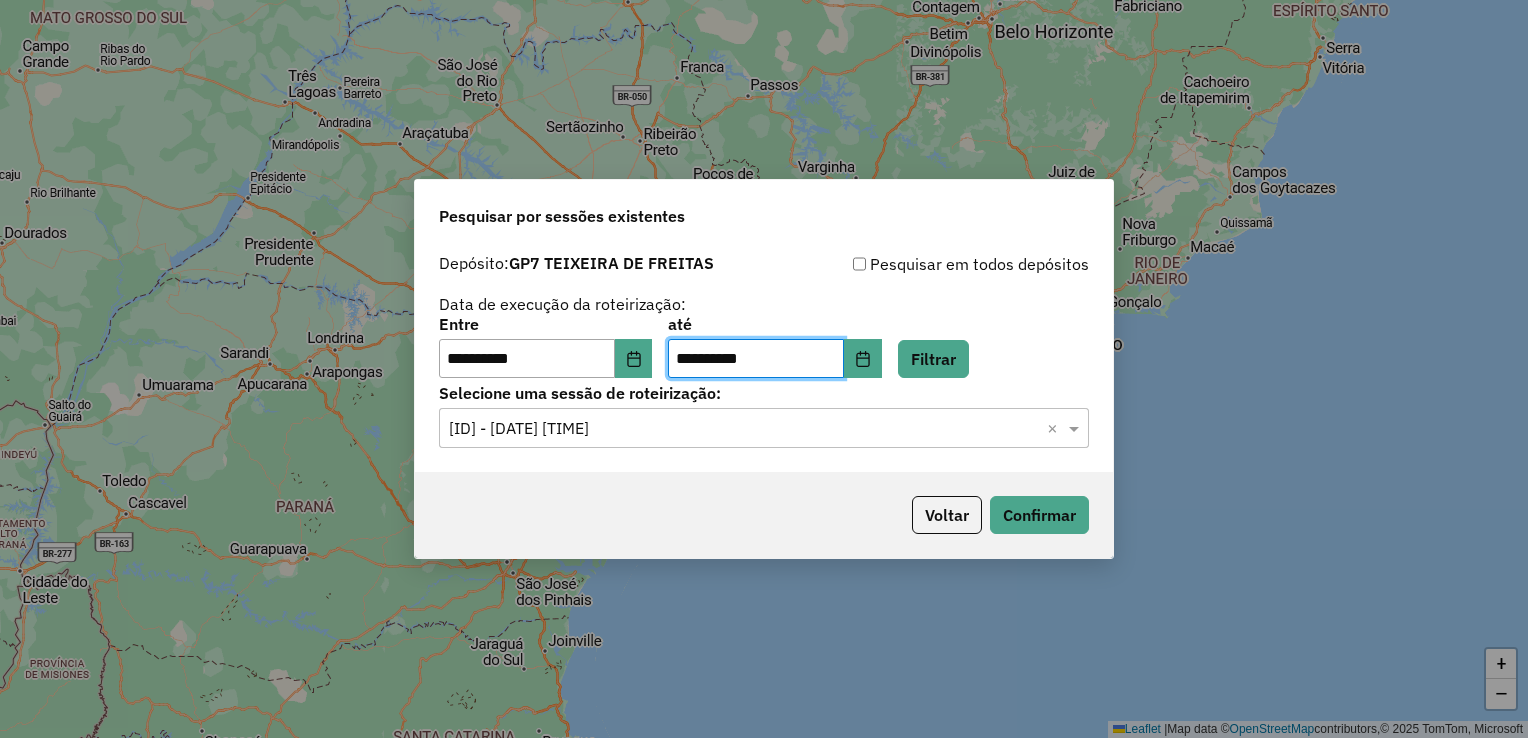 click 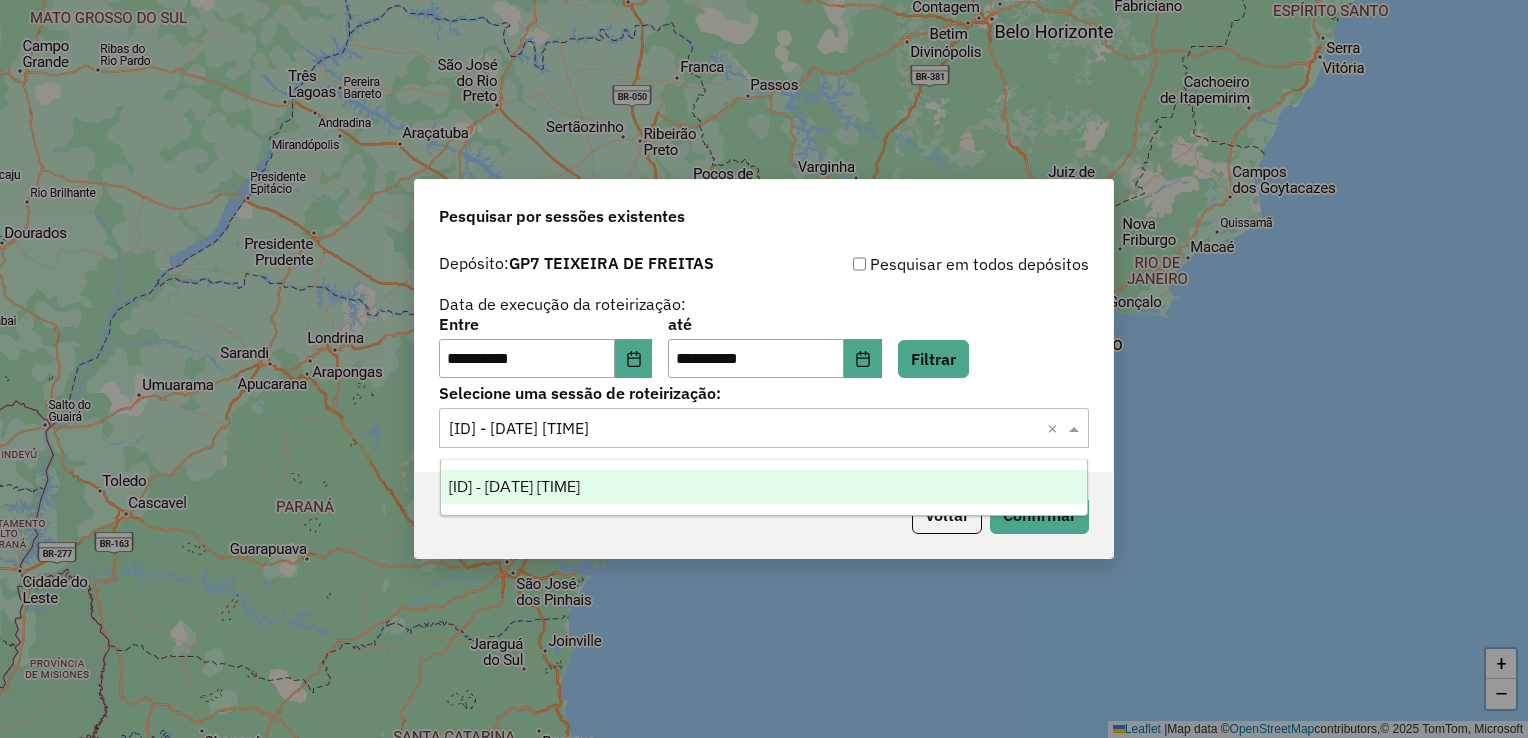 click on "972246 - 30/07/2025 18:48" at bounding box center [764, 487] 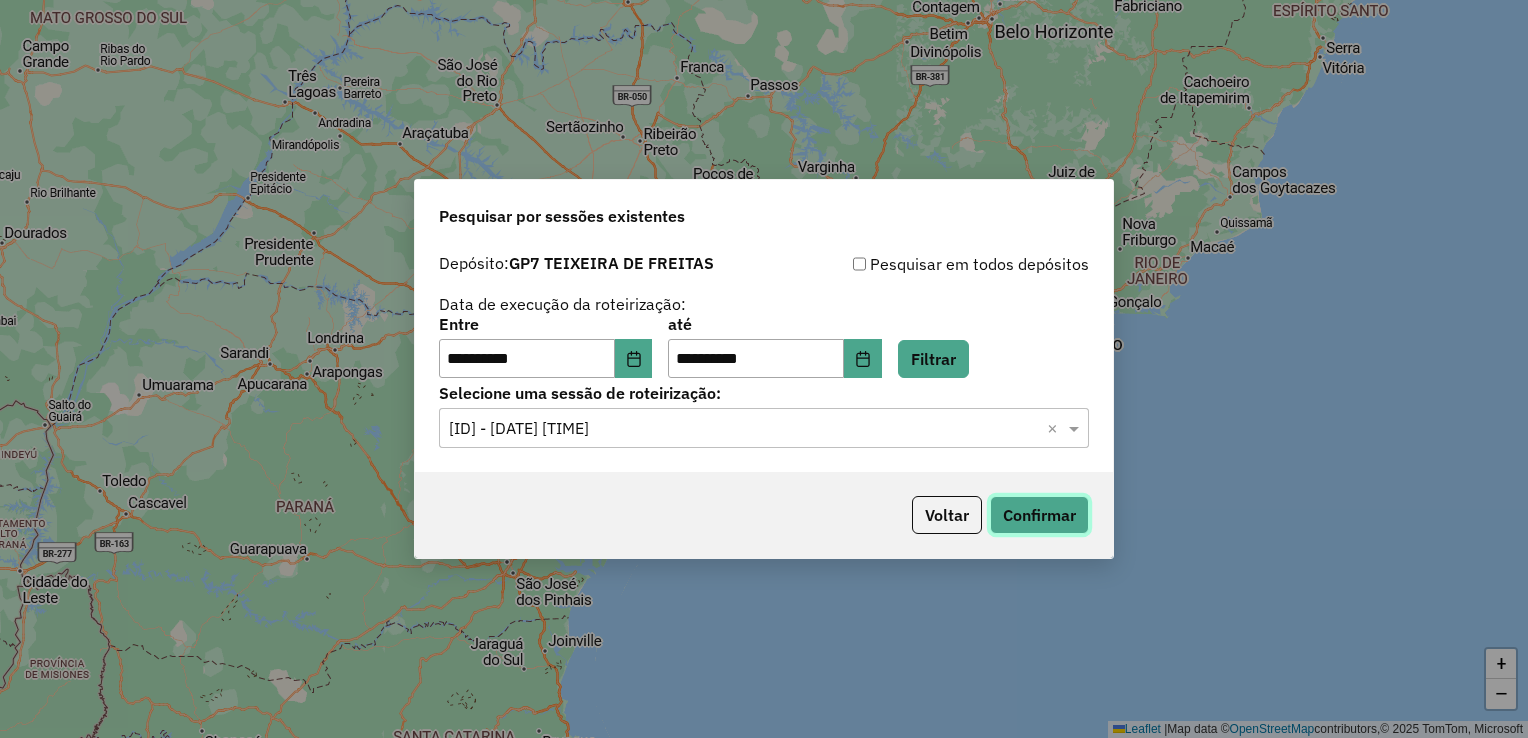 click on "Confirmar" 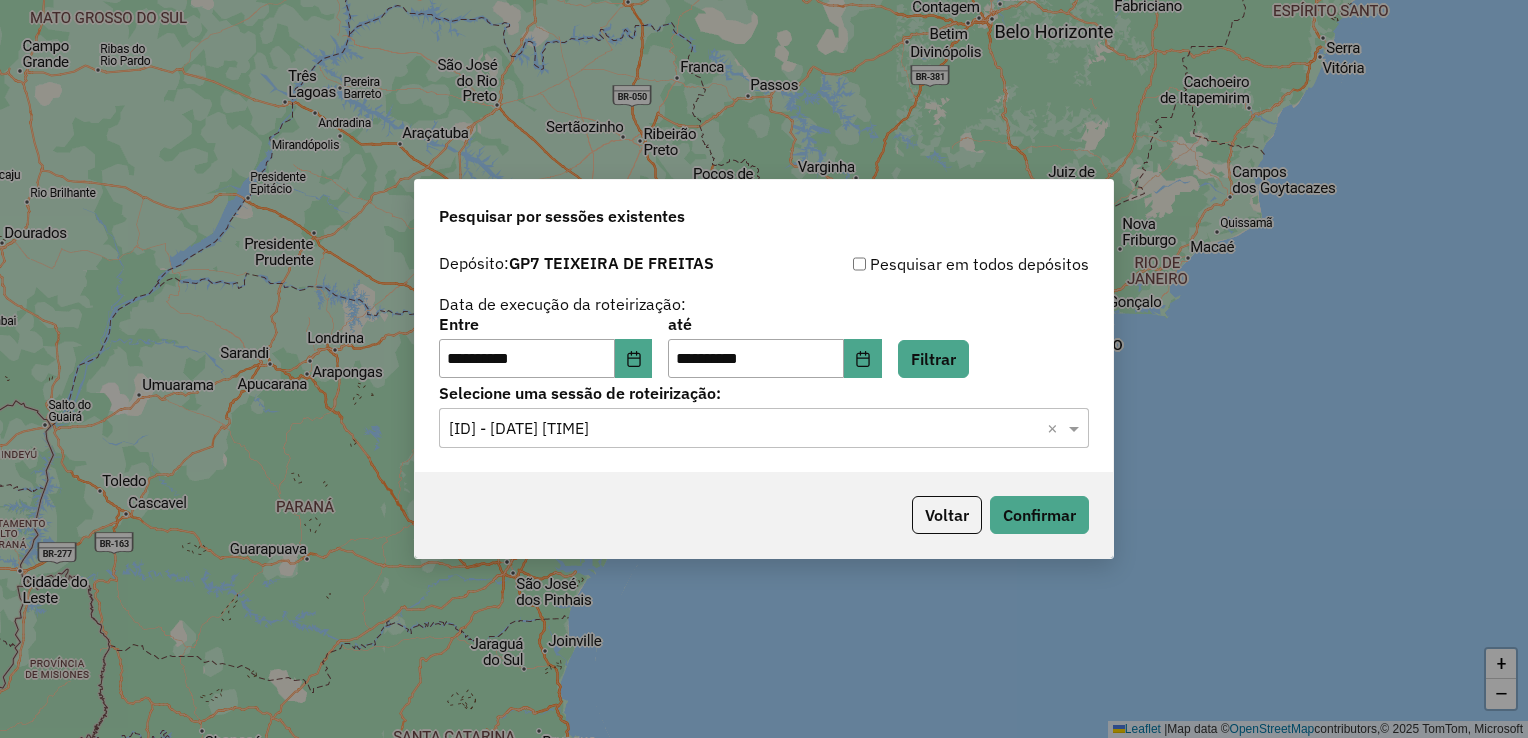 click 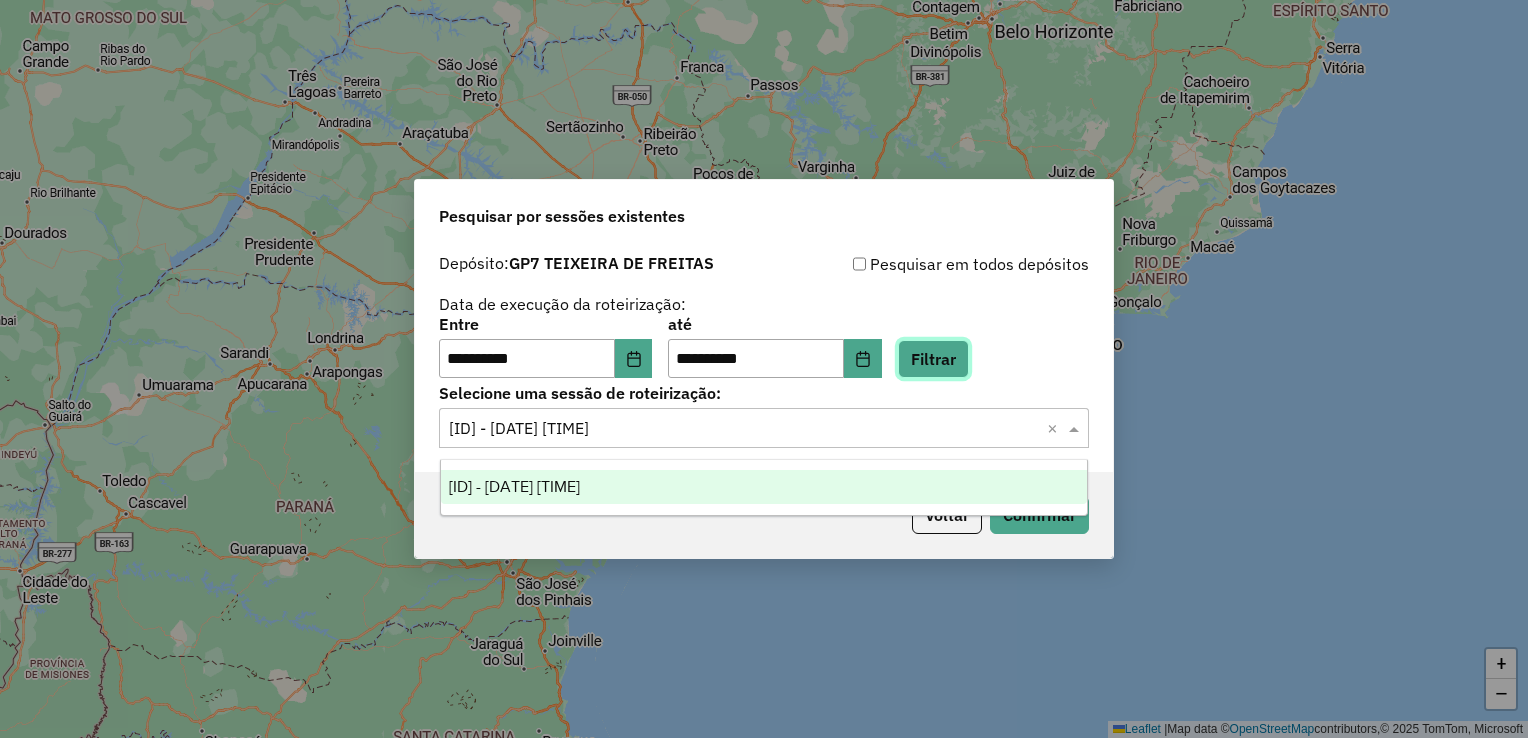 click on "Filtrar" 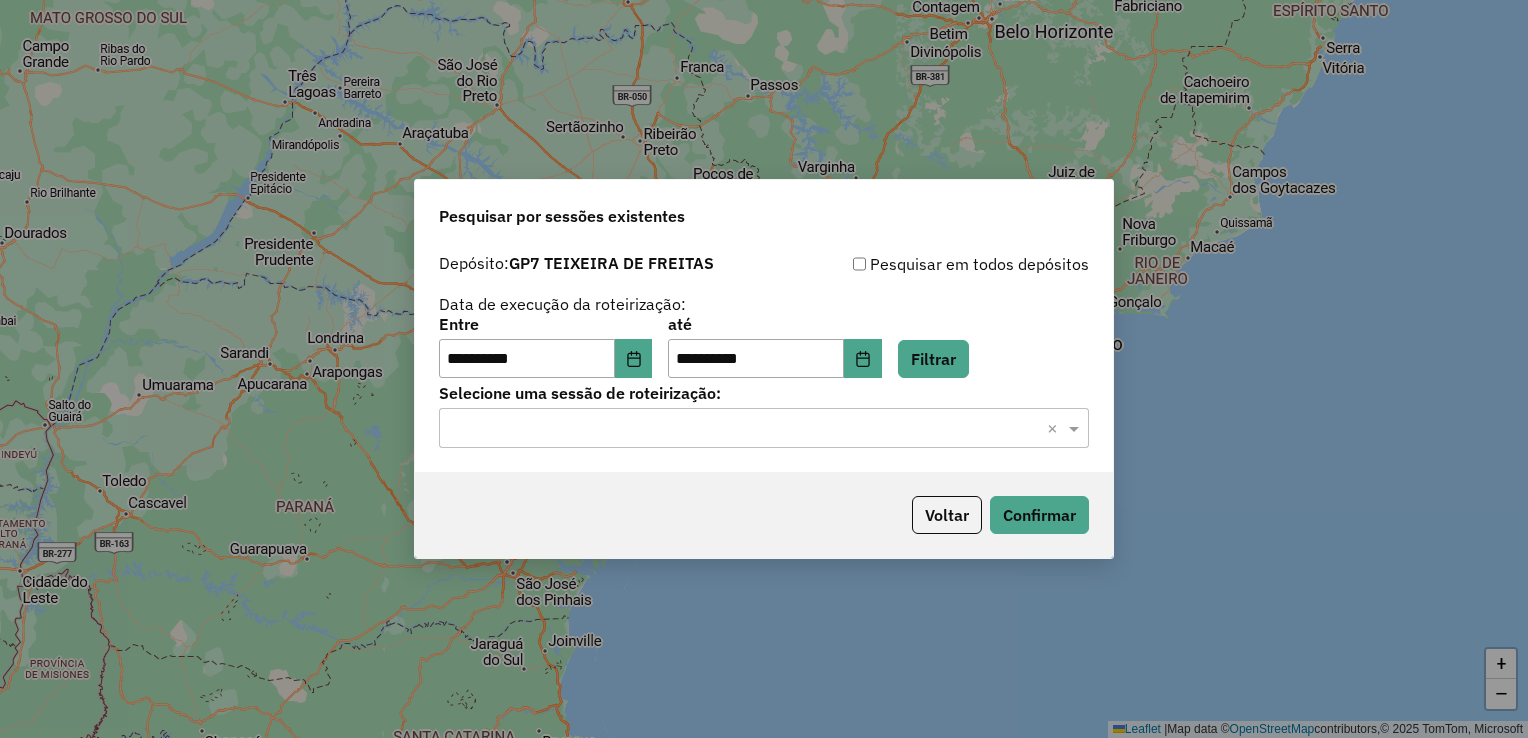 click 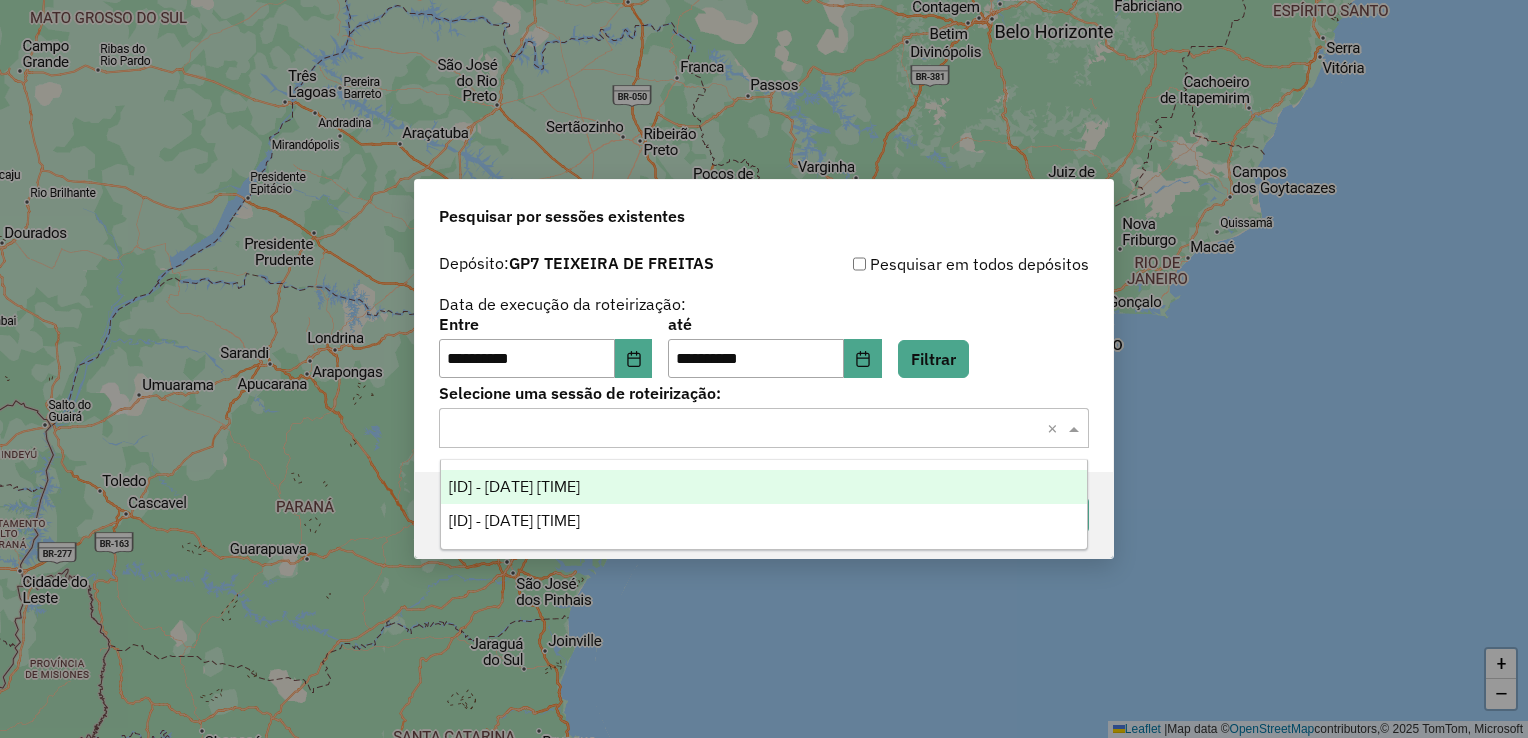 click on "971640 - 29/07/2025 18:26" at bounding box center [764, 487] 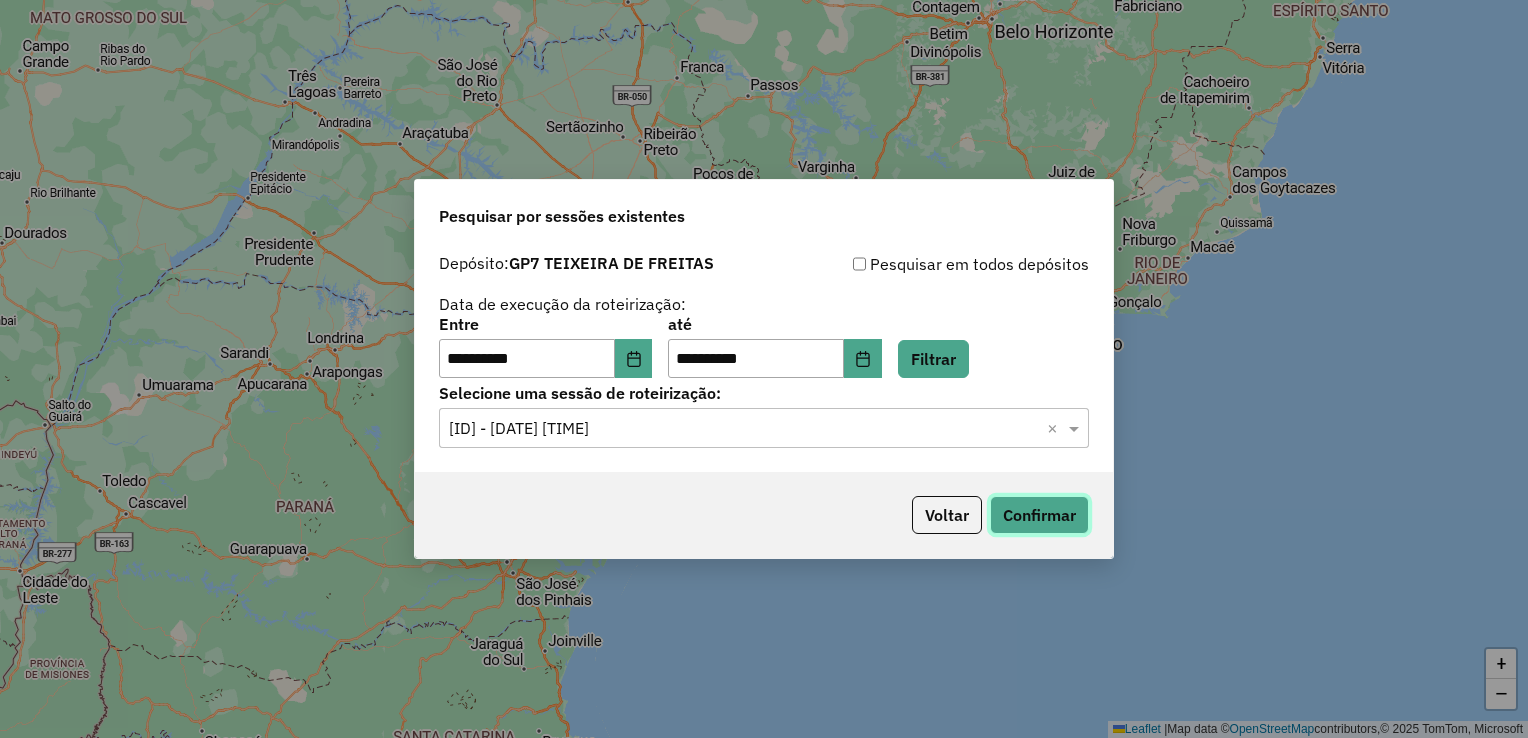 click on "Confirmar" 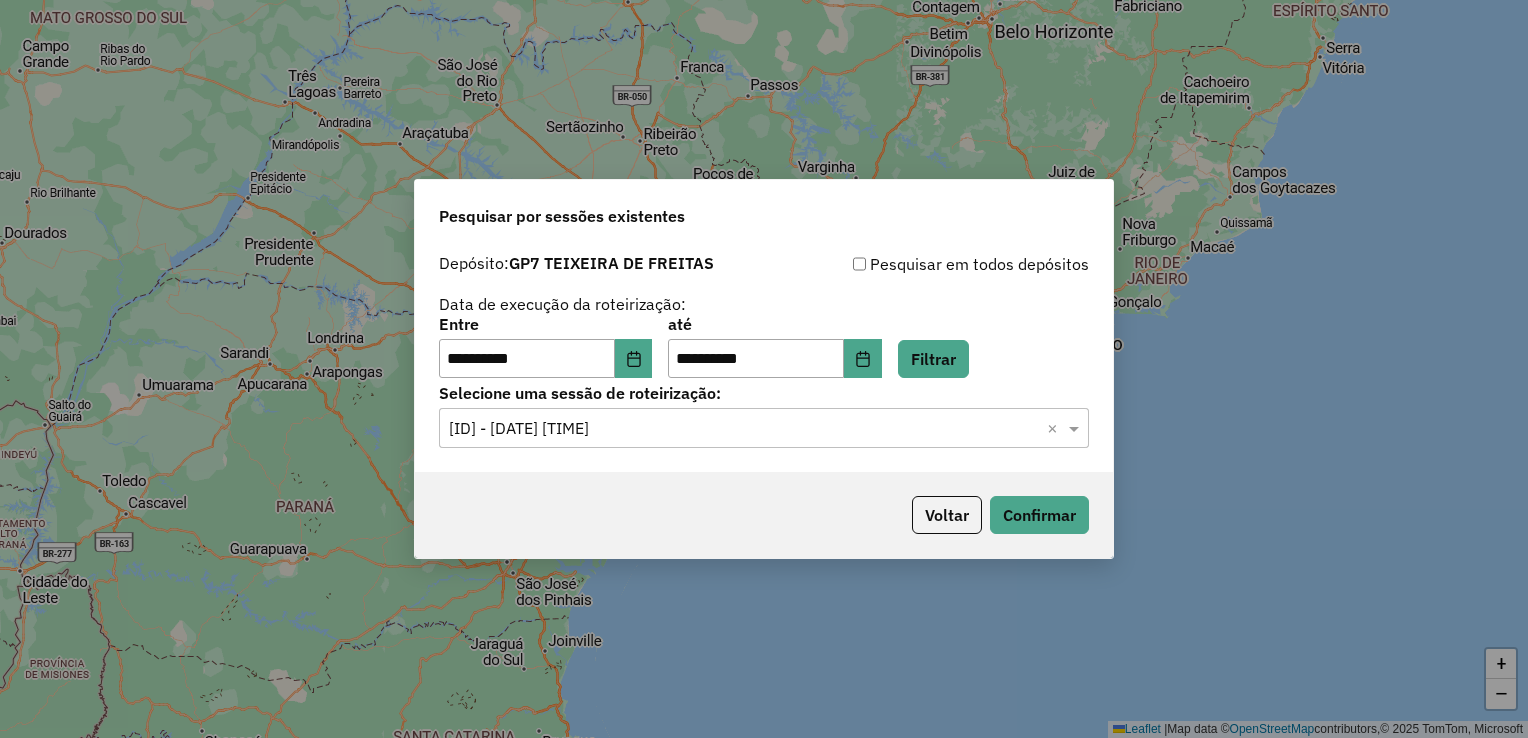 click 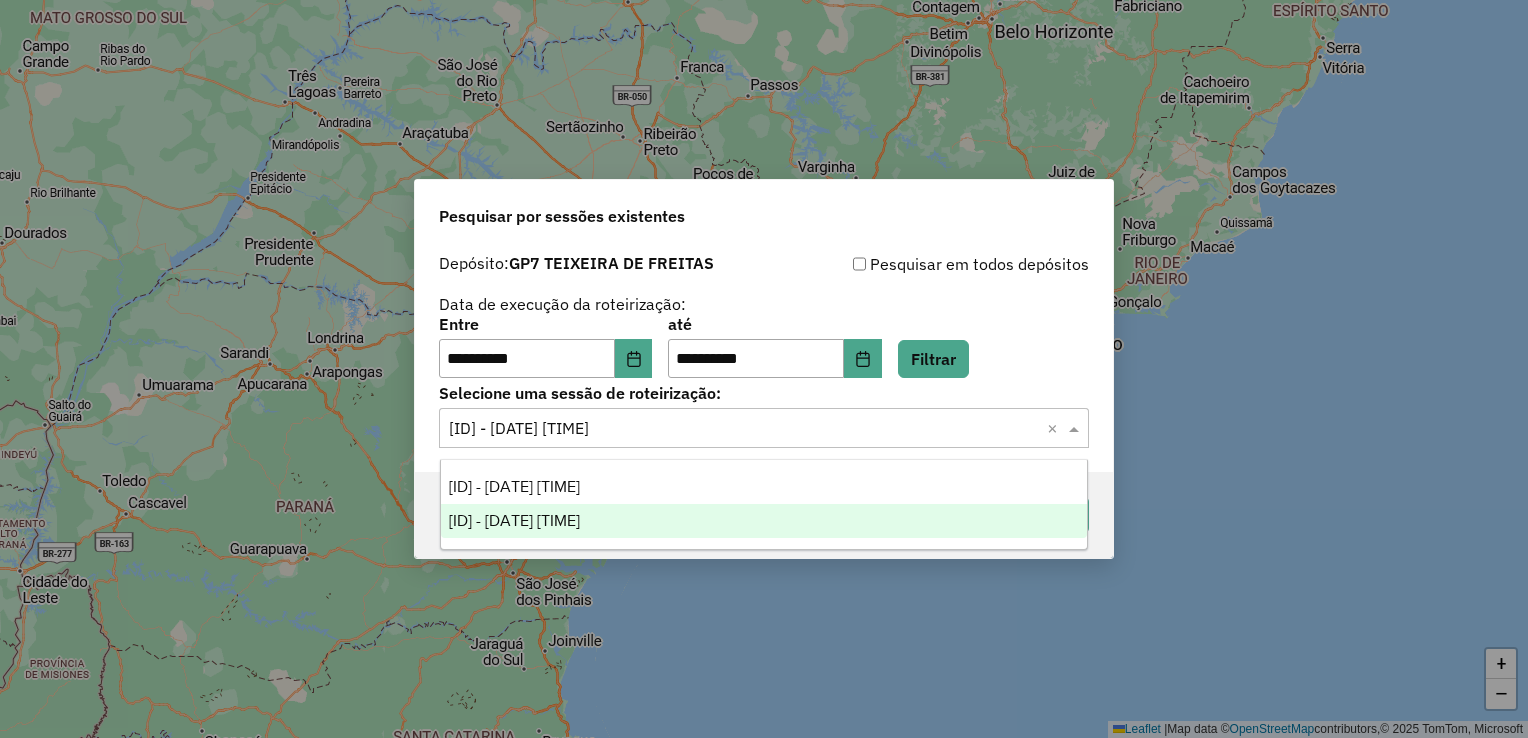 click on "971646 - 29/07/2025 18:28" at bounding box center [764, 521] 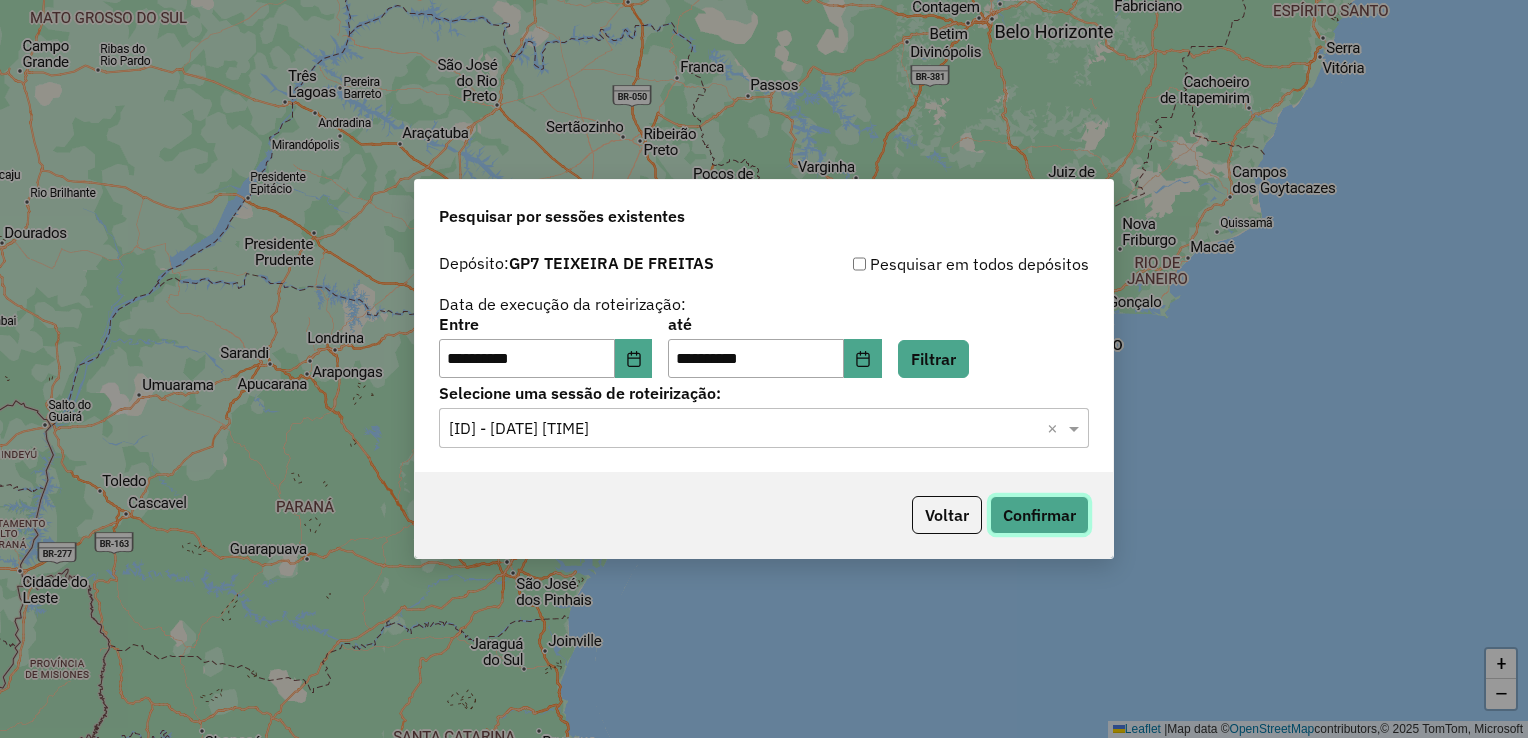 click on "Confirmar" 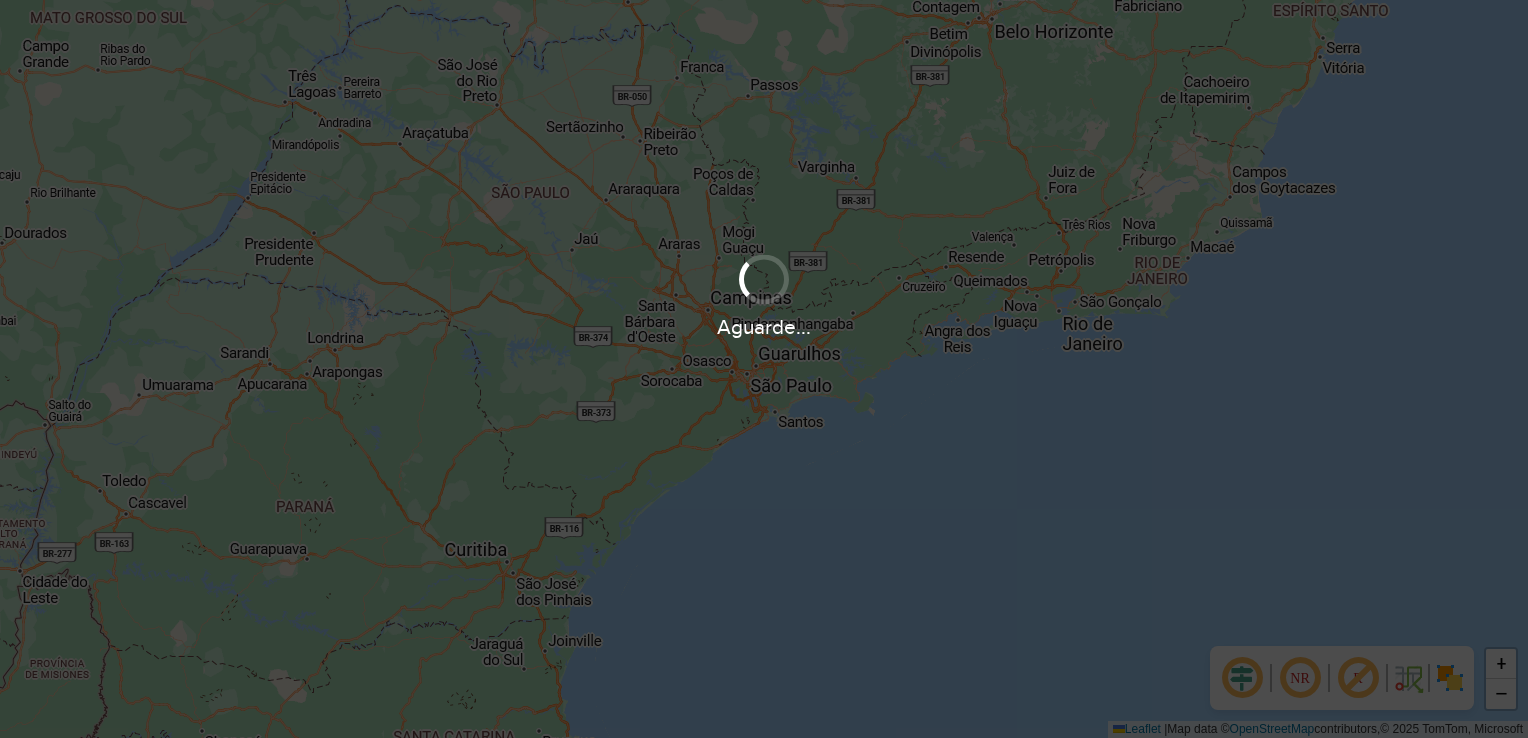 scroll, scrollTop: 0, scrollLeft: 0, axis: both 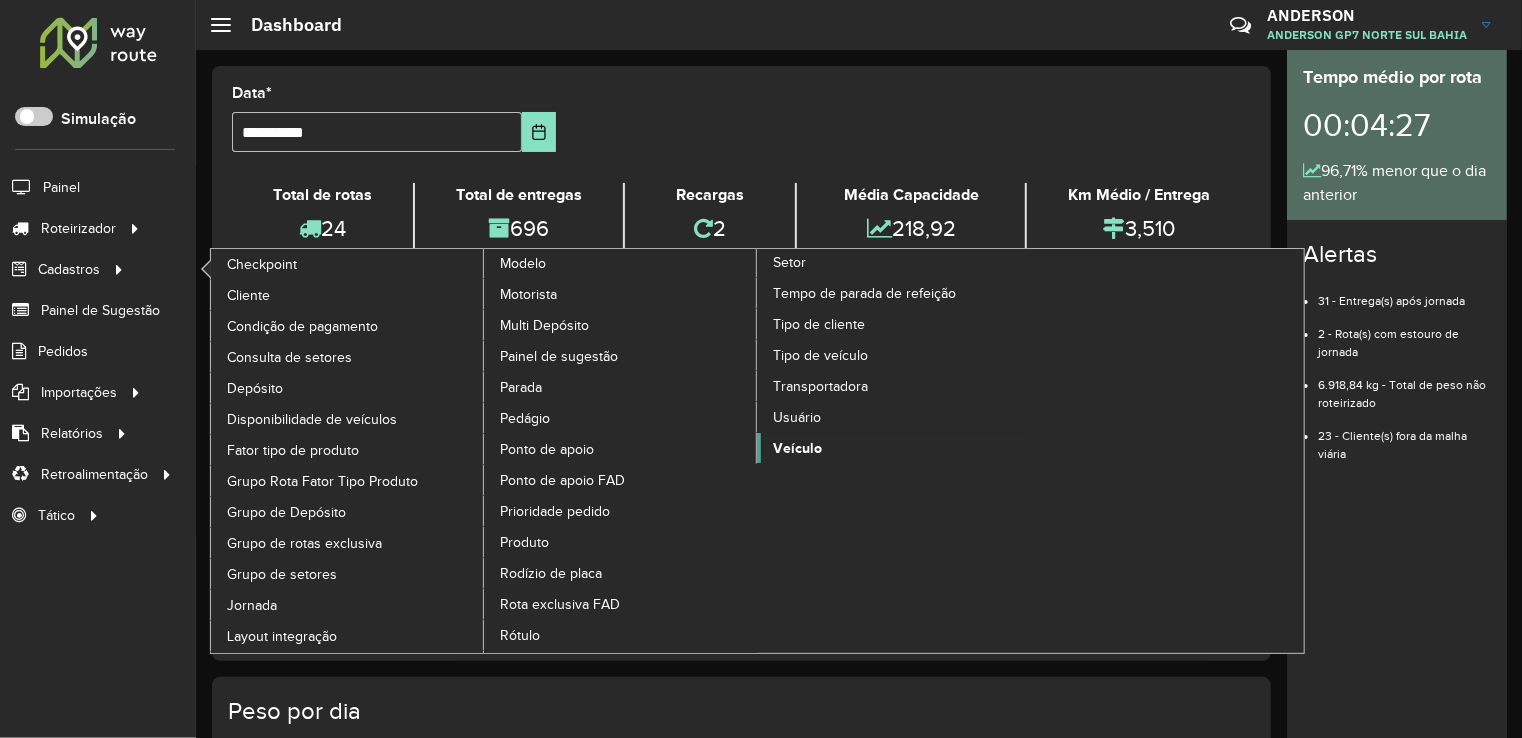 click on "Veículo" 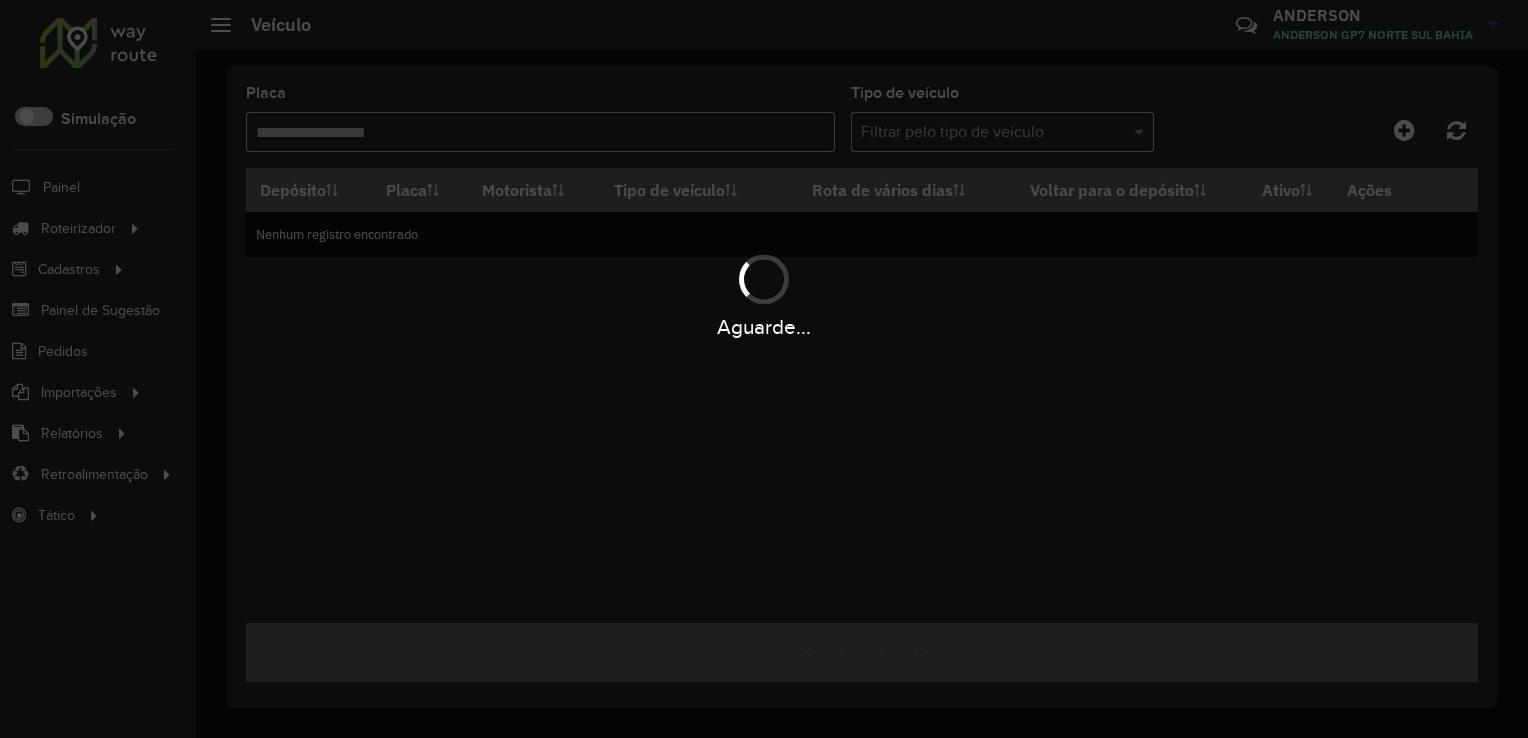 type on "*******" 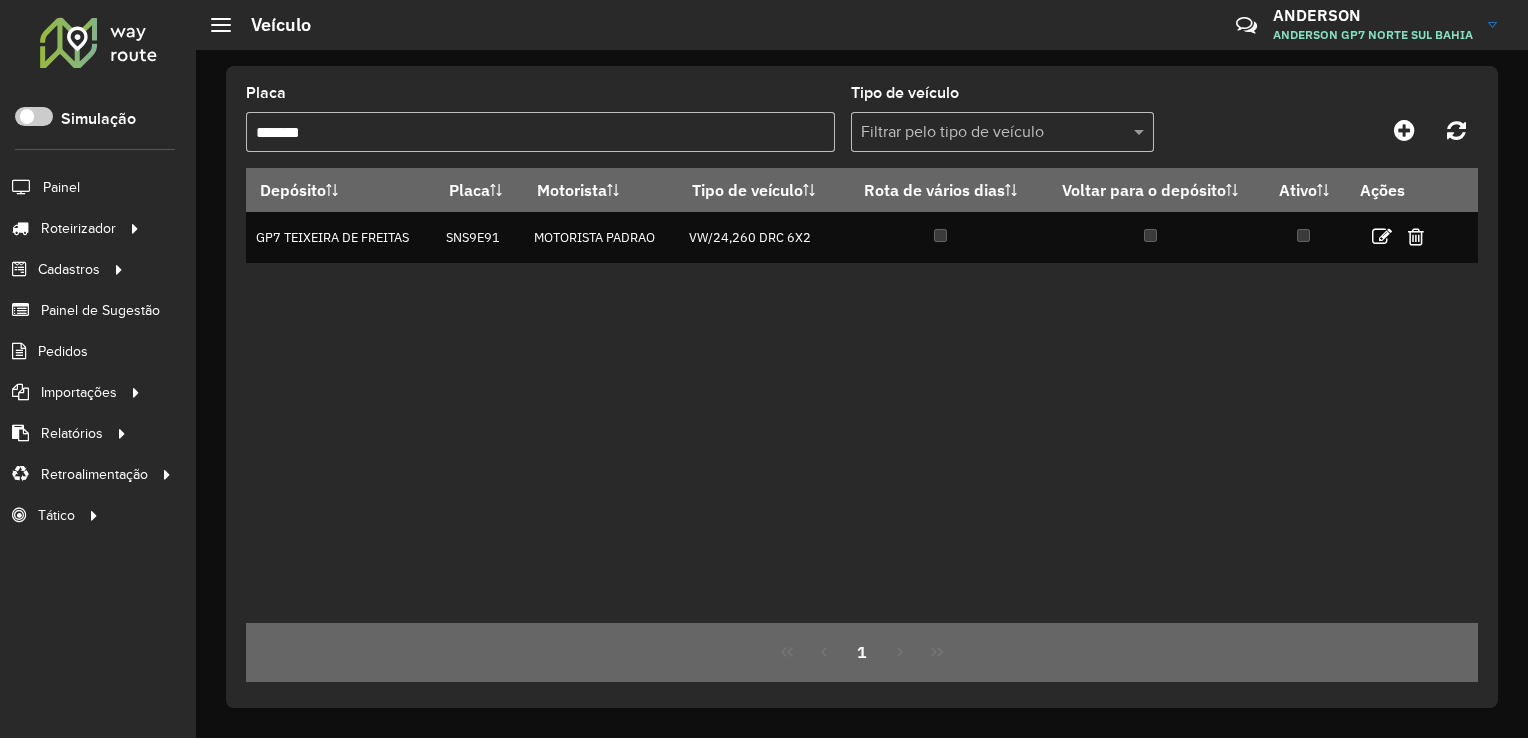 click on "*******" at bounding box center [540, 132] 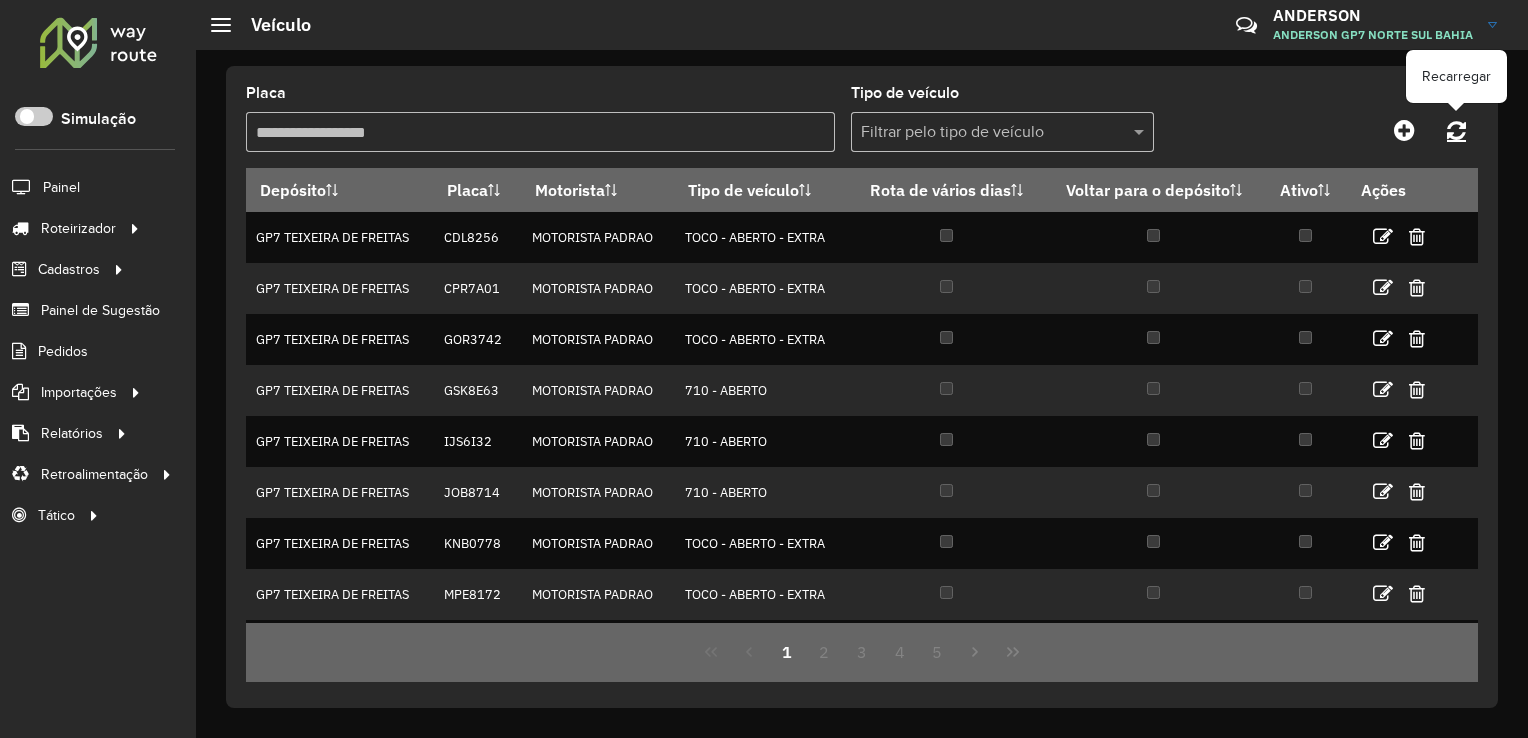 type 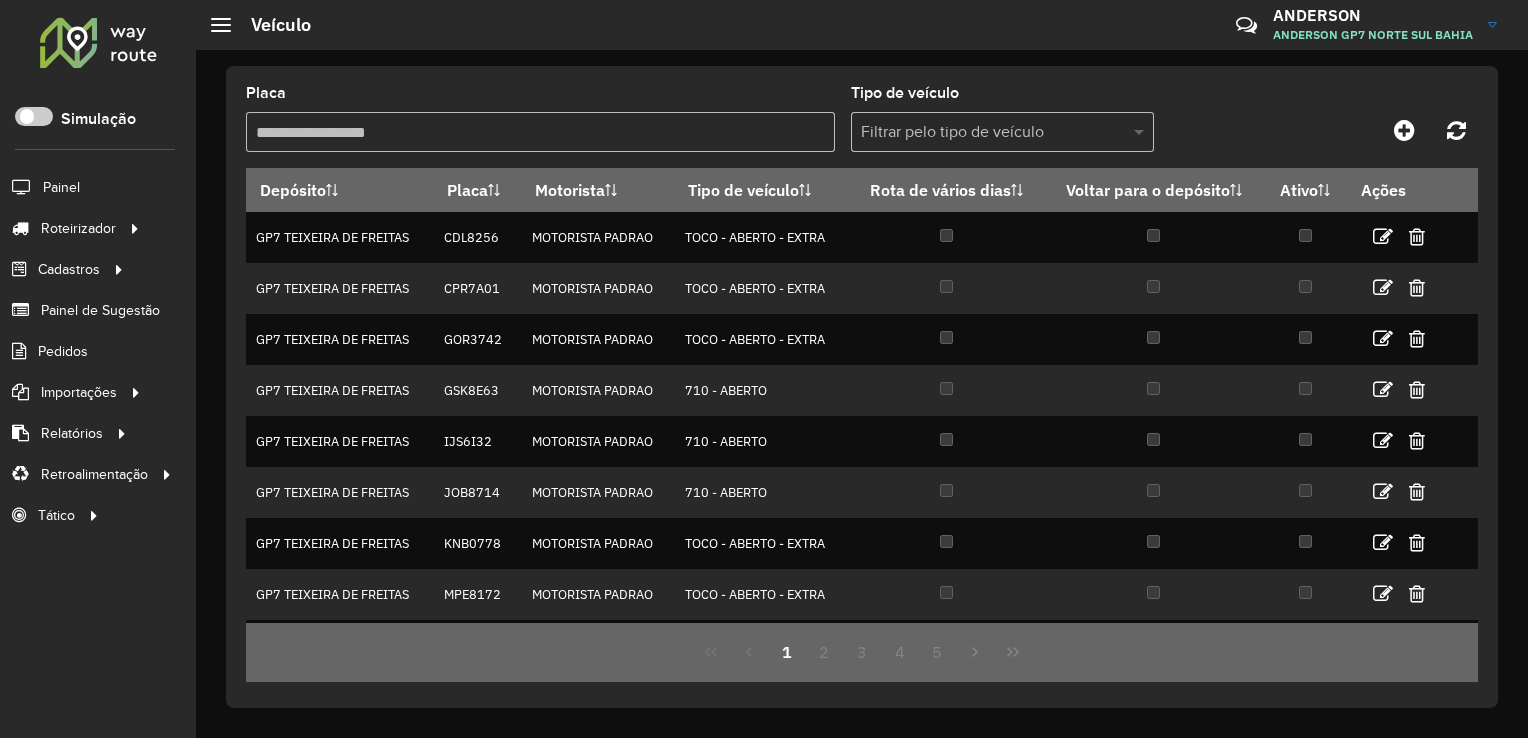 click at bounding box center (1141, 132) 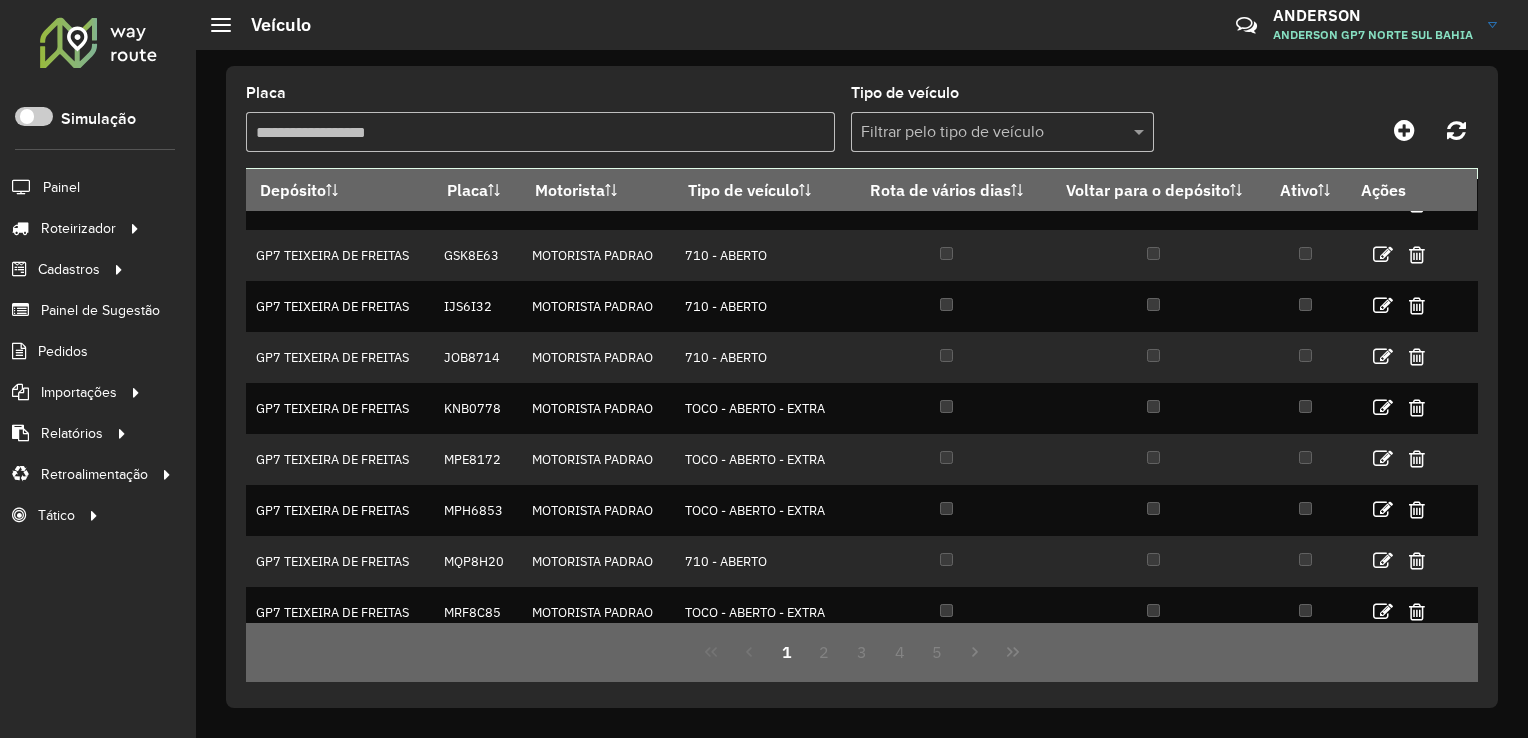 scroll, scrollTop: 197, scrollLeft: 0, axis: vertical 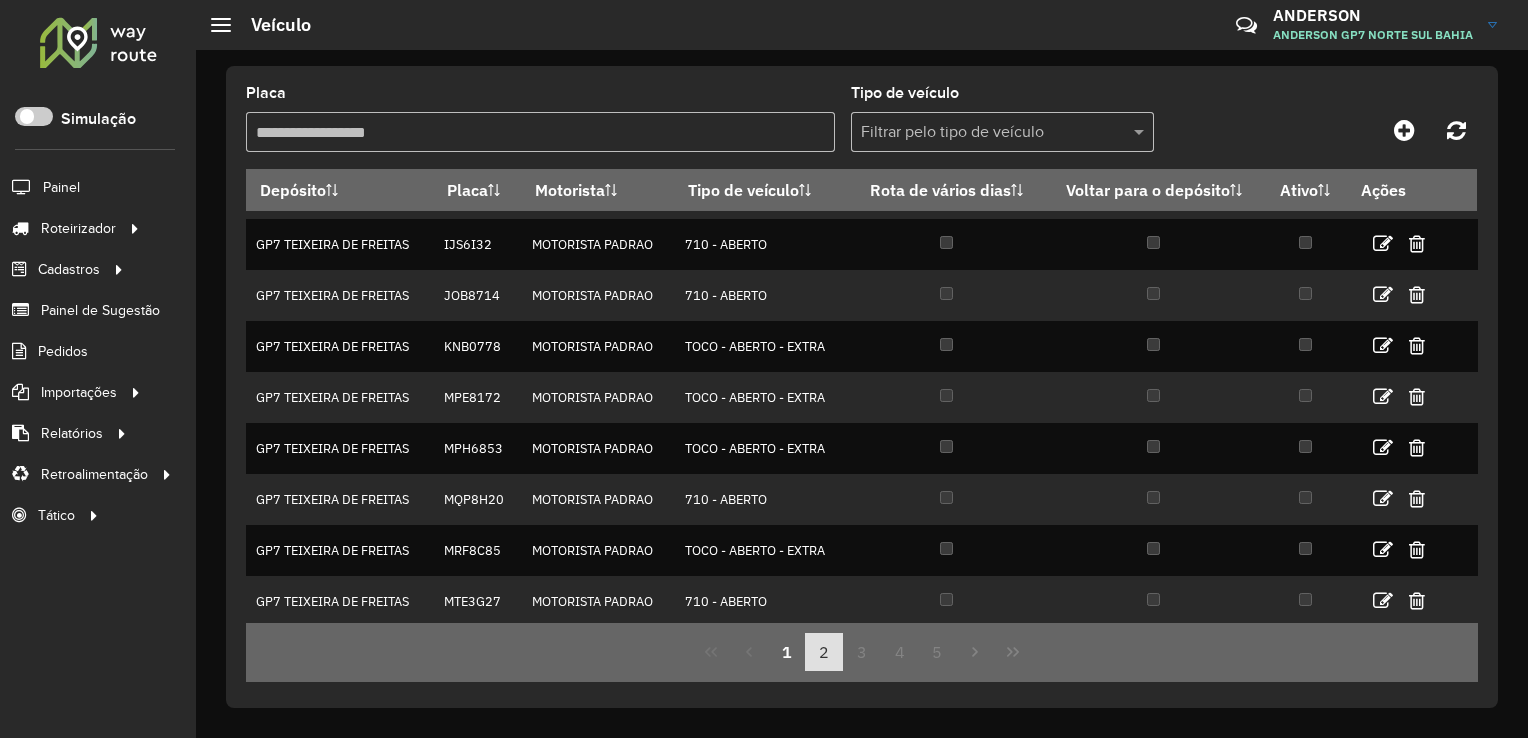 click on "2" at bounding box center [824, 652] 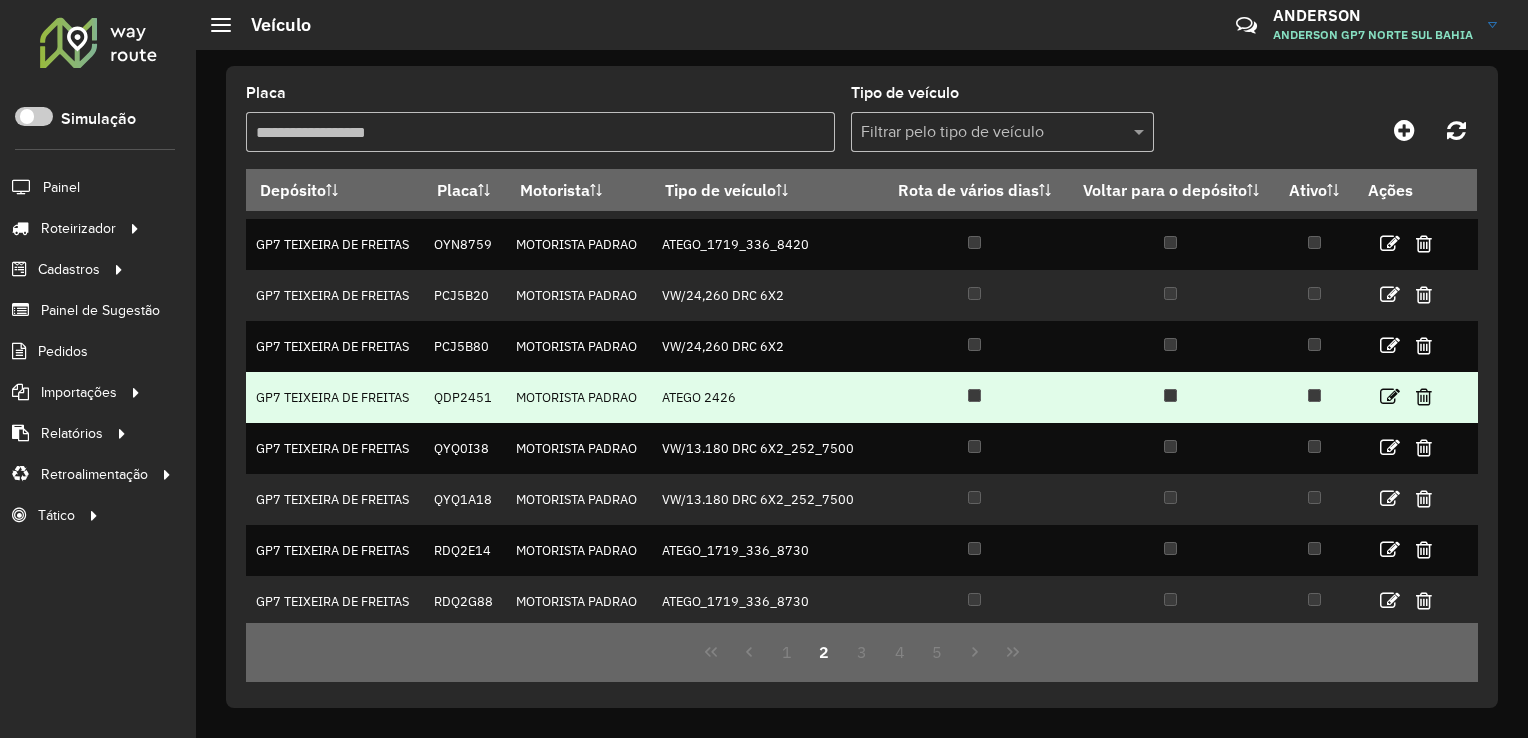 scroll, scrollTop: 0, scrollLeft: 0, axis: both 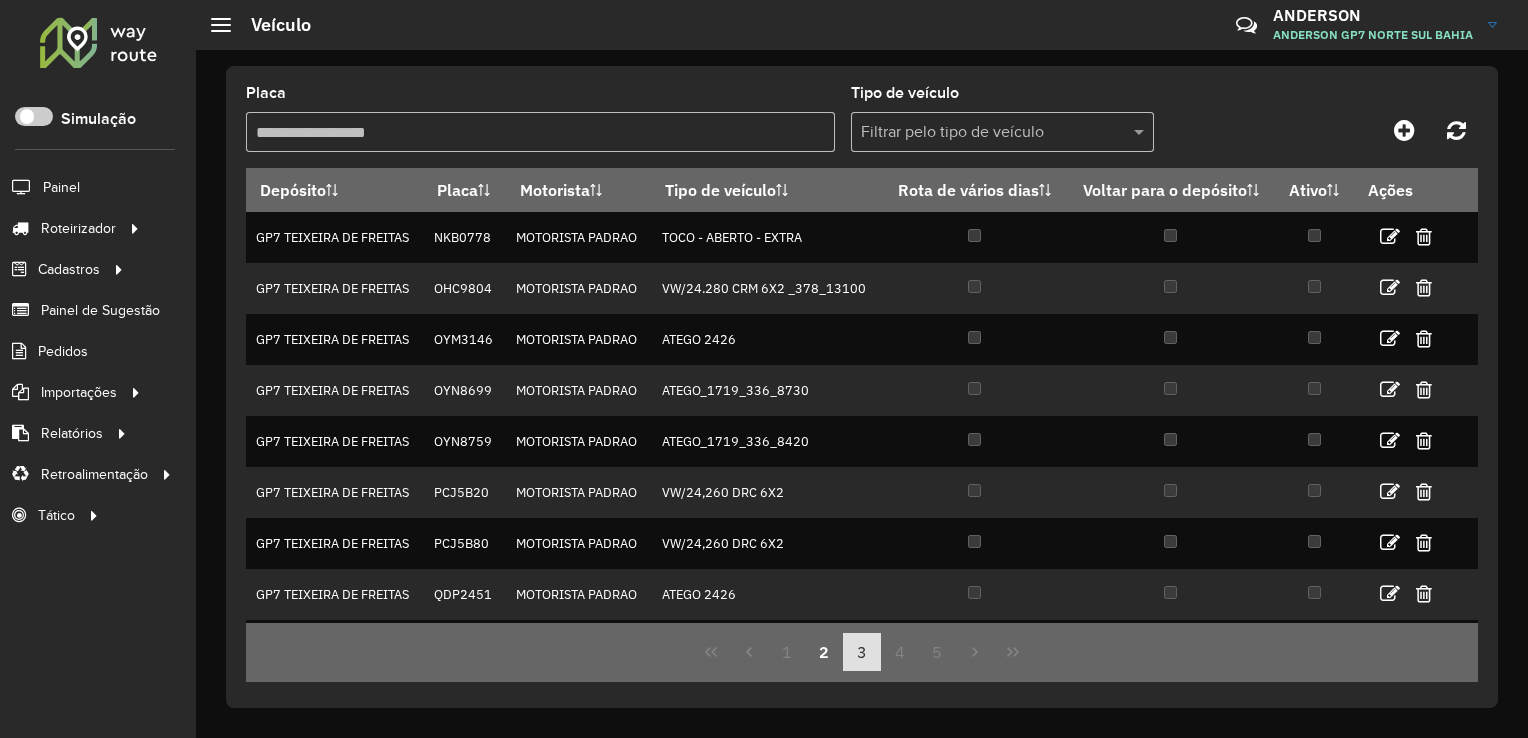 click on "3" at bounding box center (862, 652) 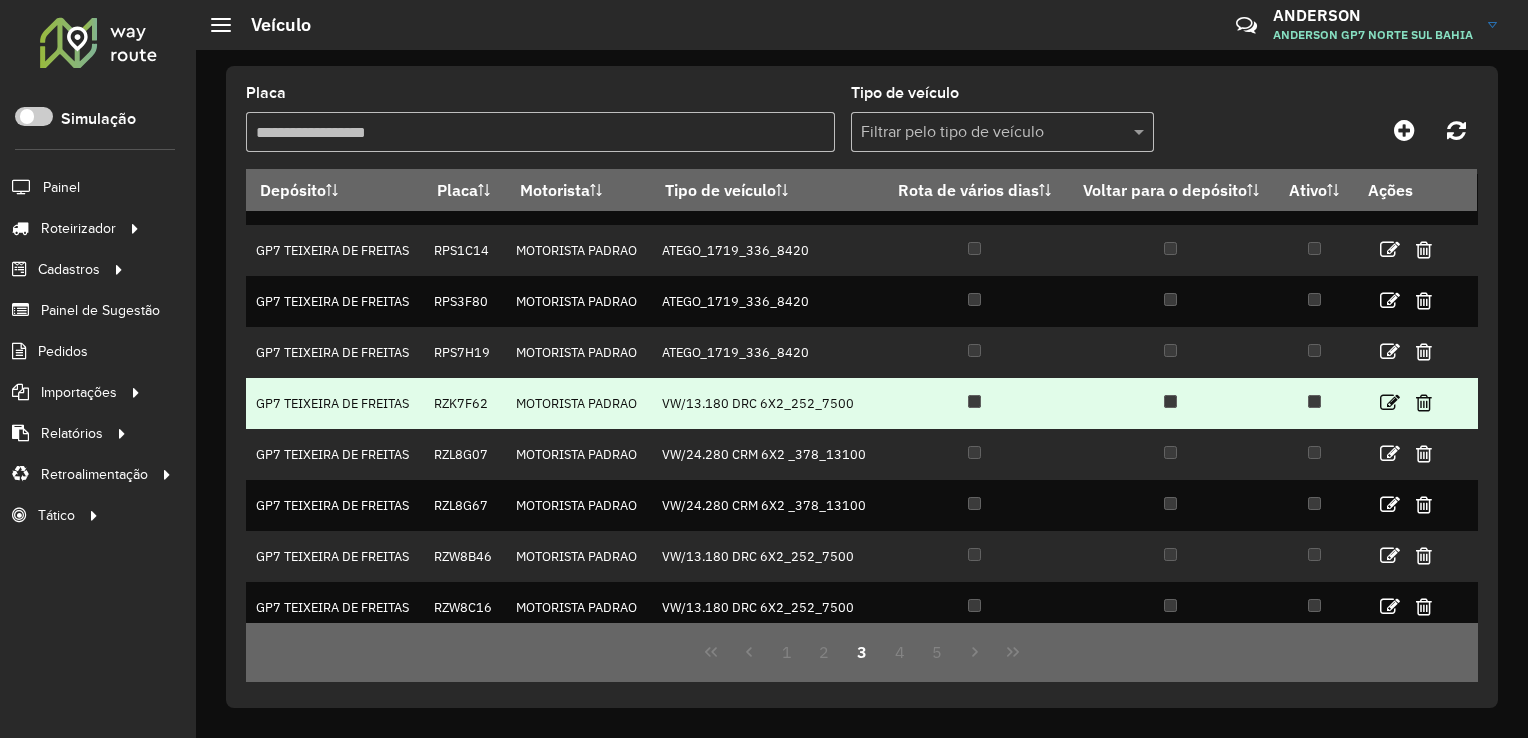 scroll, scrollTop: 197, scrollLeft: 0, axis: vertical 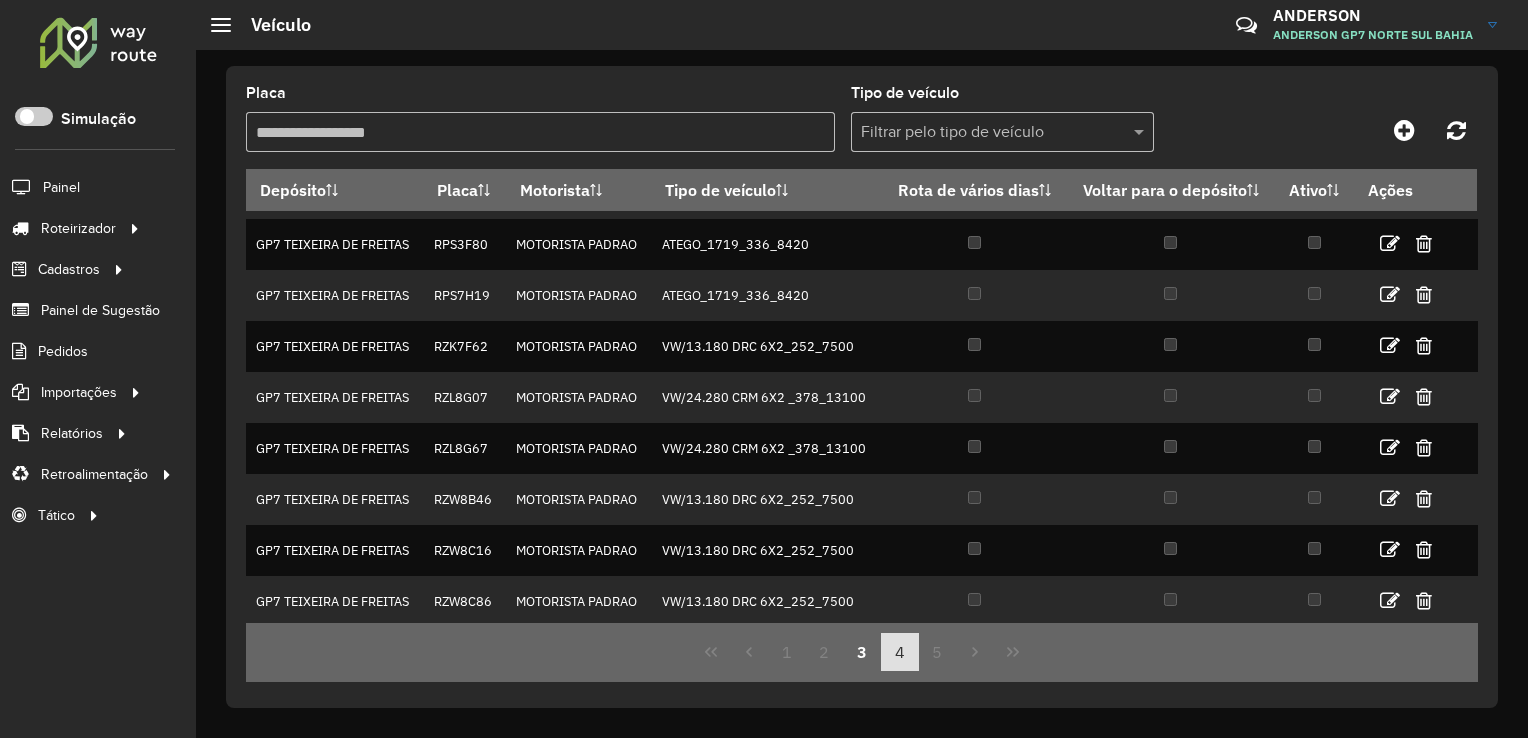 click on "4" at bounding box center [900, 652] 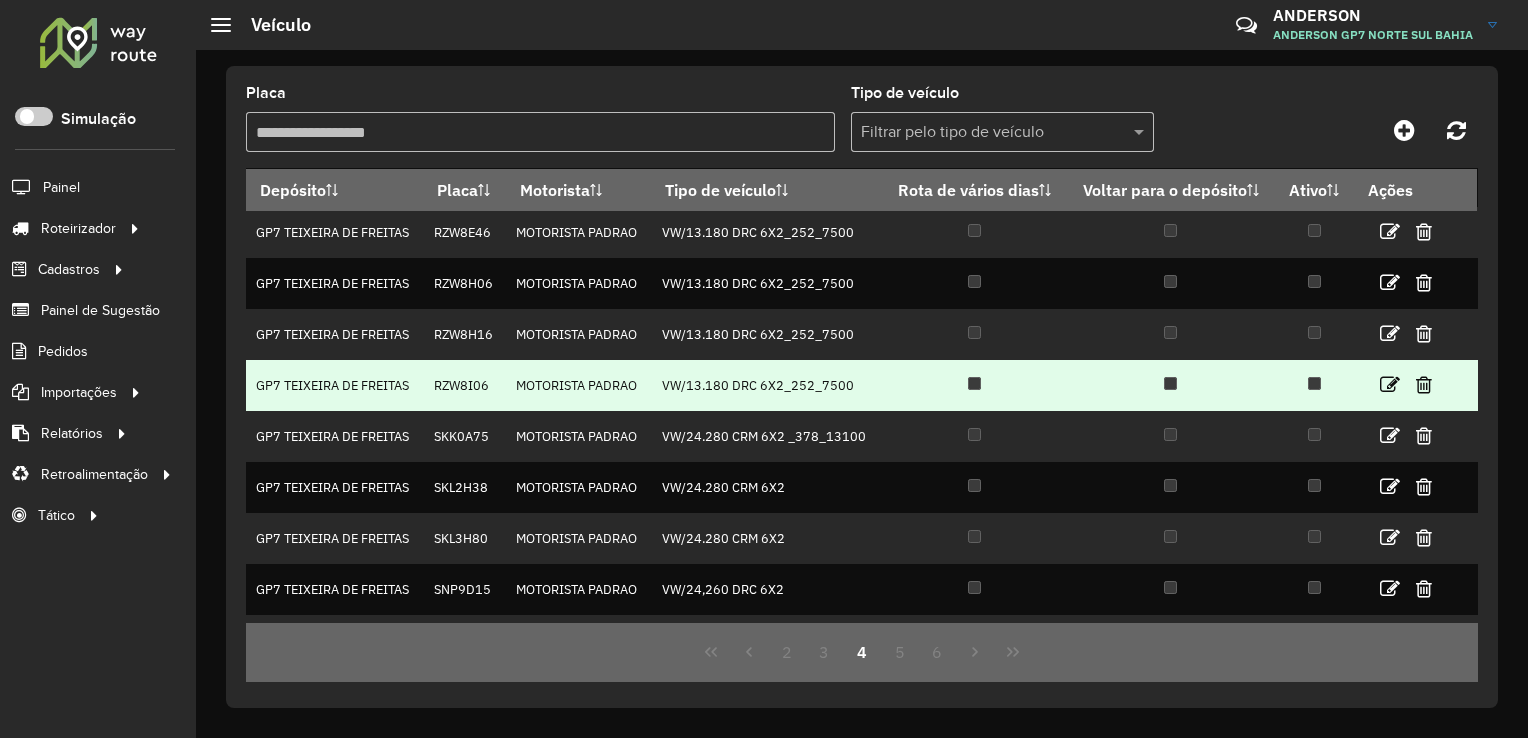 scroll, scrollTop: 197, scrollLeft: 0, axis: vertical 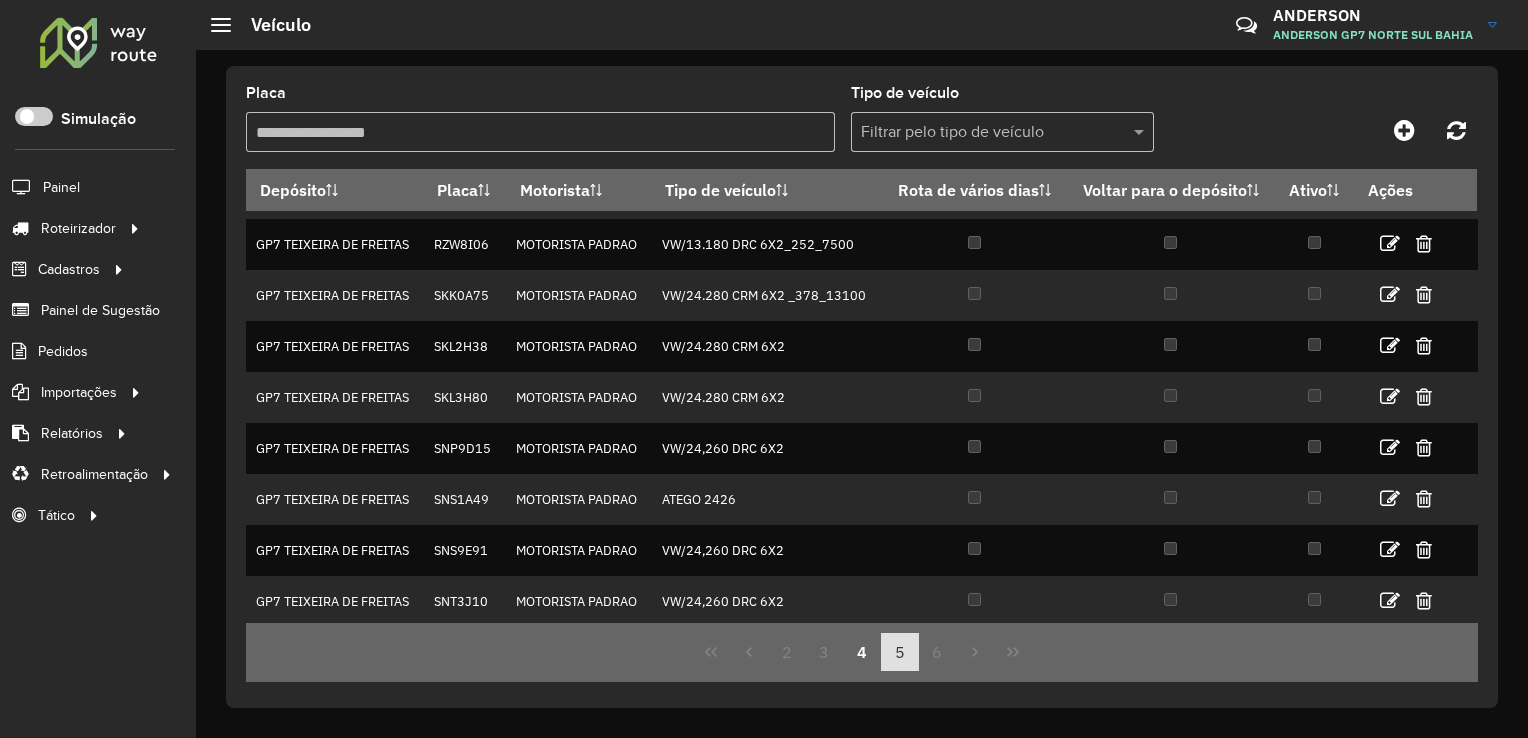 click on "5" at bounding box center [900, 652] 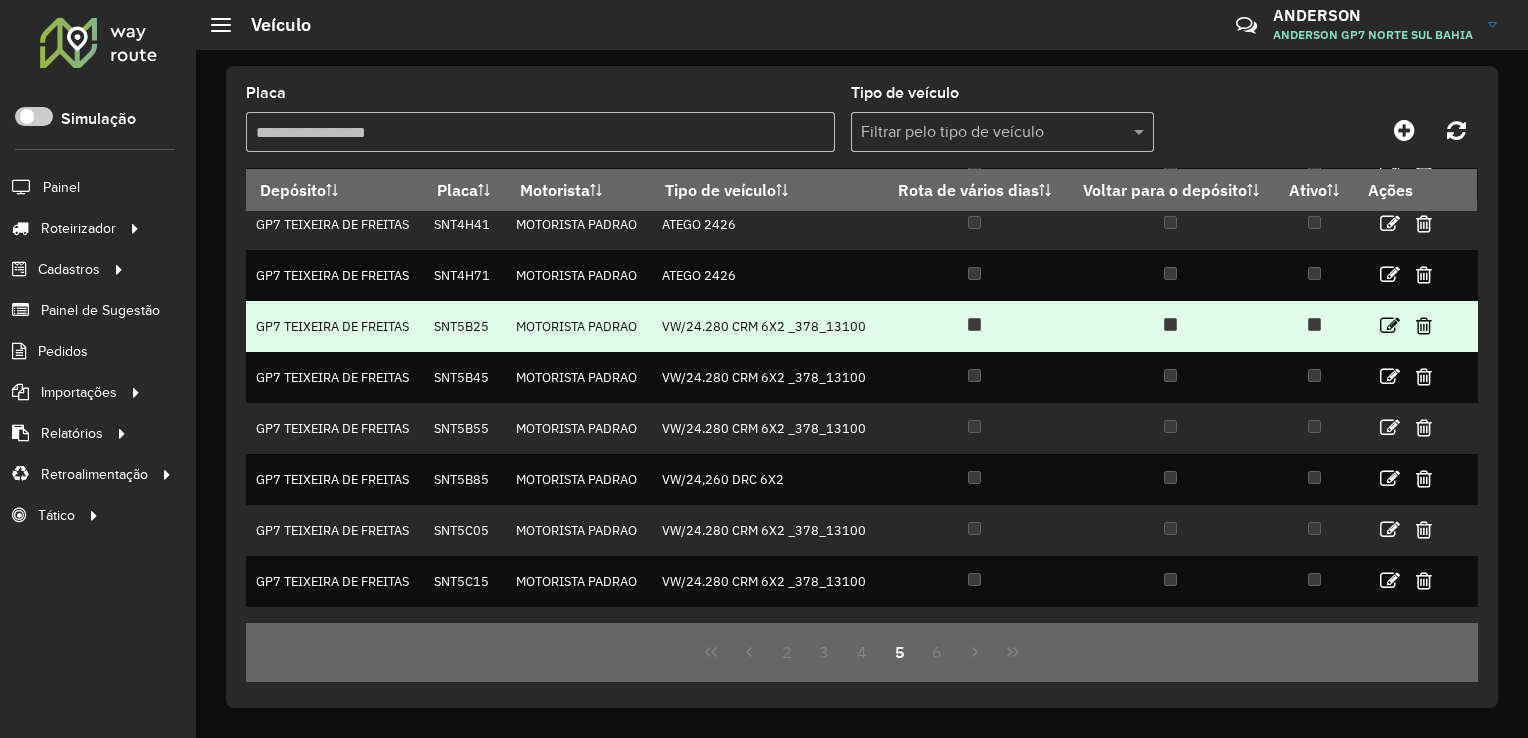 scroll, scrollTop: 197, scrollLeft: 0, axis: vertical 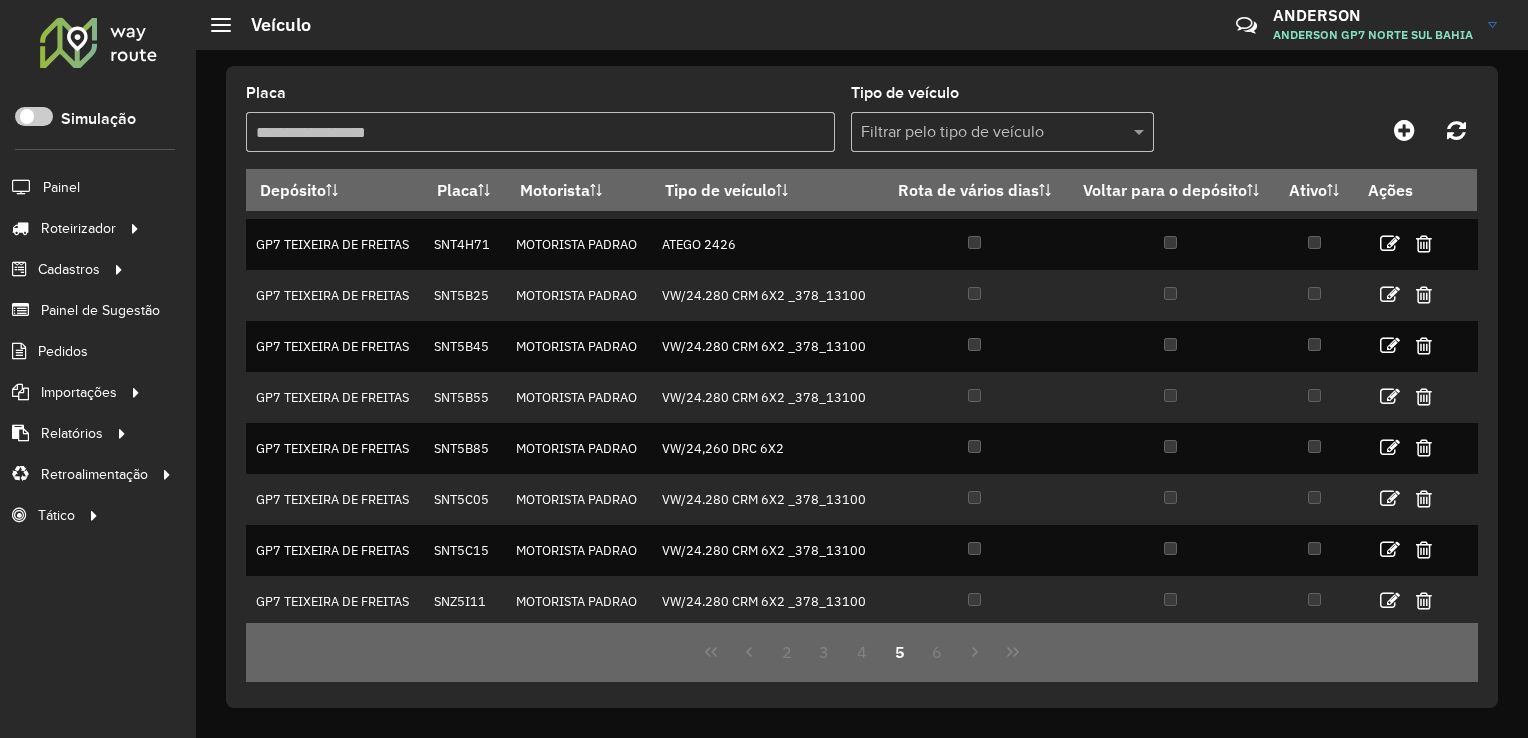 click 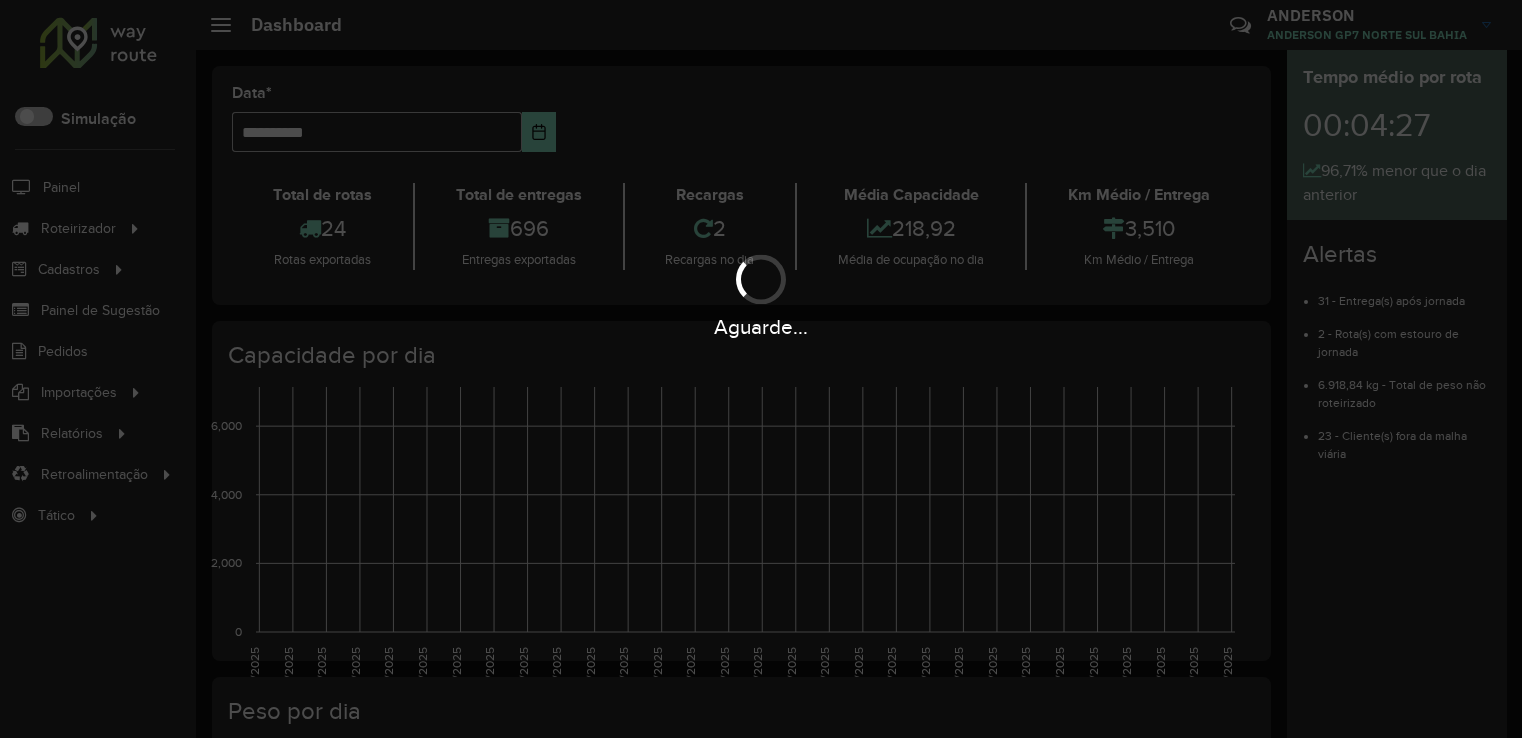 scroll, scrollTop: 0, scrollLeft: 0, axis: both 